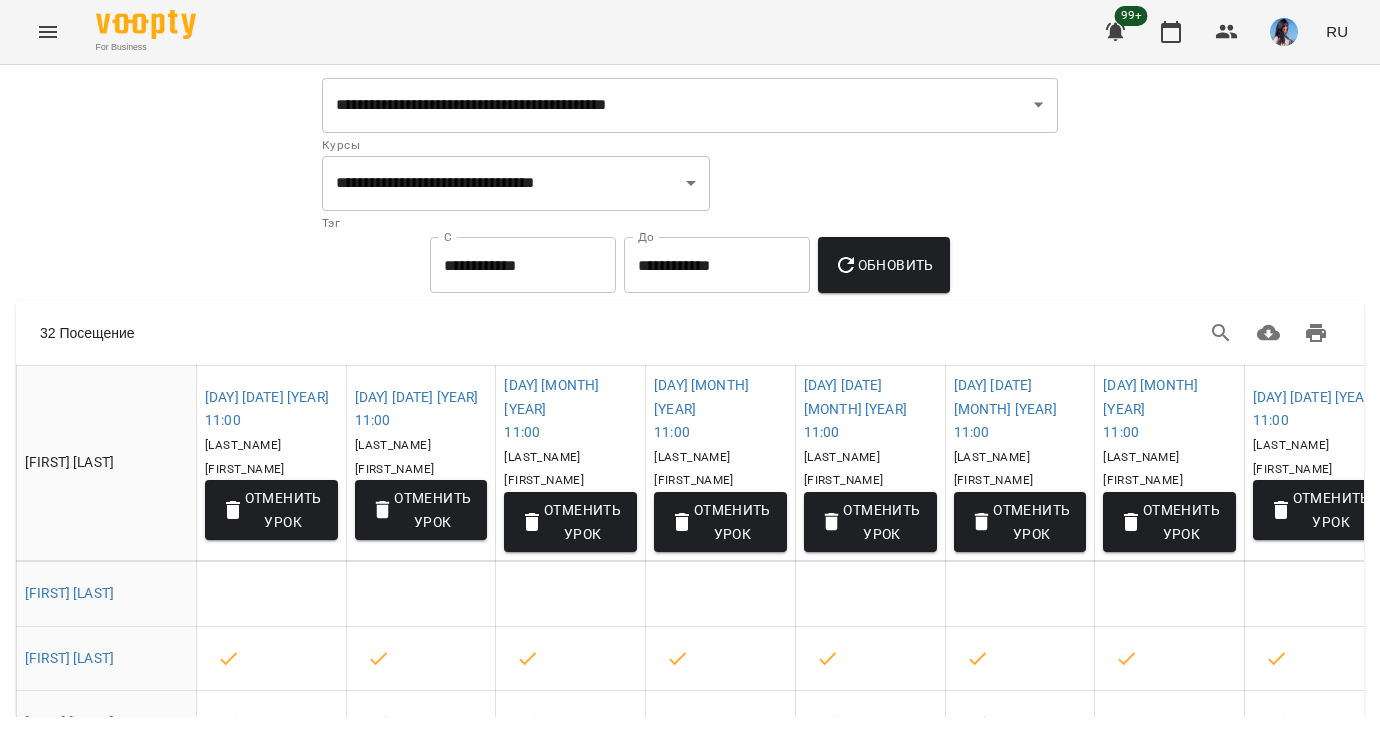 select on "**********" 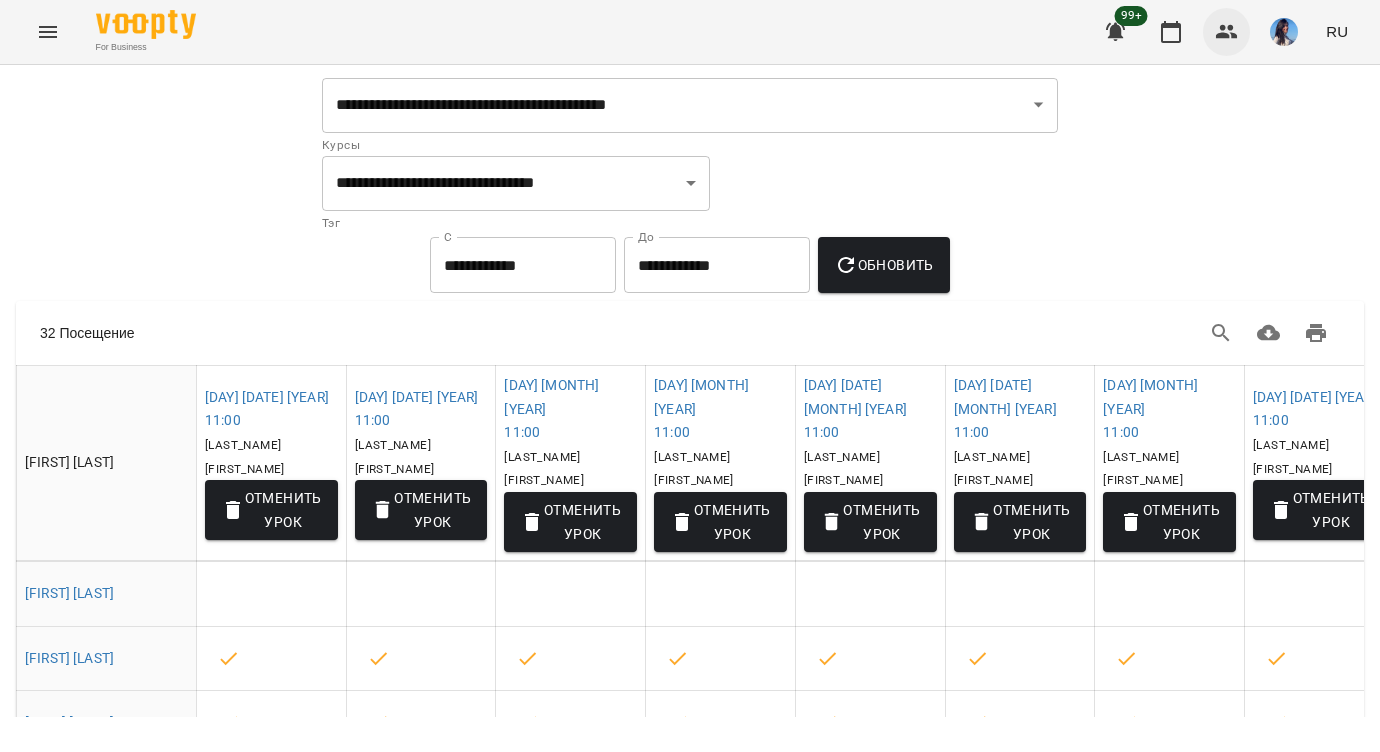 scroll, scrollTop: 0, scrollLeft: 0, axis: both 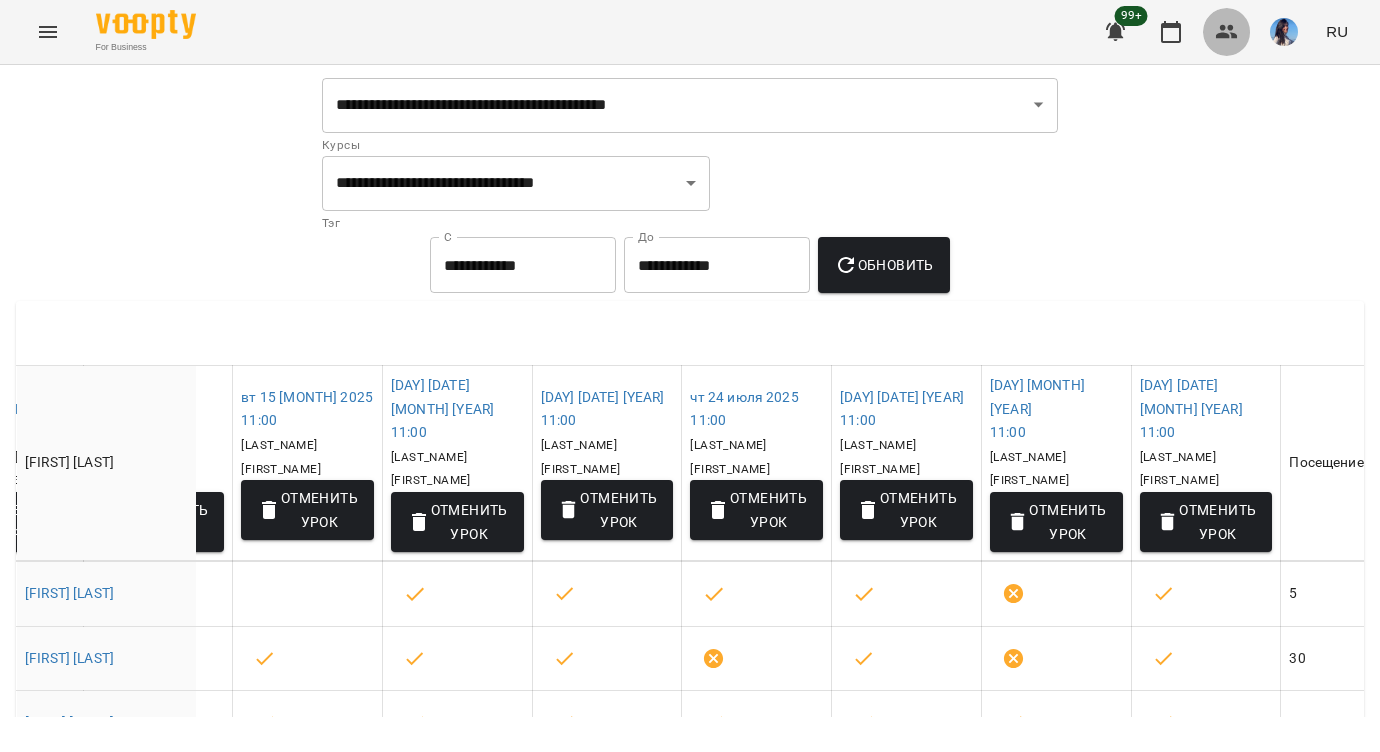 click 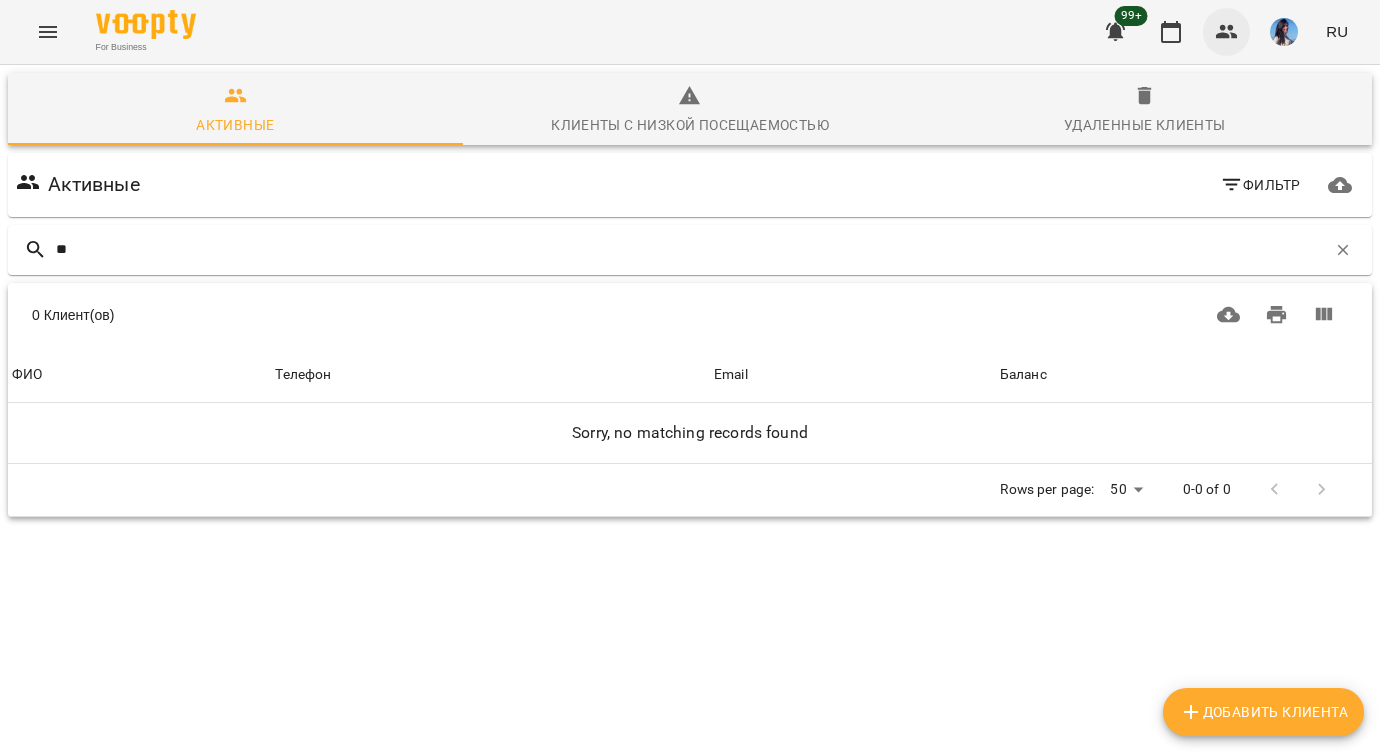 type on "*" 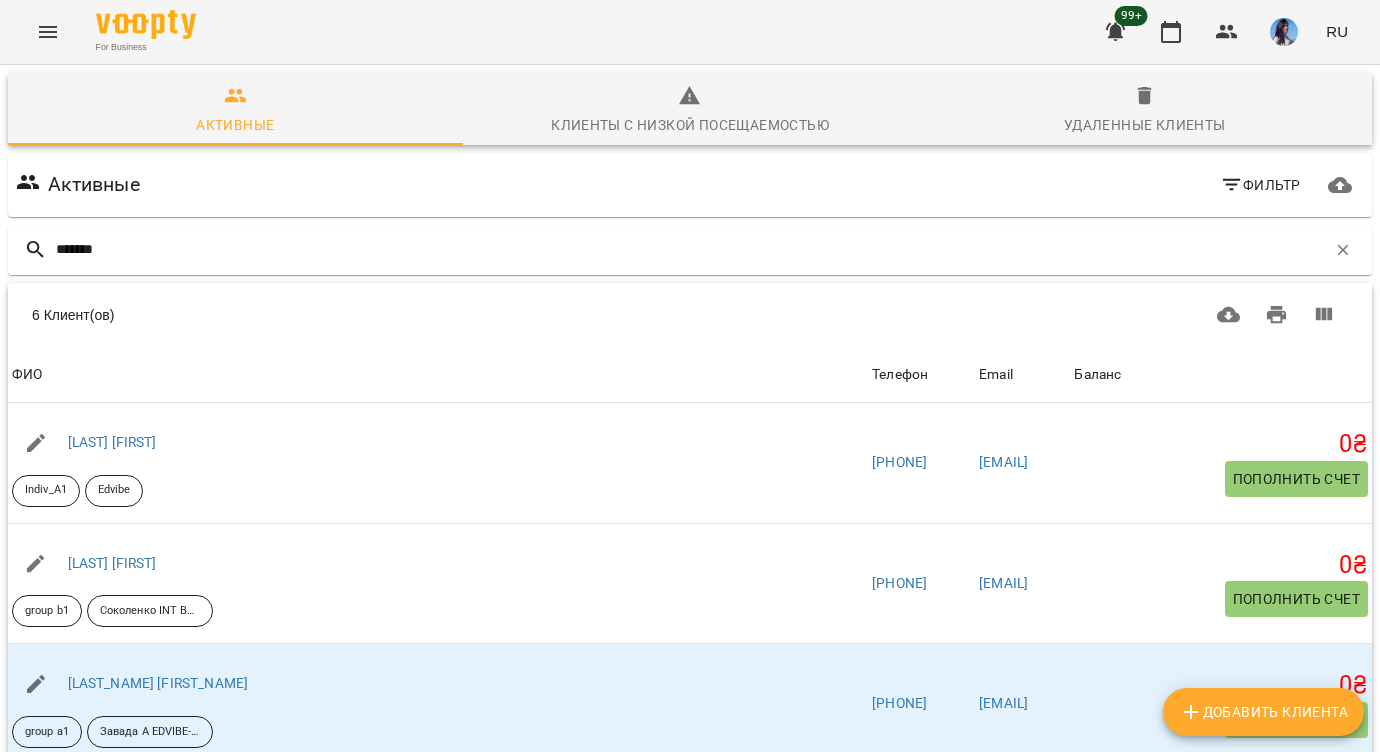 type on "********" 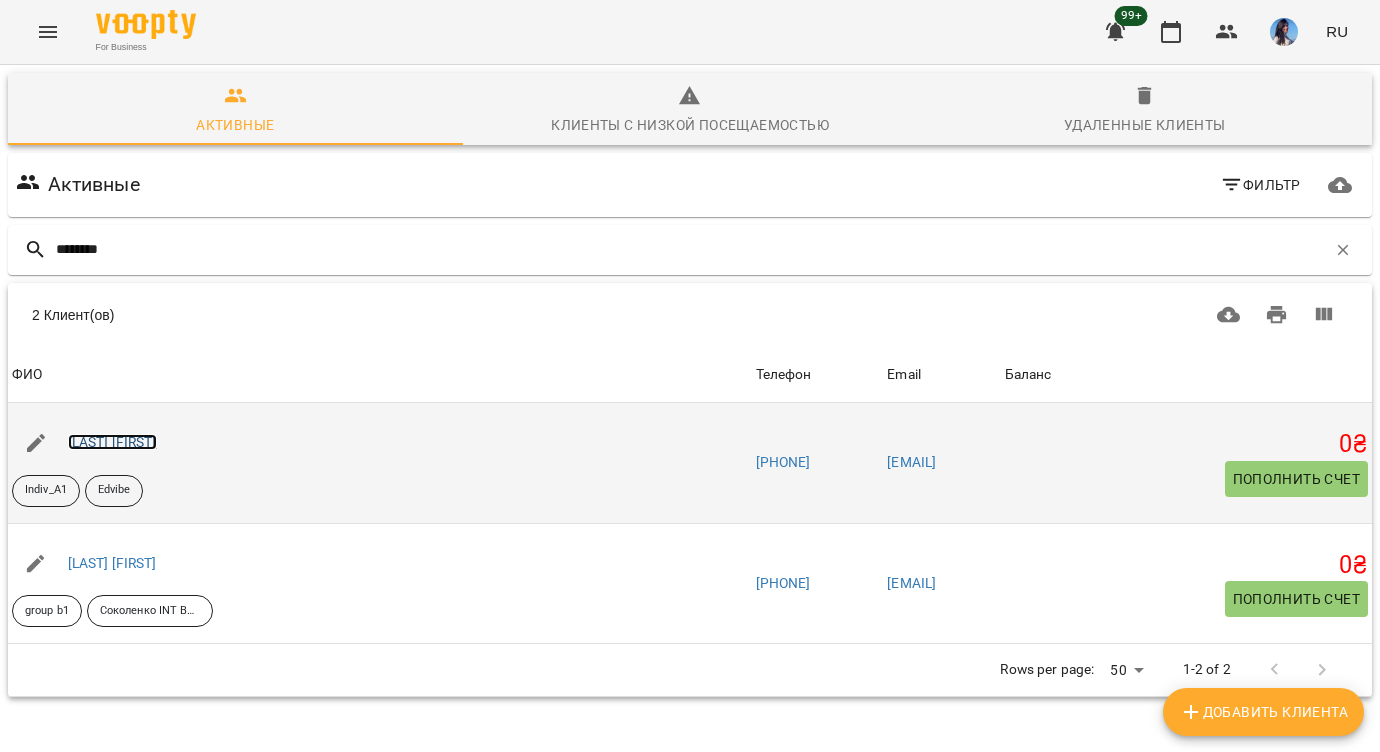 click on "[LAST] [FIRST]" at bounding box center [112, 442] 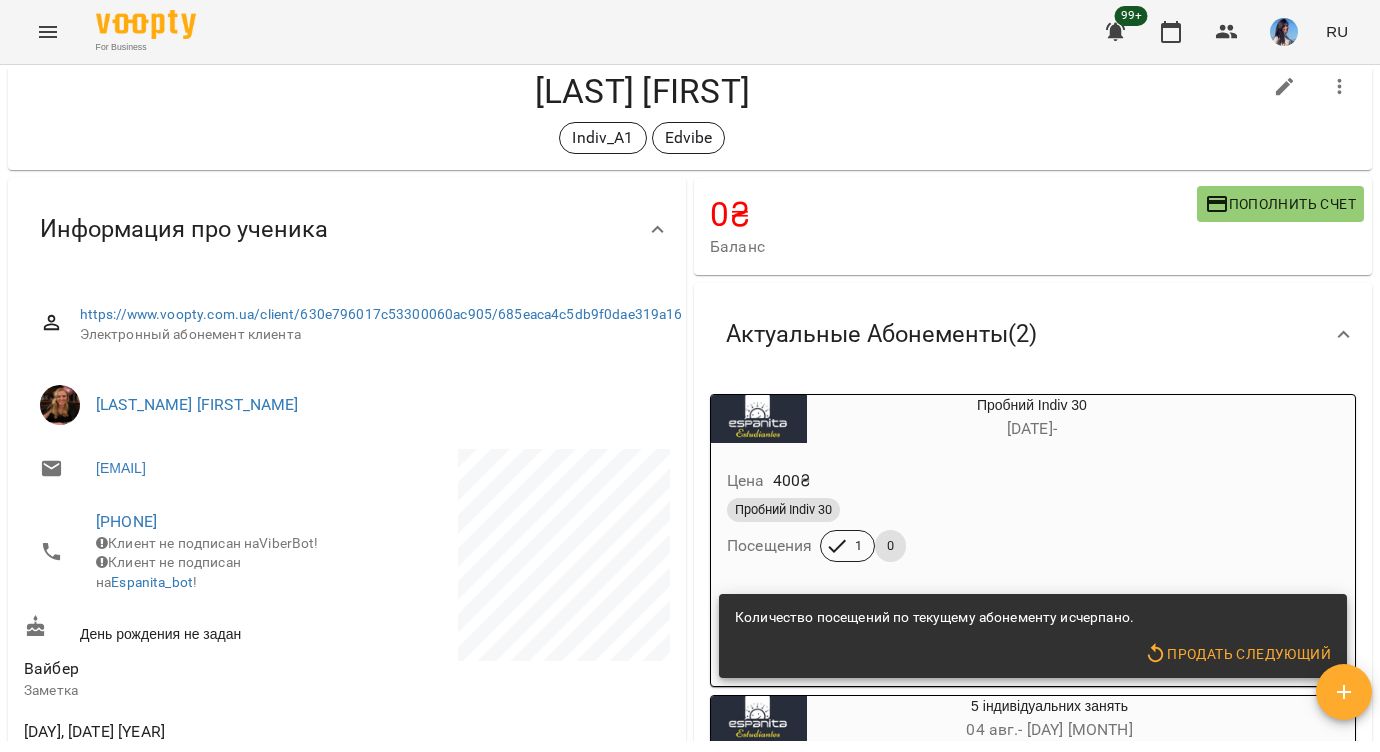 scroll, scrollTop: 0, scrollLeft: 0, axis: both 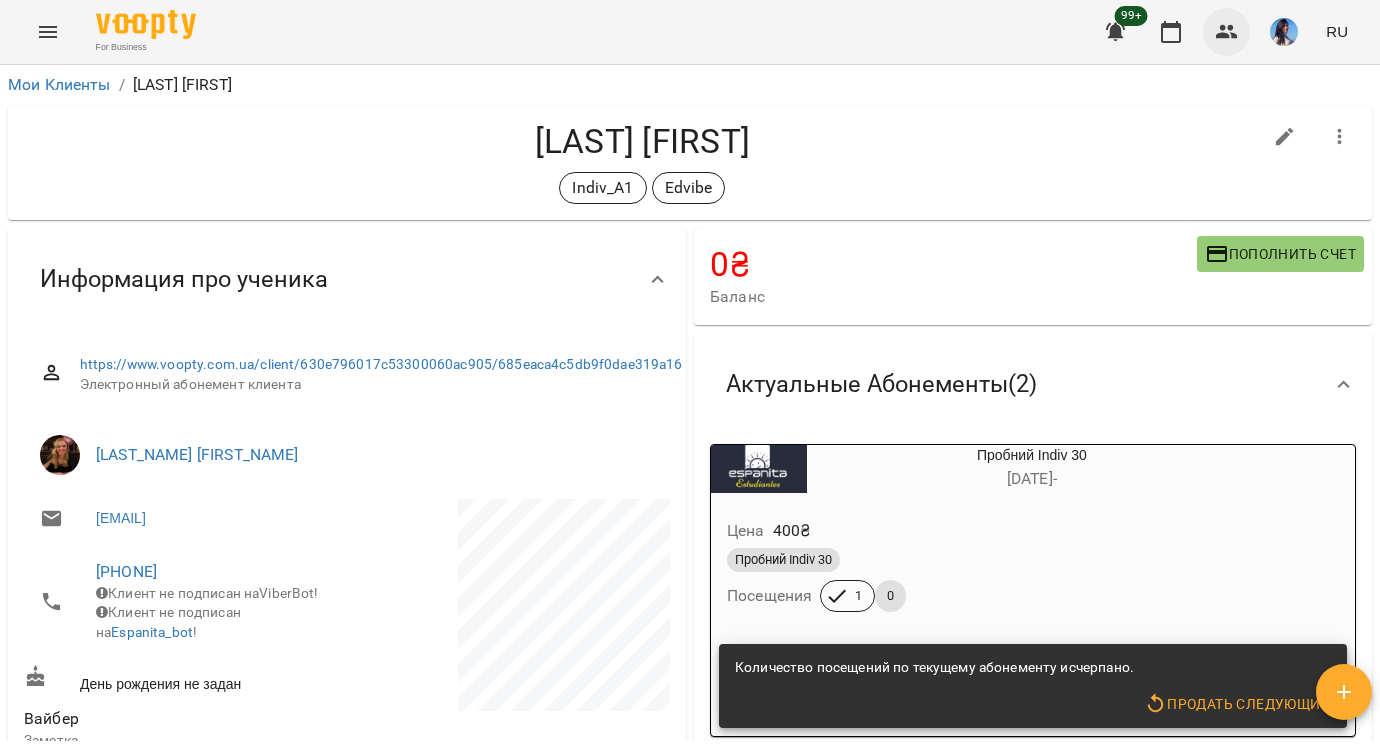 click 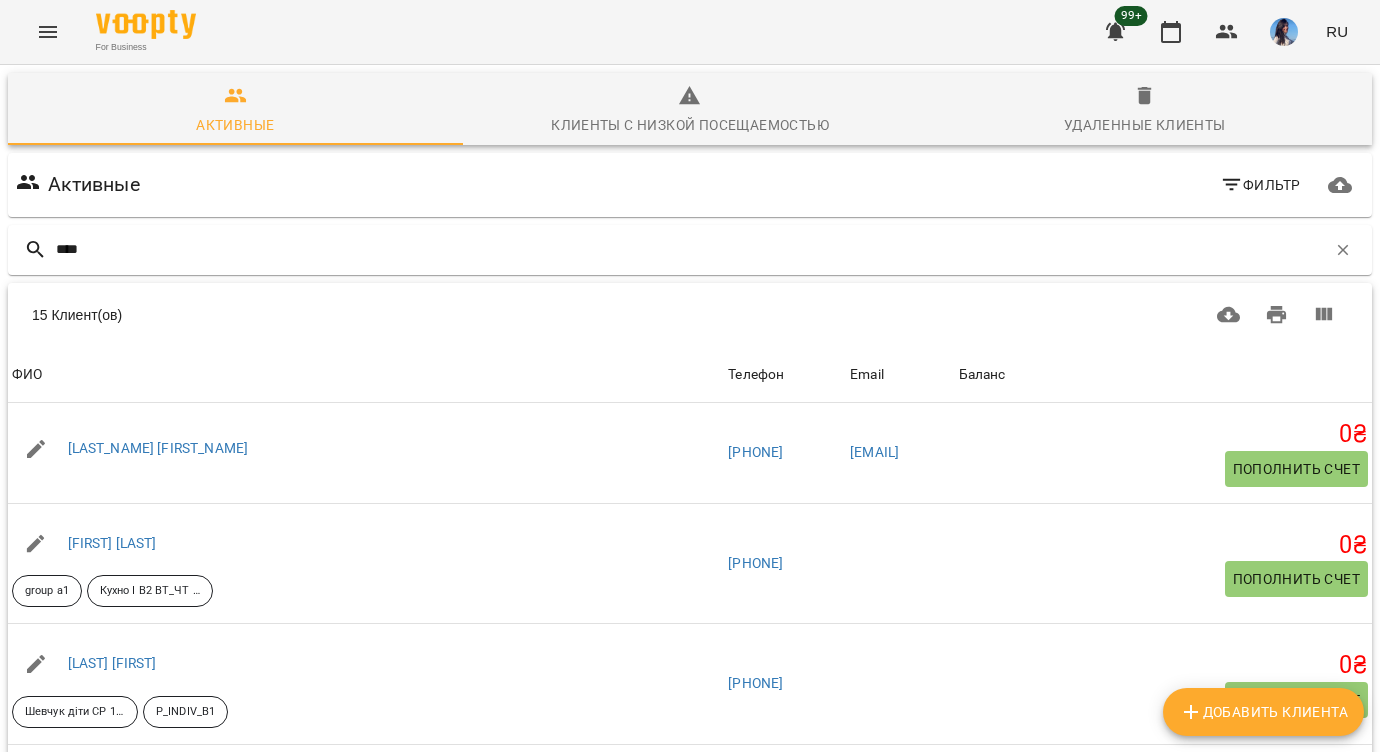 type on "*****" 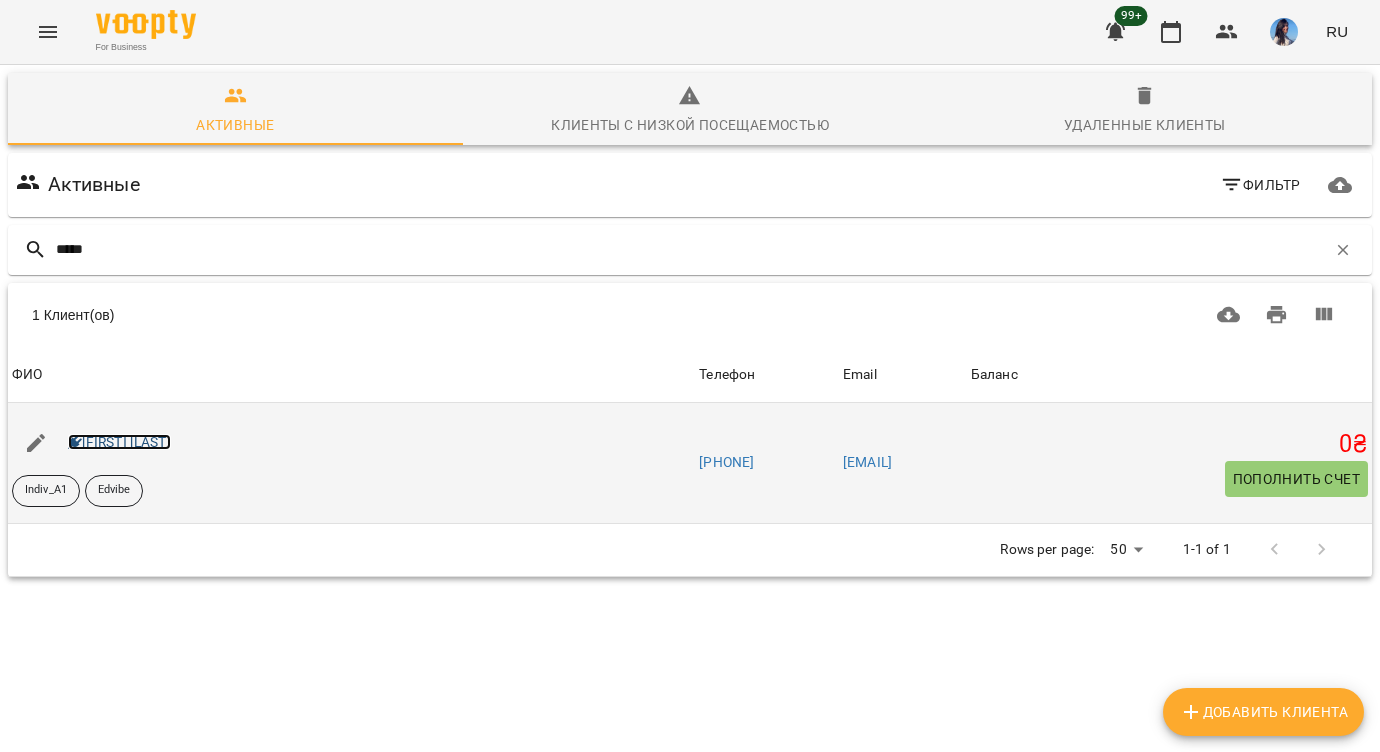 click on "[FIRST] [LAST]" at bounding box center [119, 442] 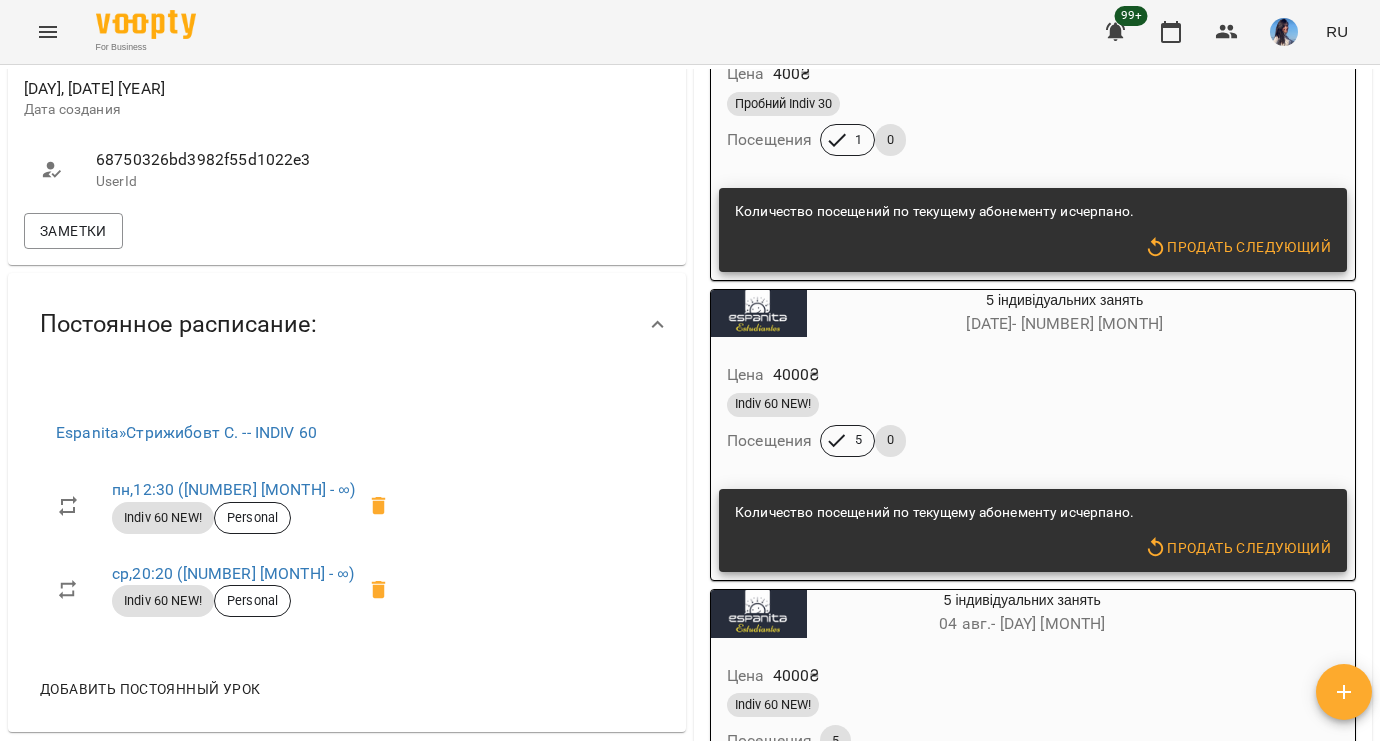 scroll, scrollTop: 0, scrollLeft: 0, axis: both 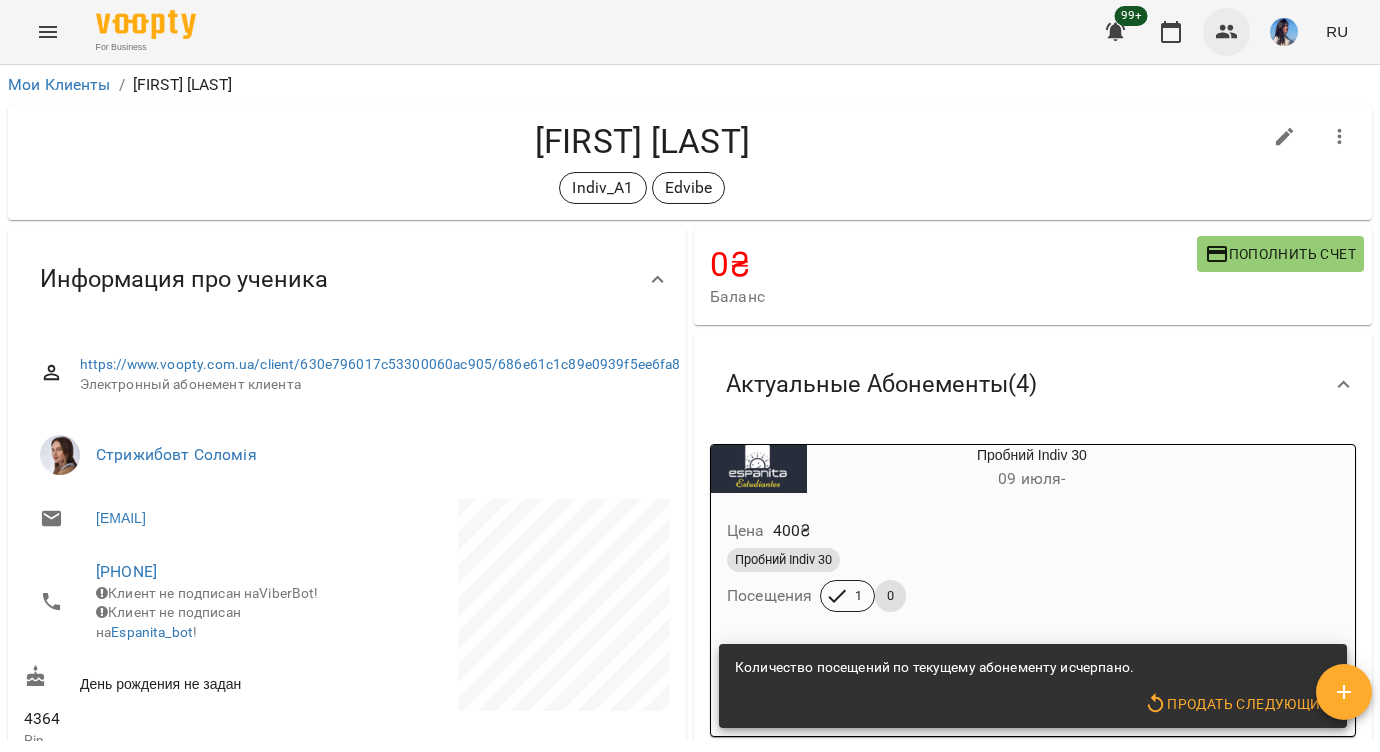 click 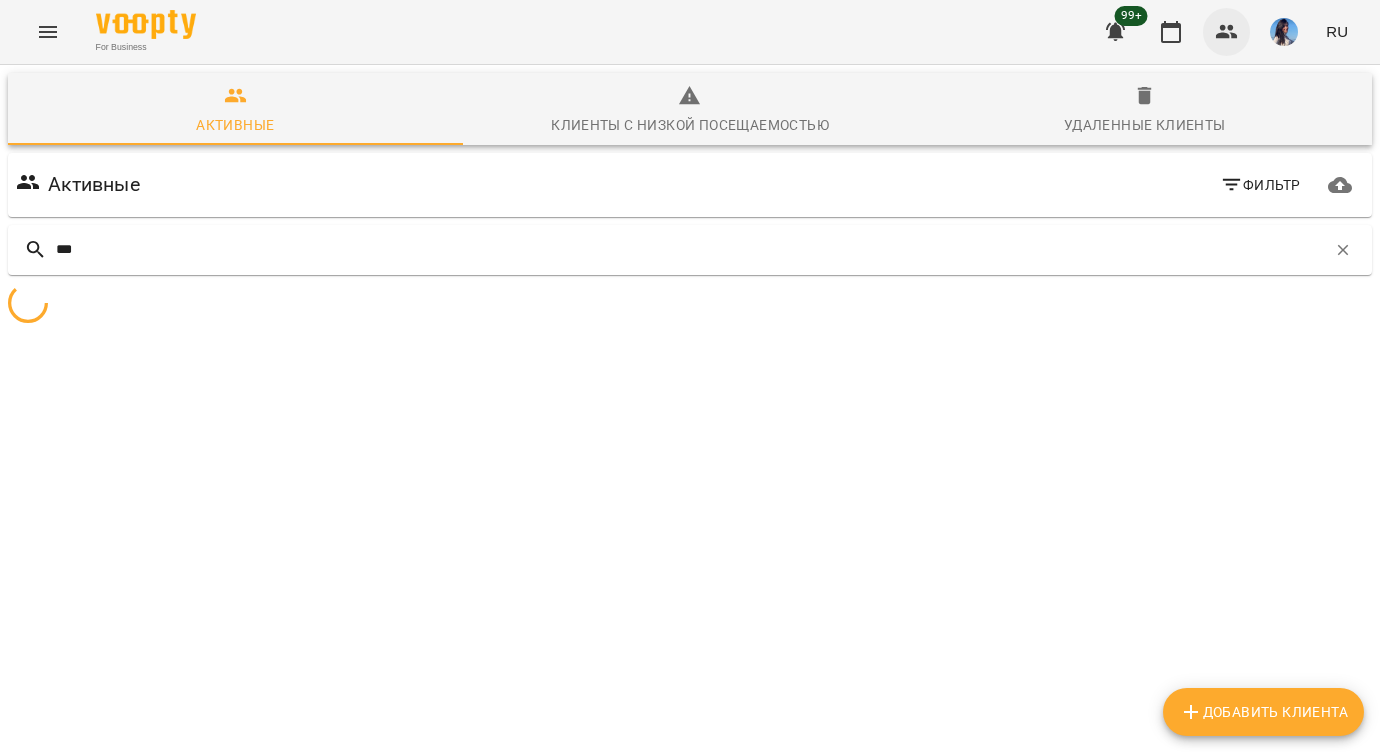 type on "****" 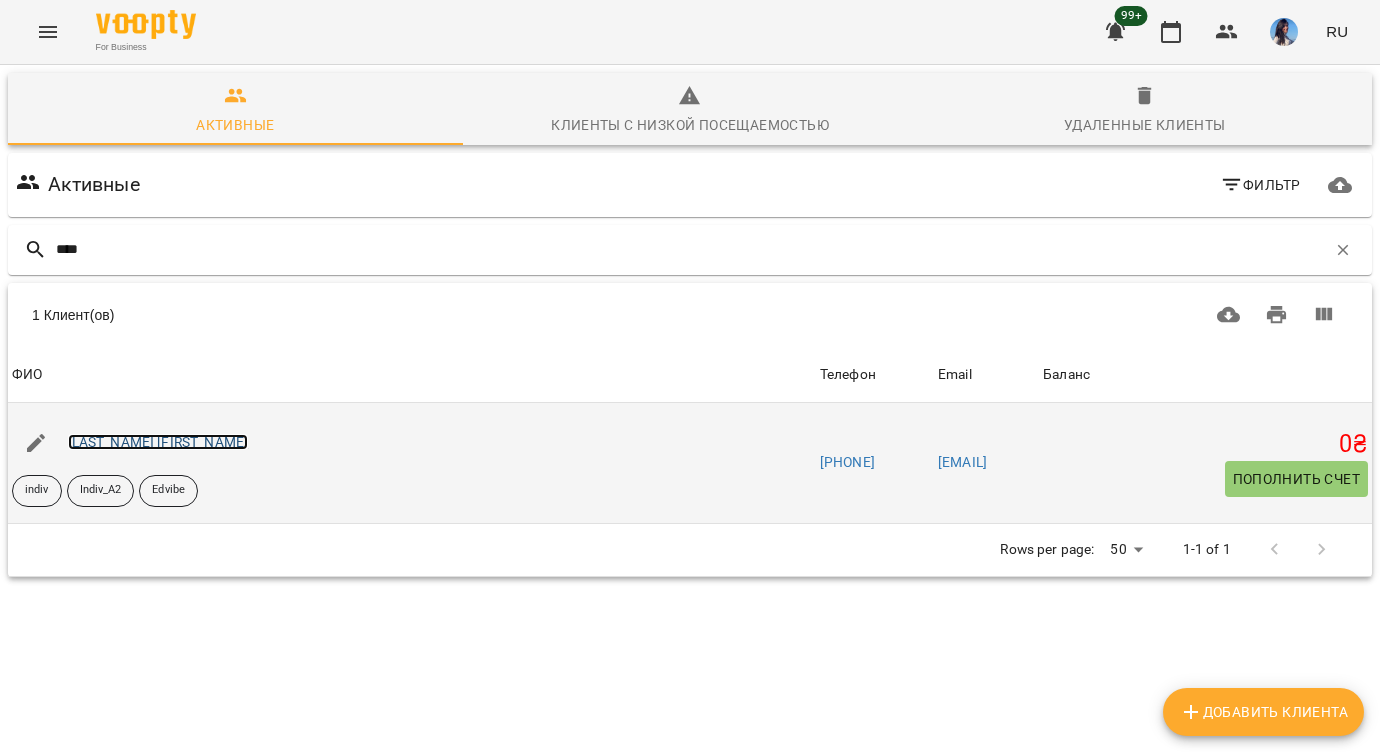click on "[LAST_NAME] [FIRST_NAME]" at bounding box center [158, 442] 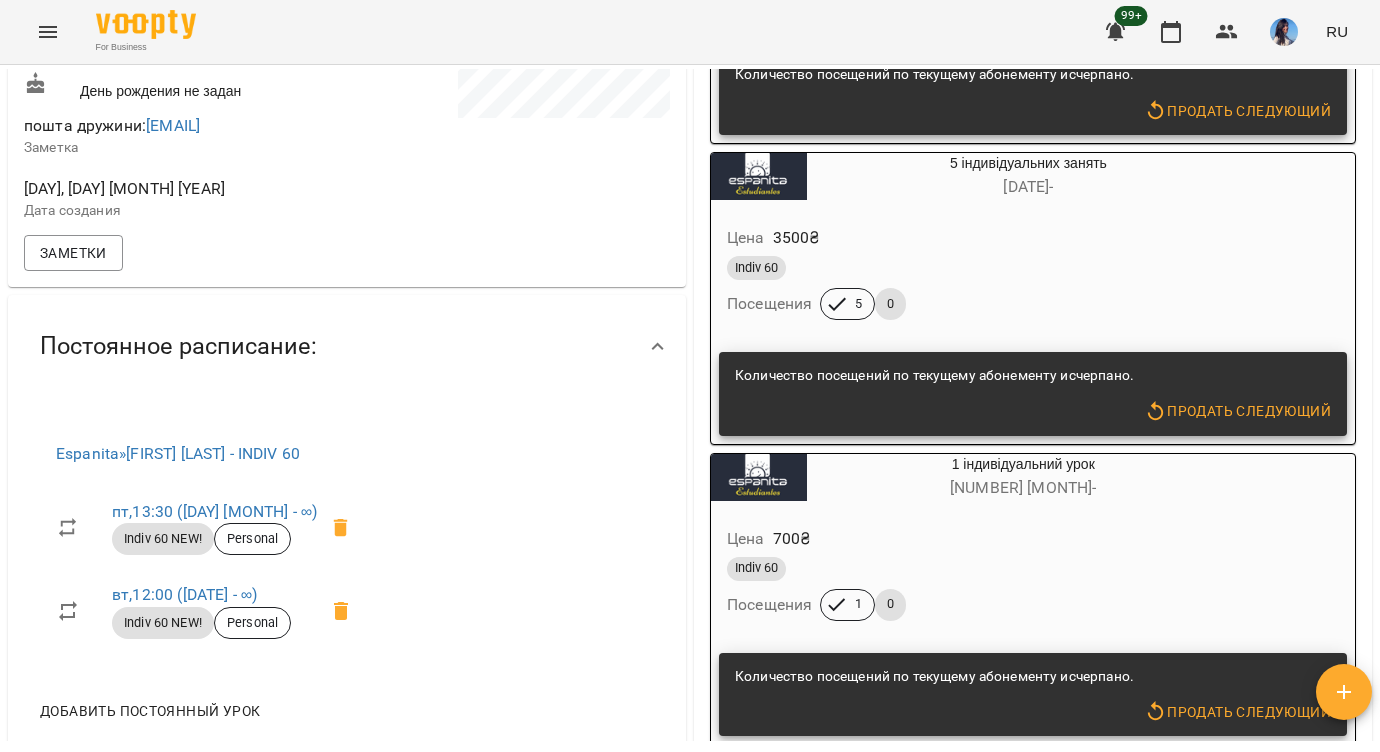 scroll, scrollTop: 0, scrollLeft: 0, axis: both 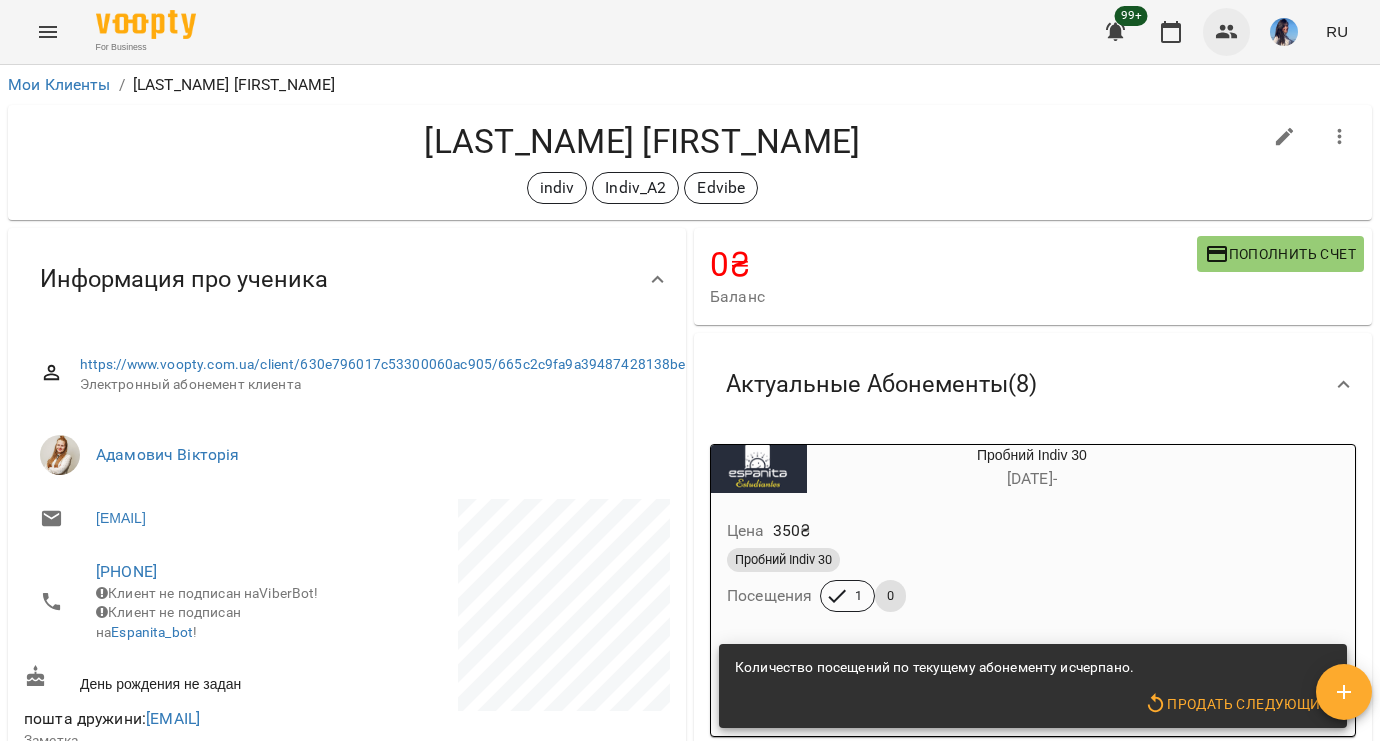 click 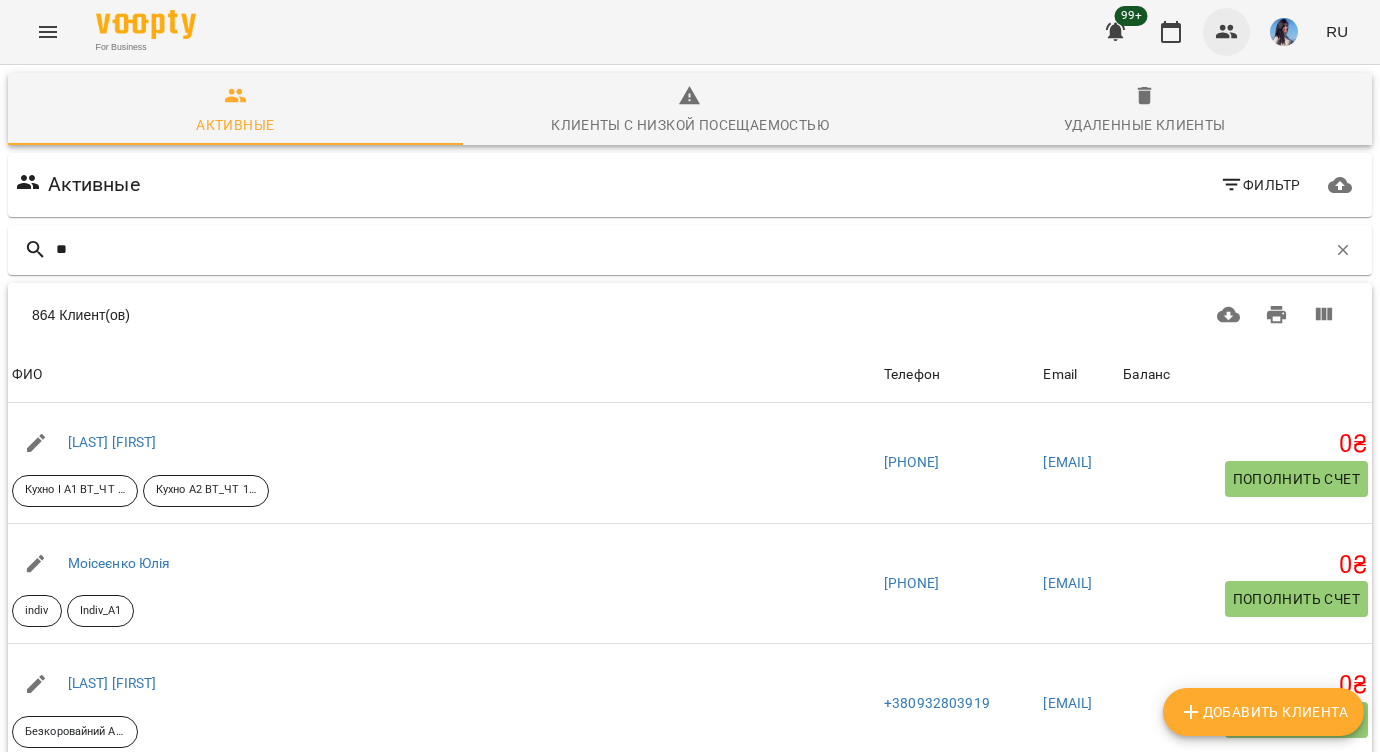 type on "***" 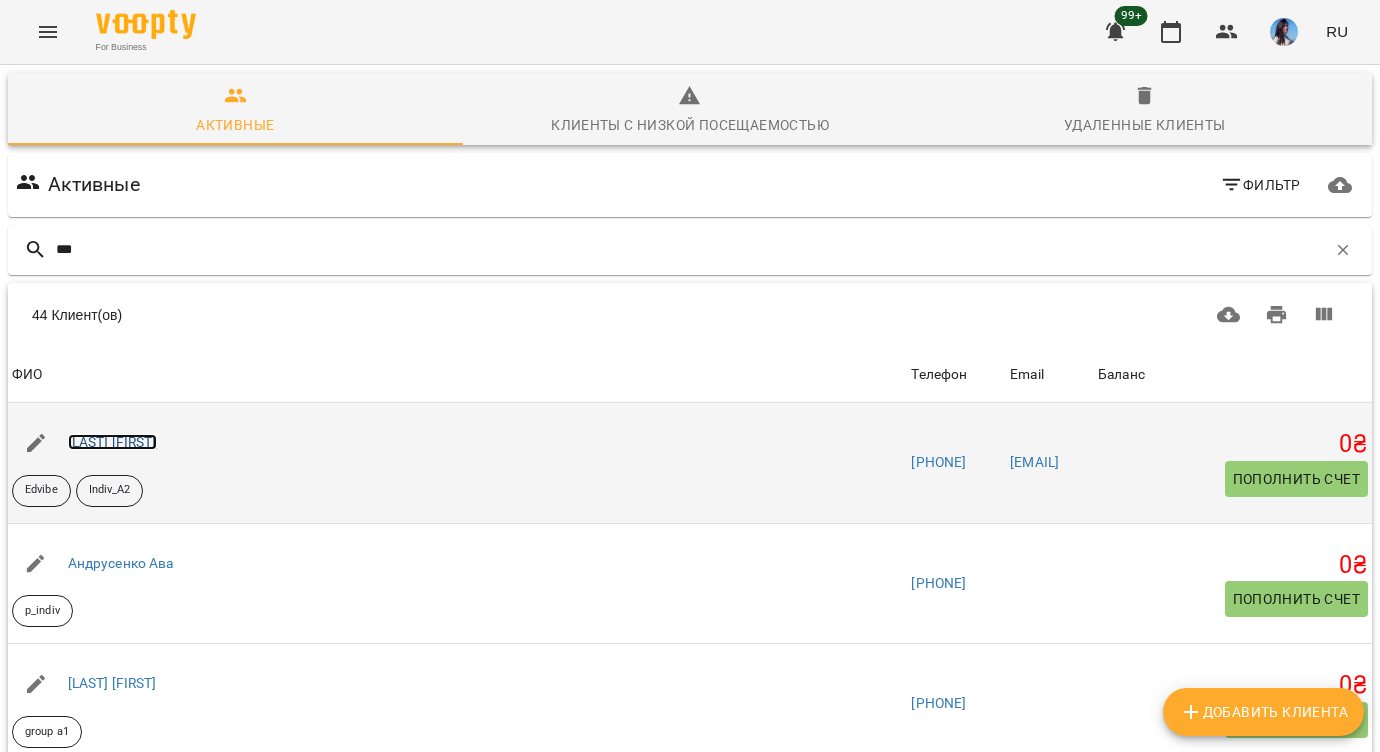 click on "[LAST] [FIRST]" at bounding box center (112, 442) 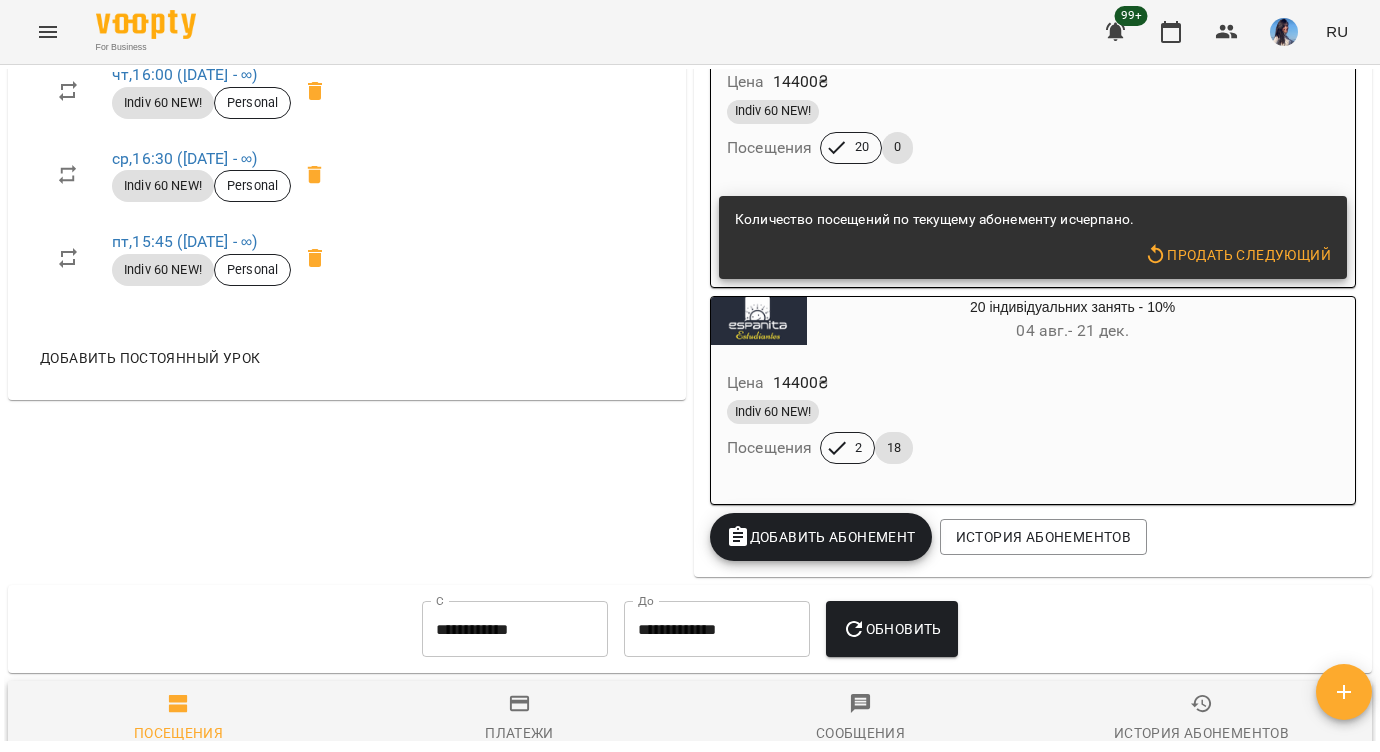 scroll, scrollTop: 1052, scrollLeft: 0, axis: vertical 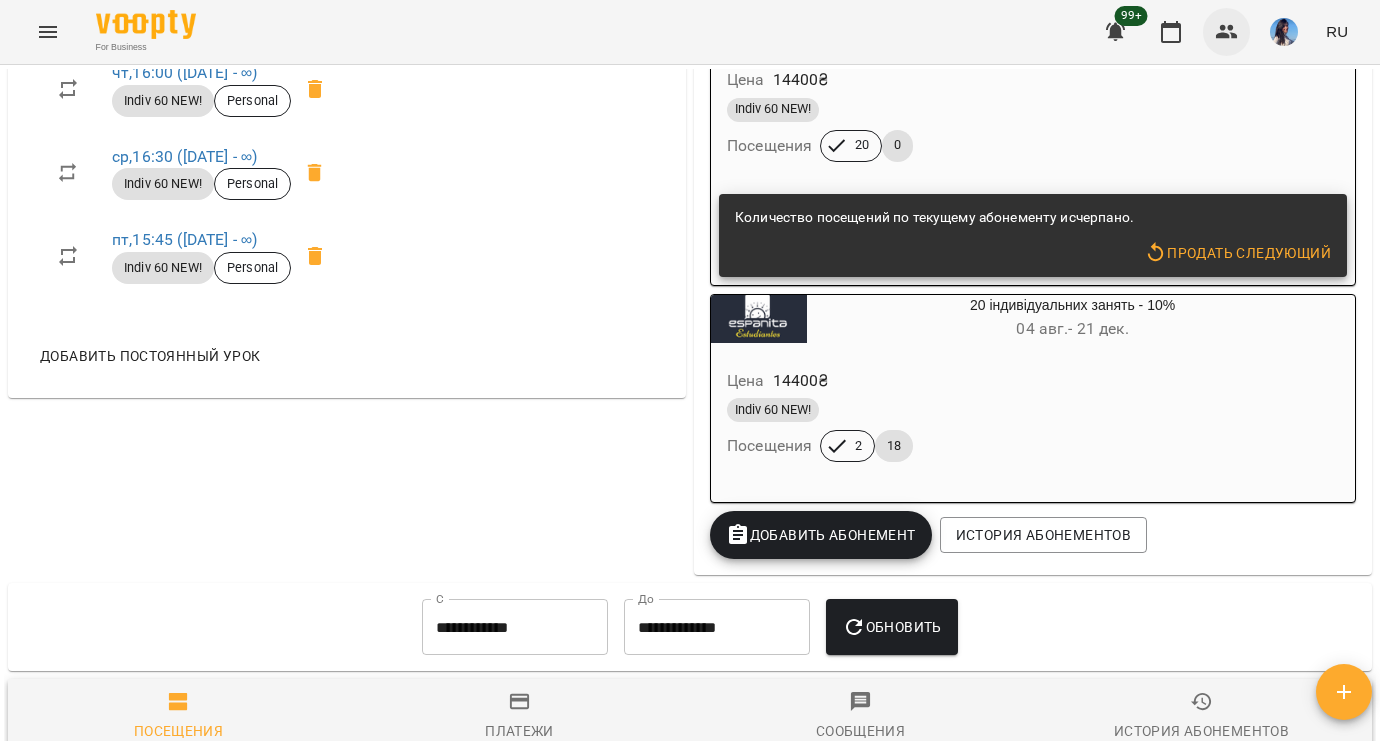 click 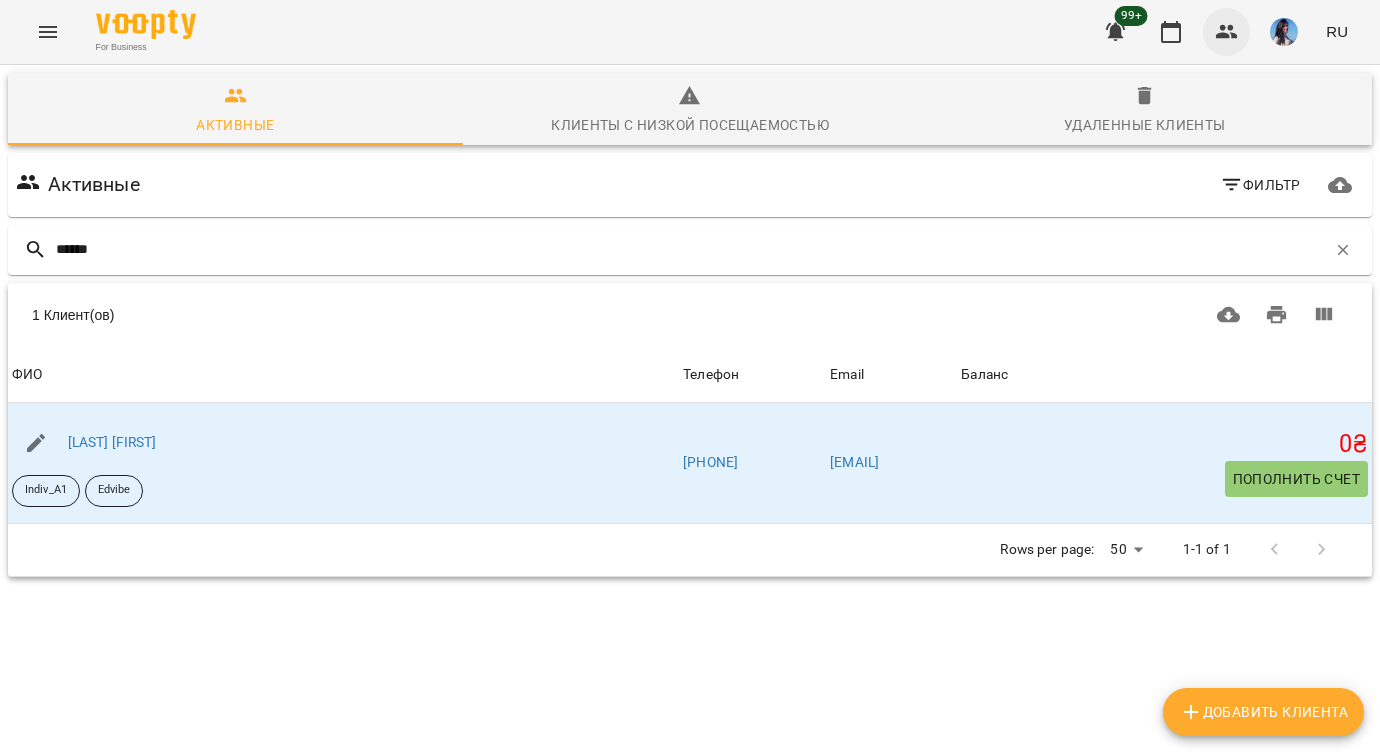 type on "*******" 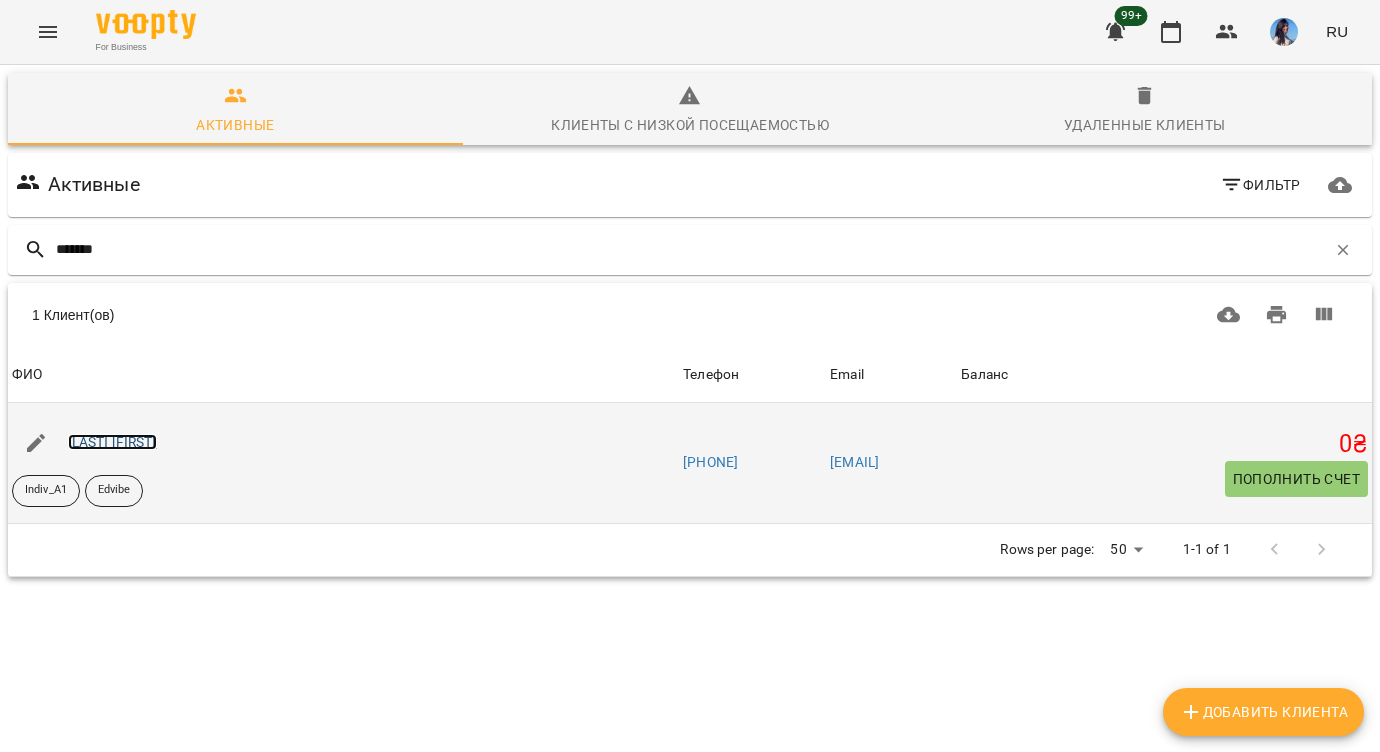 click on "[LAST] [FIRST]" at bounding box center [112, 442] 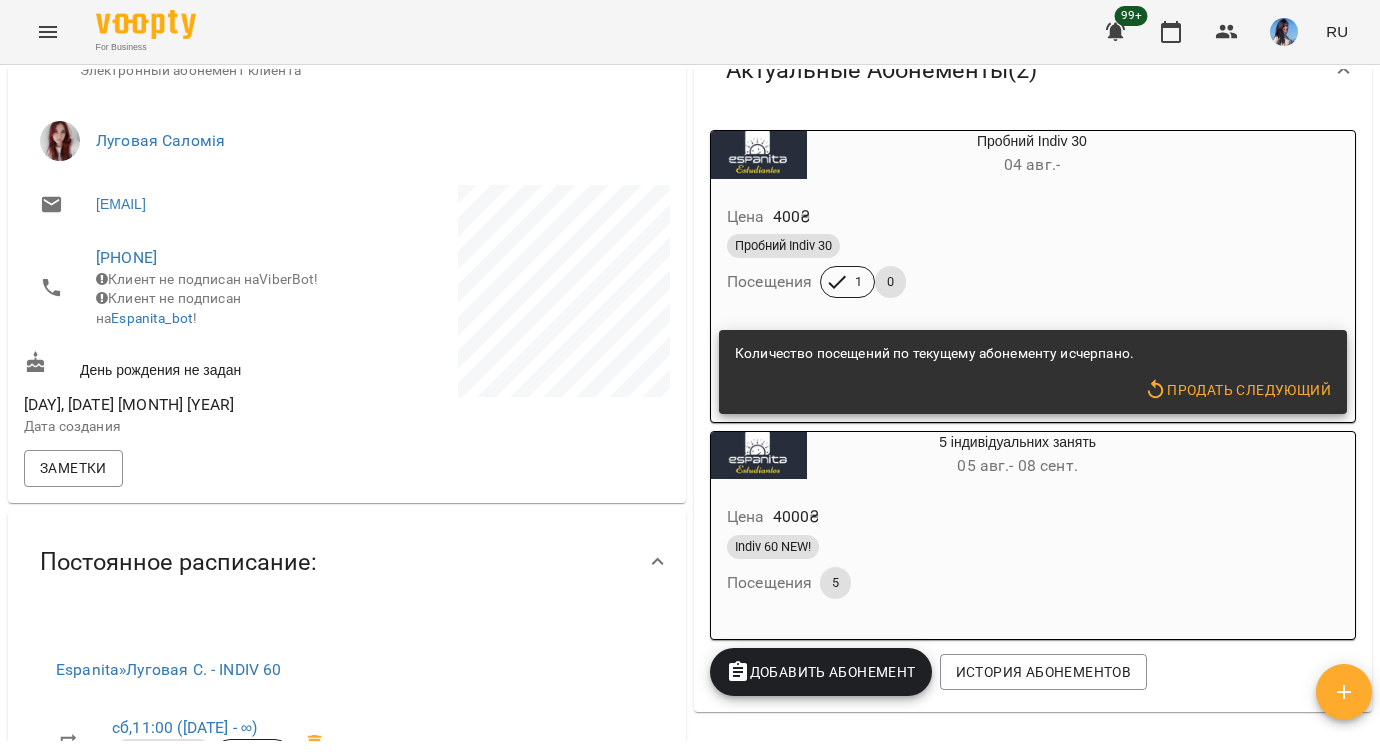 scroll, scrollTop: 323, scrollLeft: 0, axis: vertical 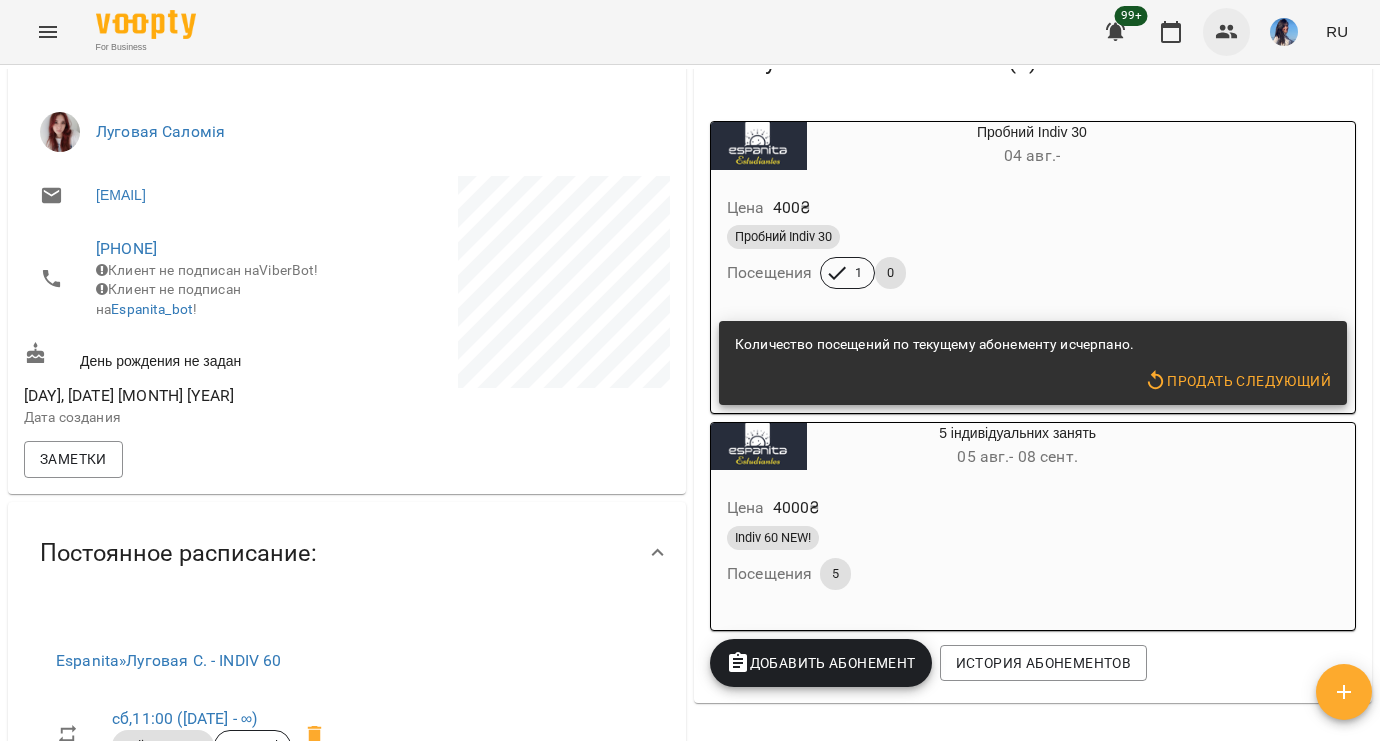 click 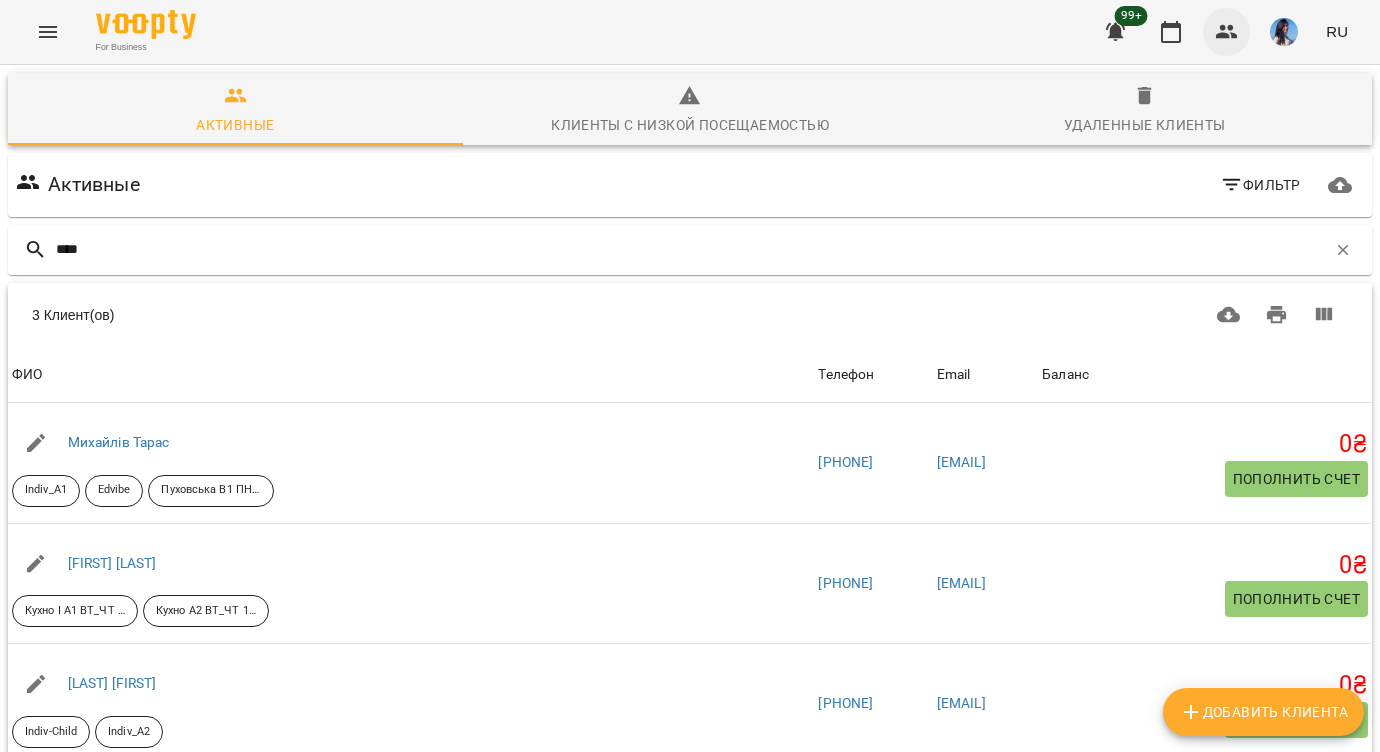 type on "*****" 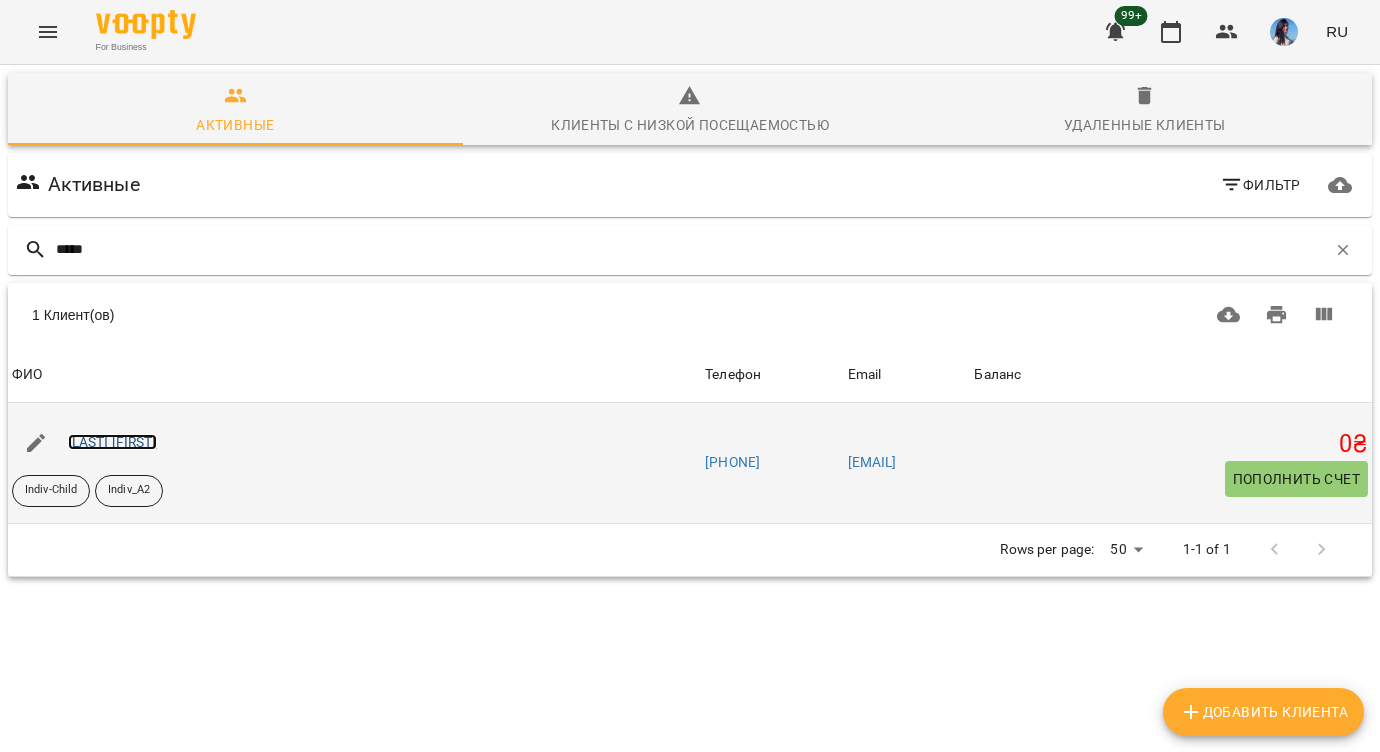 click on "[LAST] [FIRST]" at bounding box center [112, 442] 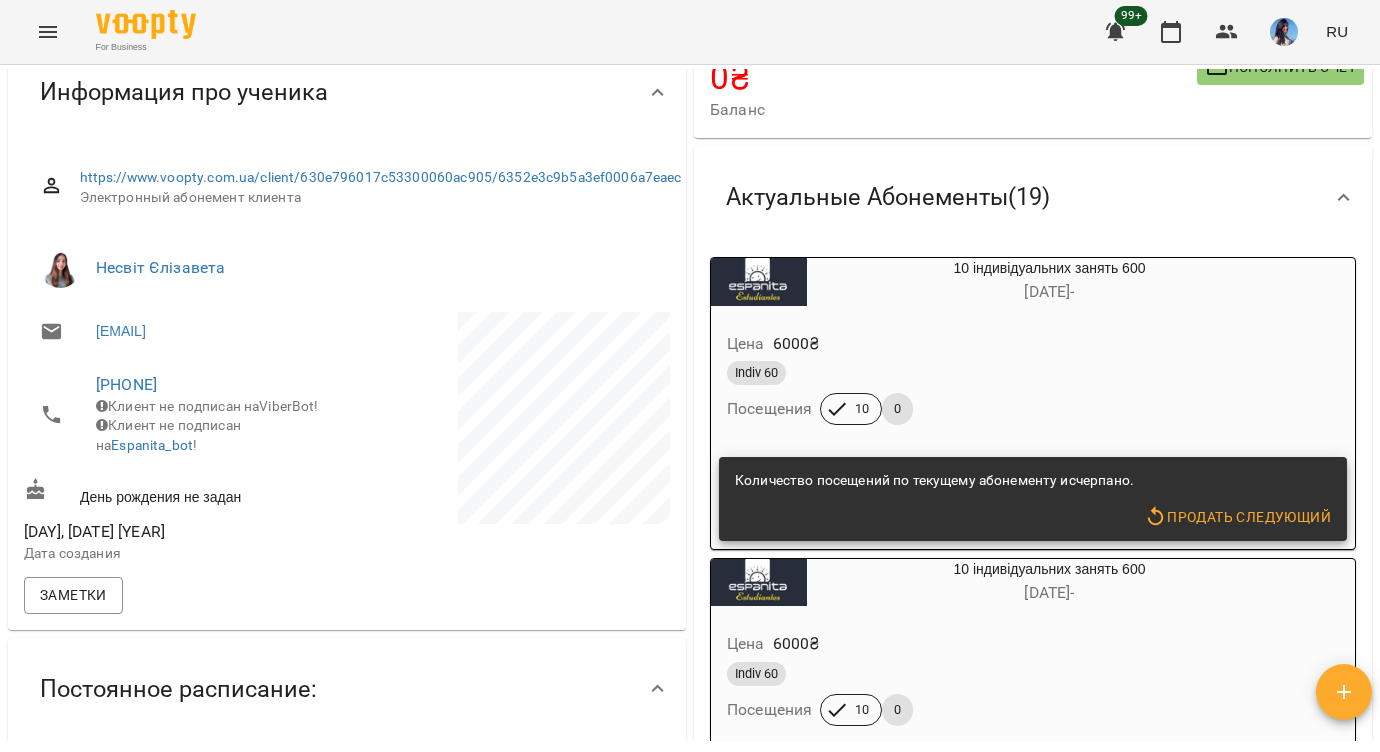 scroll, scrollTop: 0, scrollLeft: 0, axis: both 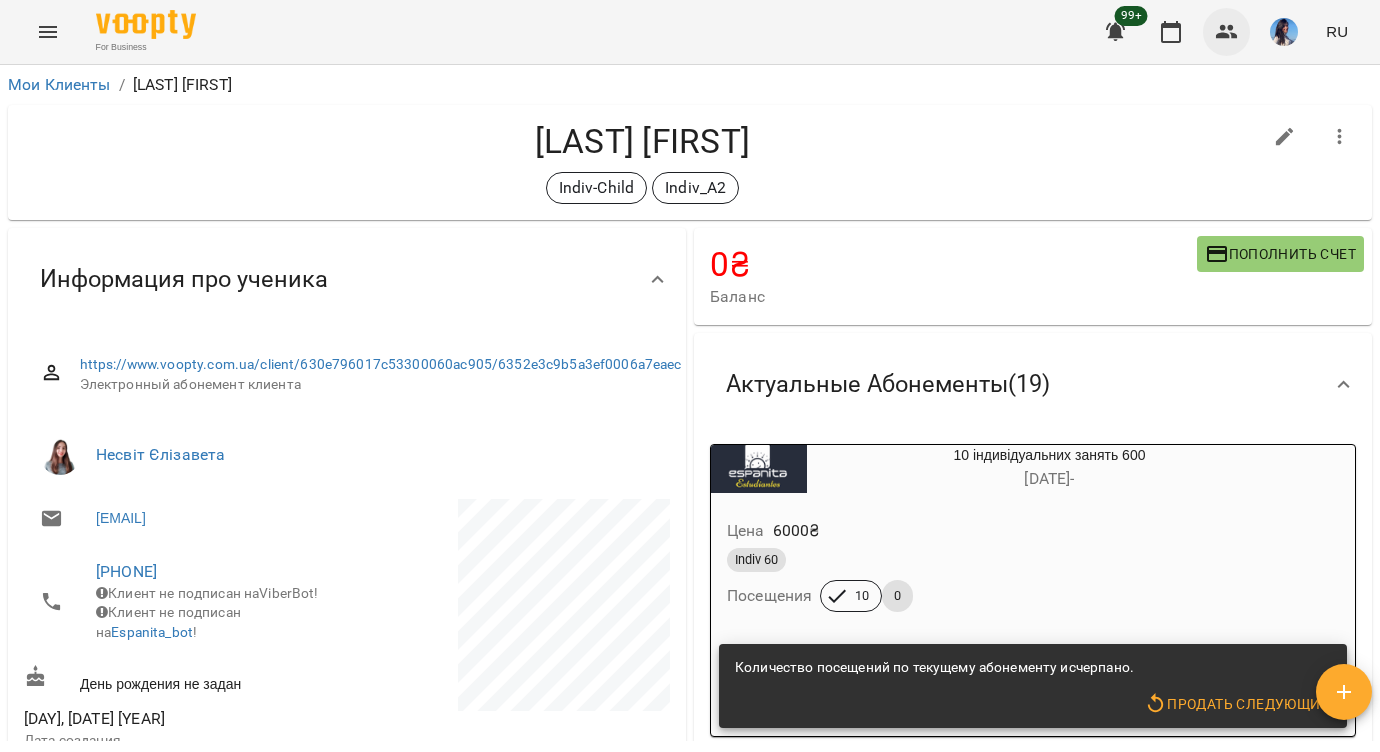 click 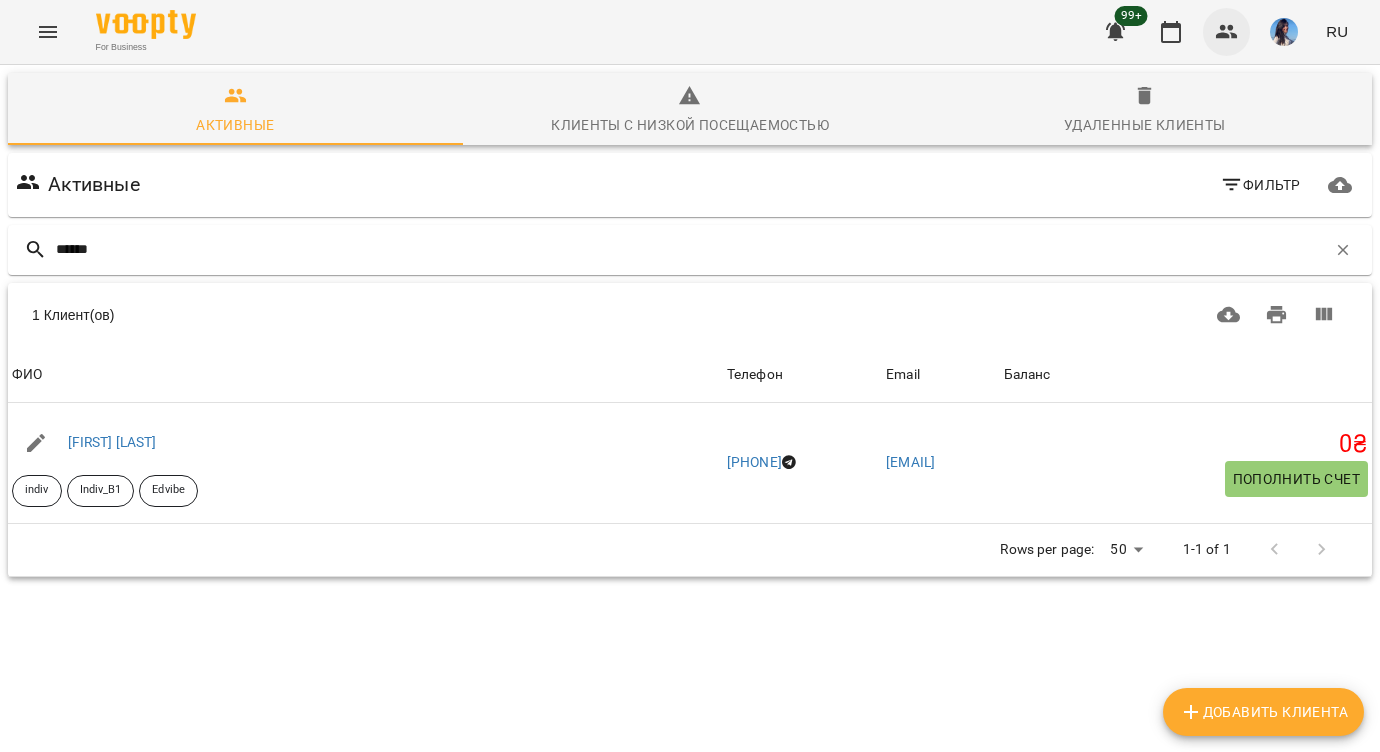 type on "*******" 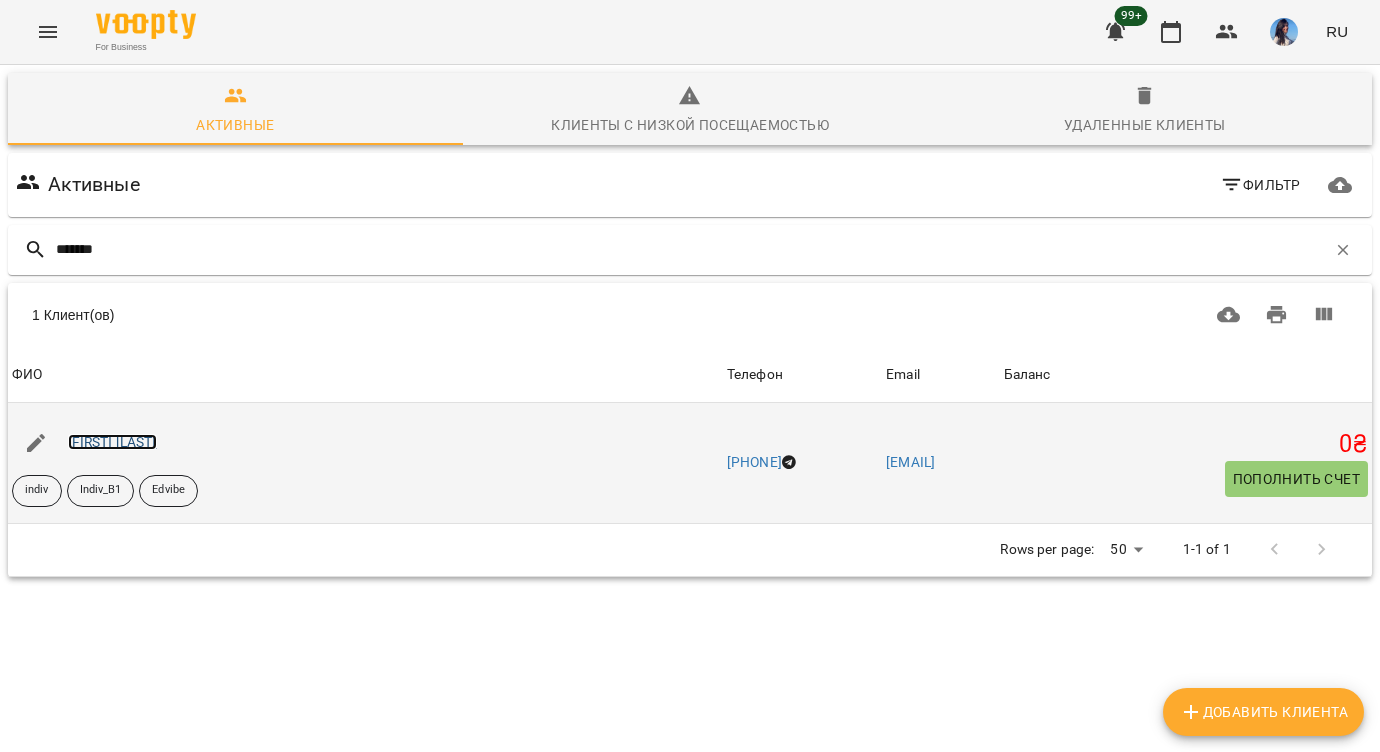 click on "[FIRST] [LAST]" at bounding box center (112, 442) 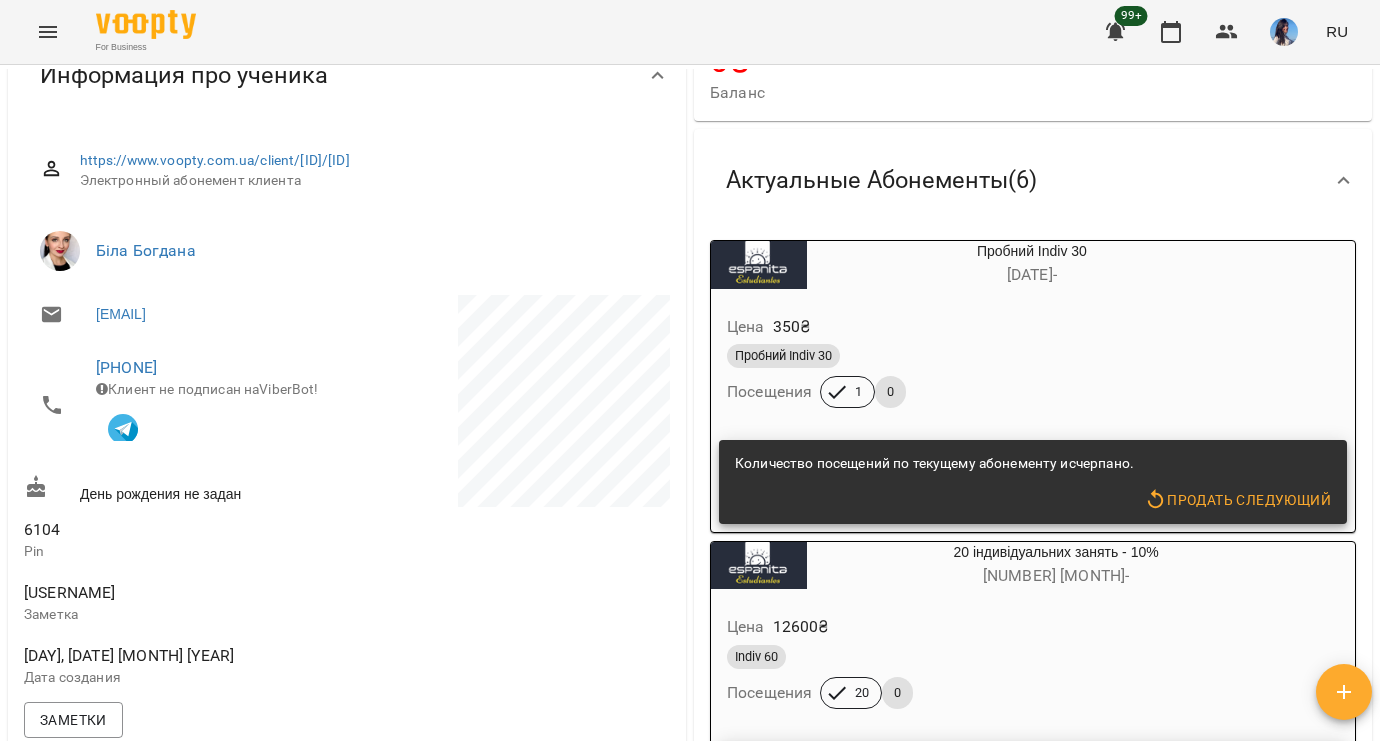 scroll, scrollTop: 0, scrollLeft: 0, axis: both 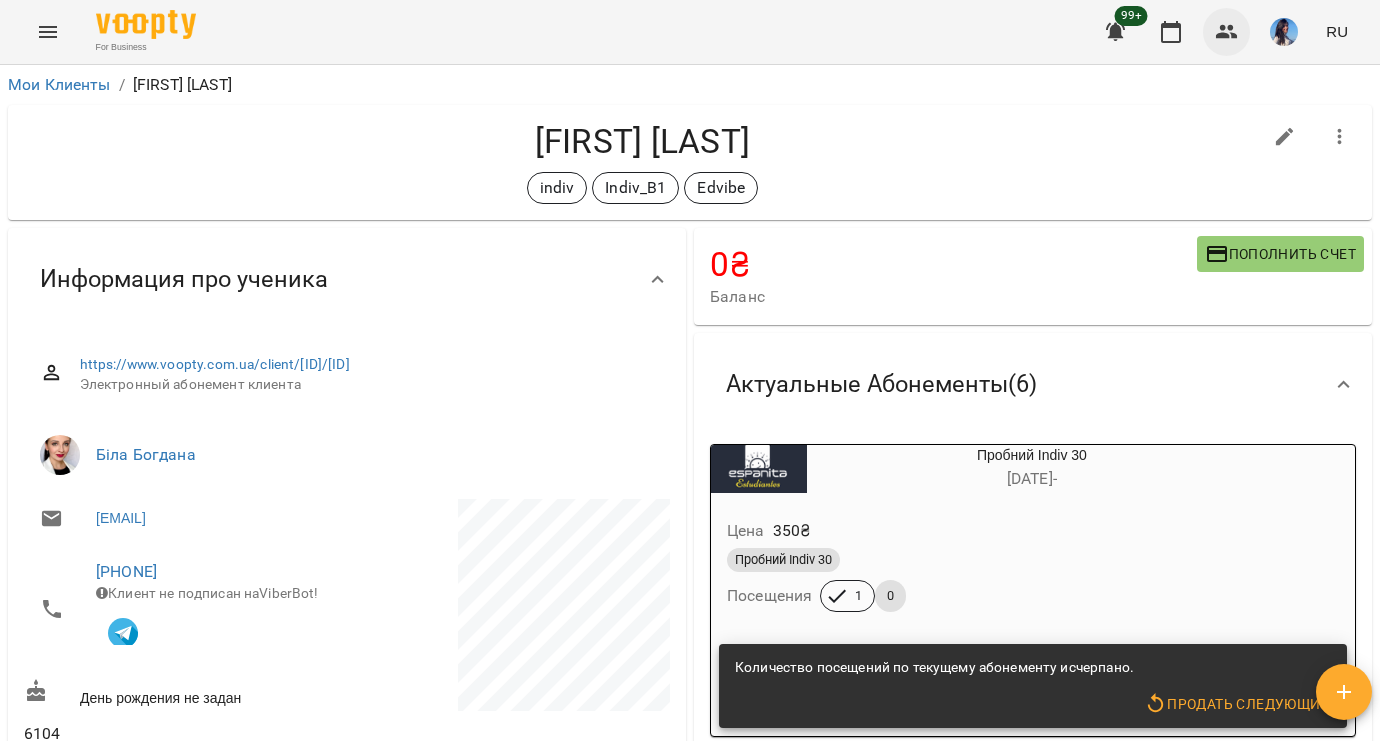 click 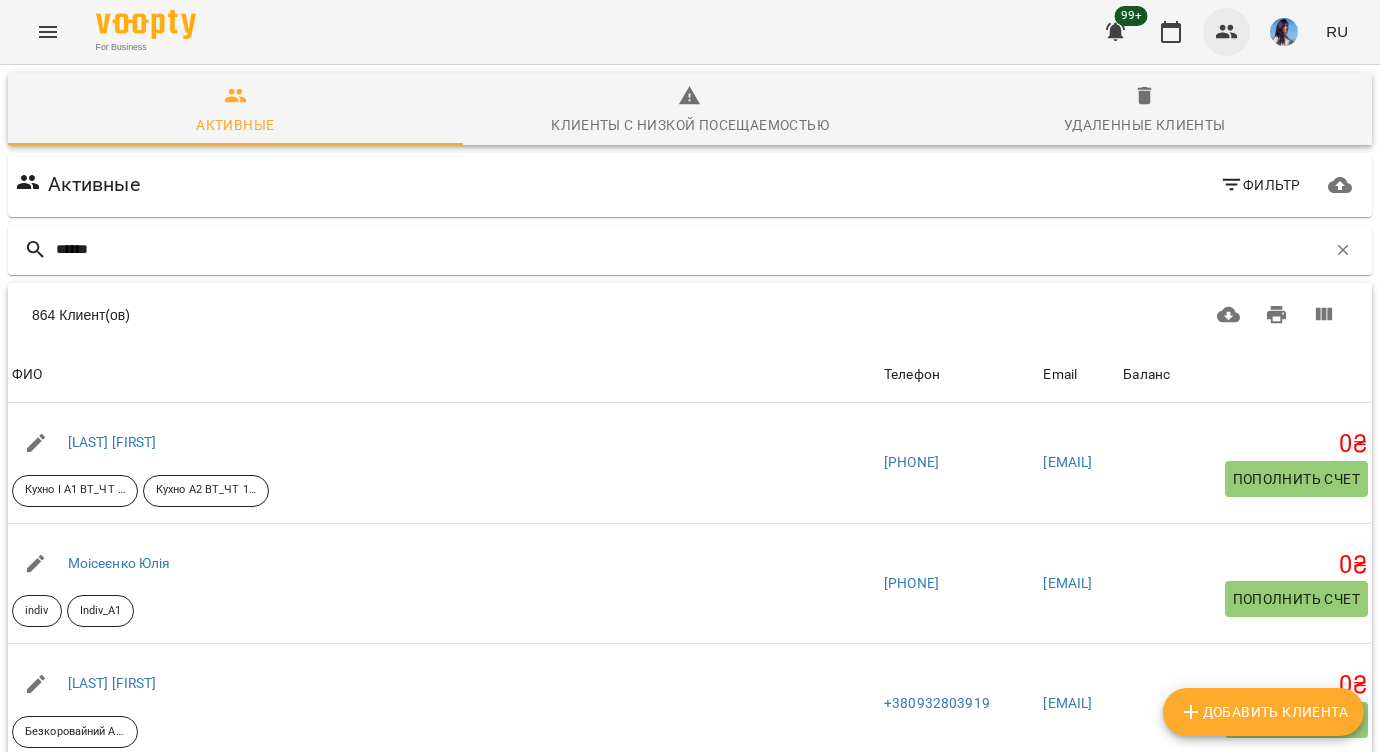 type on "*******" 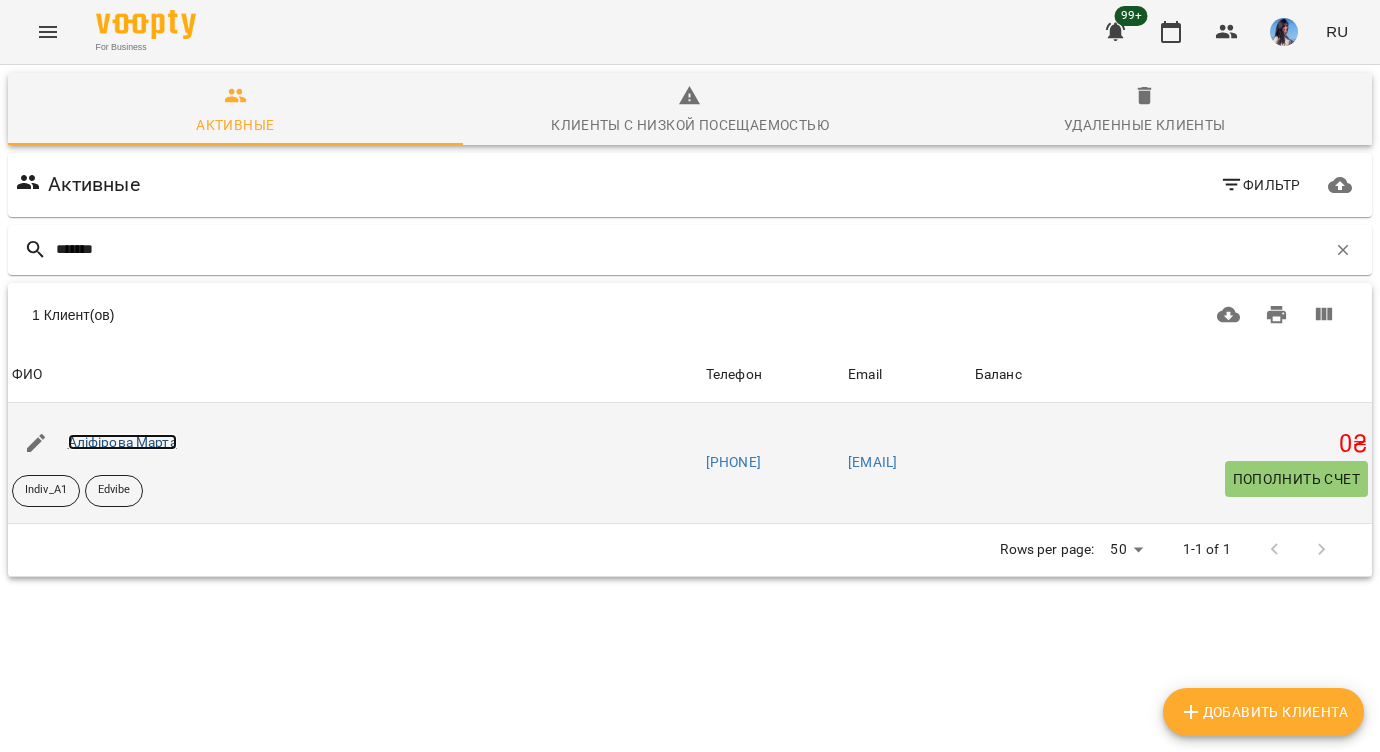 click on "Аліфірова Марта" at bounding box center (122, 442) 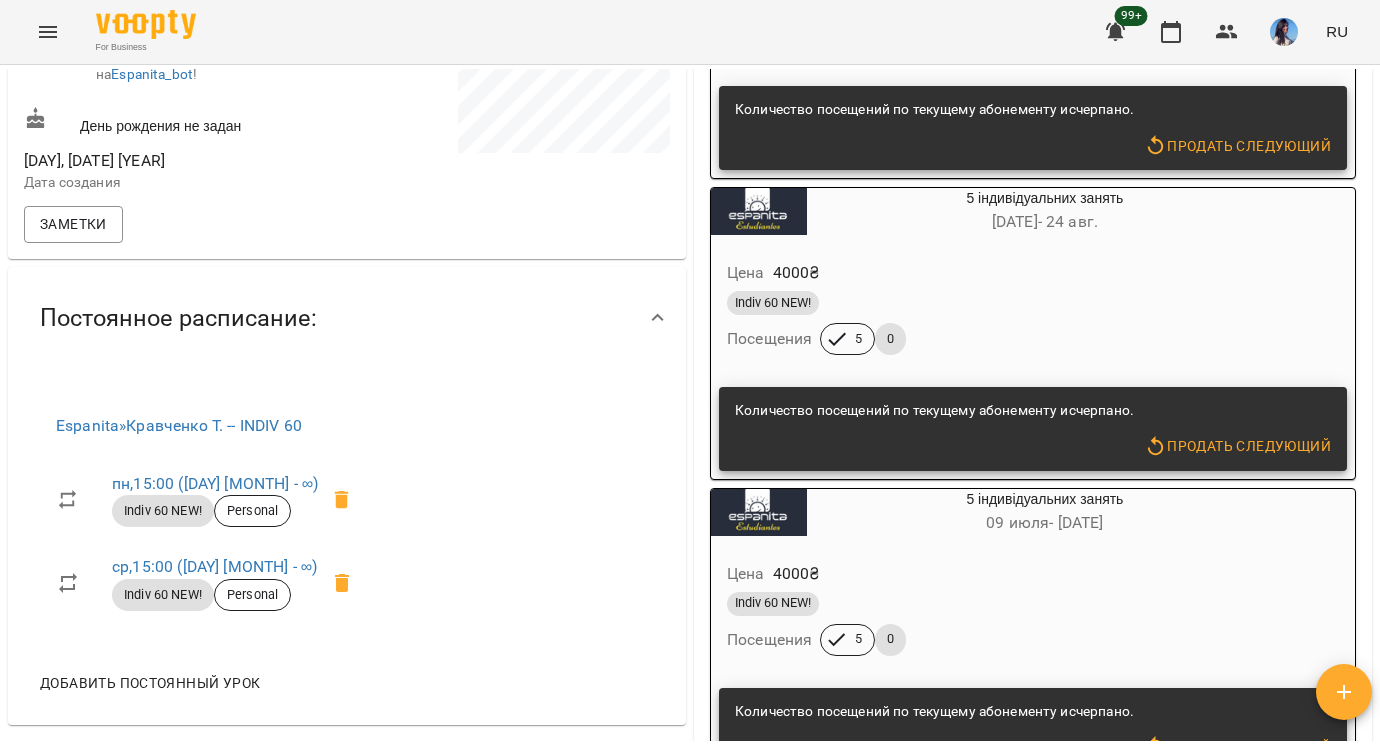 scroll, scrollTop: 0, scrollLeft: 0, axis: both 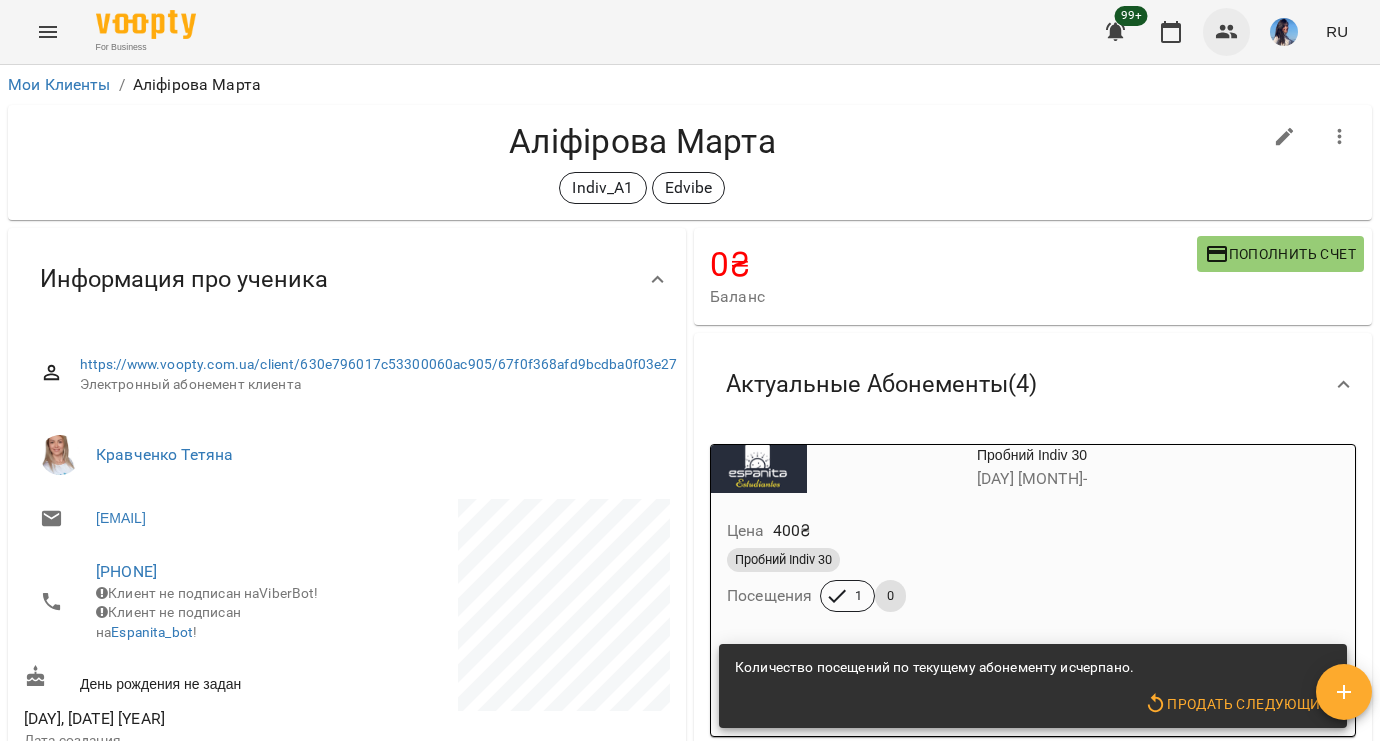 click 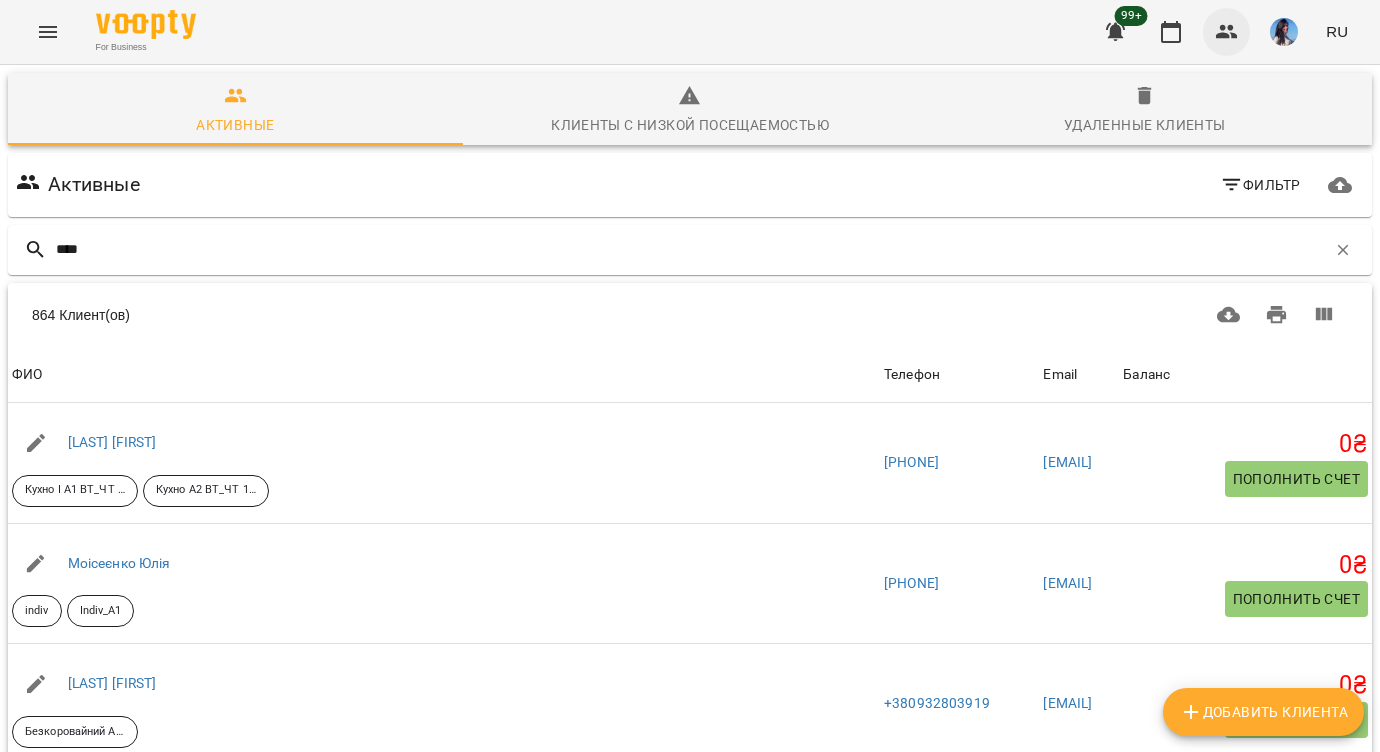 type on "*****" 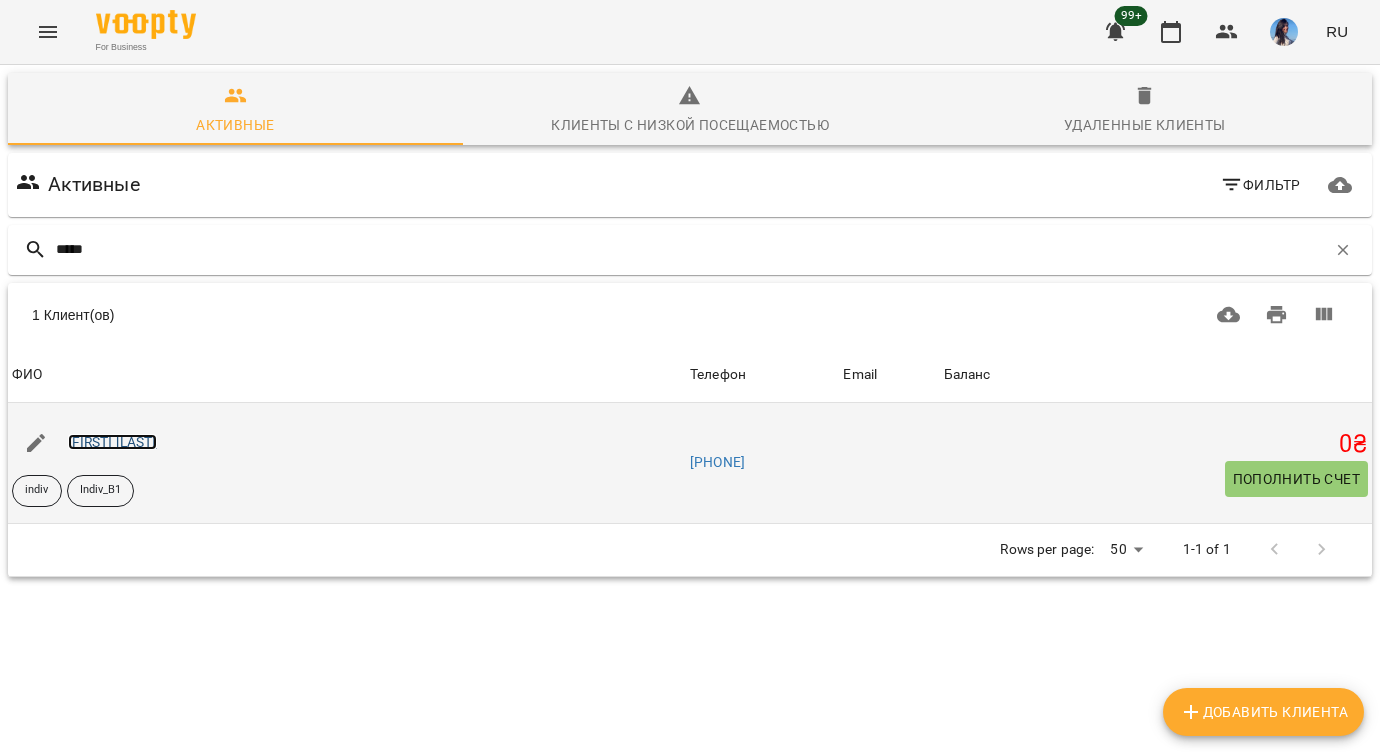 click on "[FIRST] [LAST]" at bounding box center (112, 442) 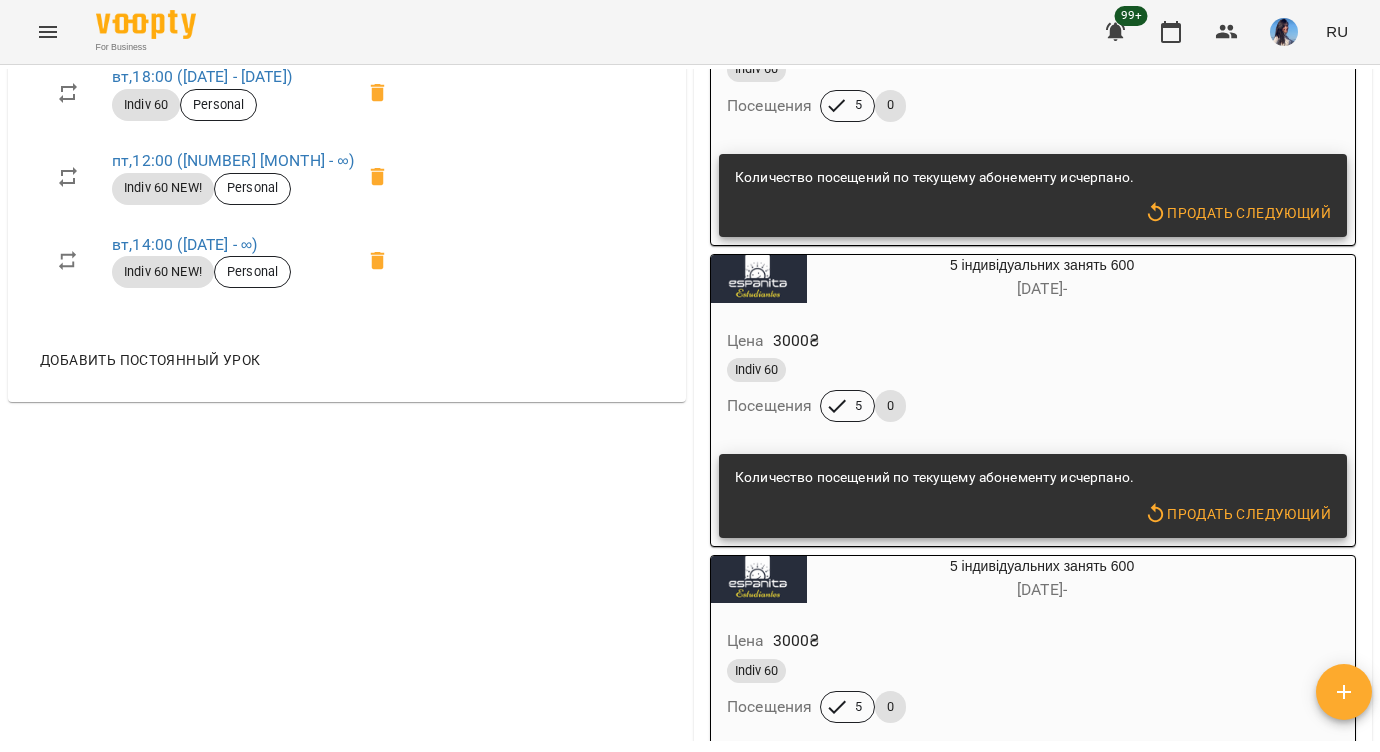 scroll, scrollTop: 0, scrollLeft: 0, axis: both 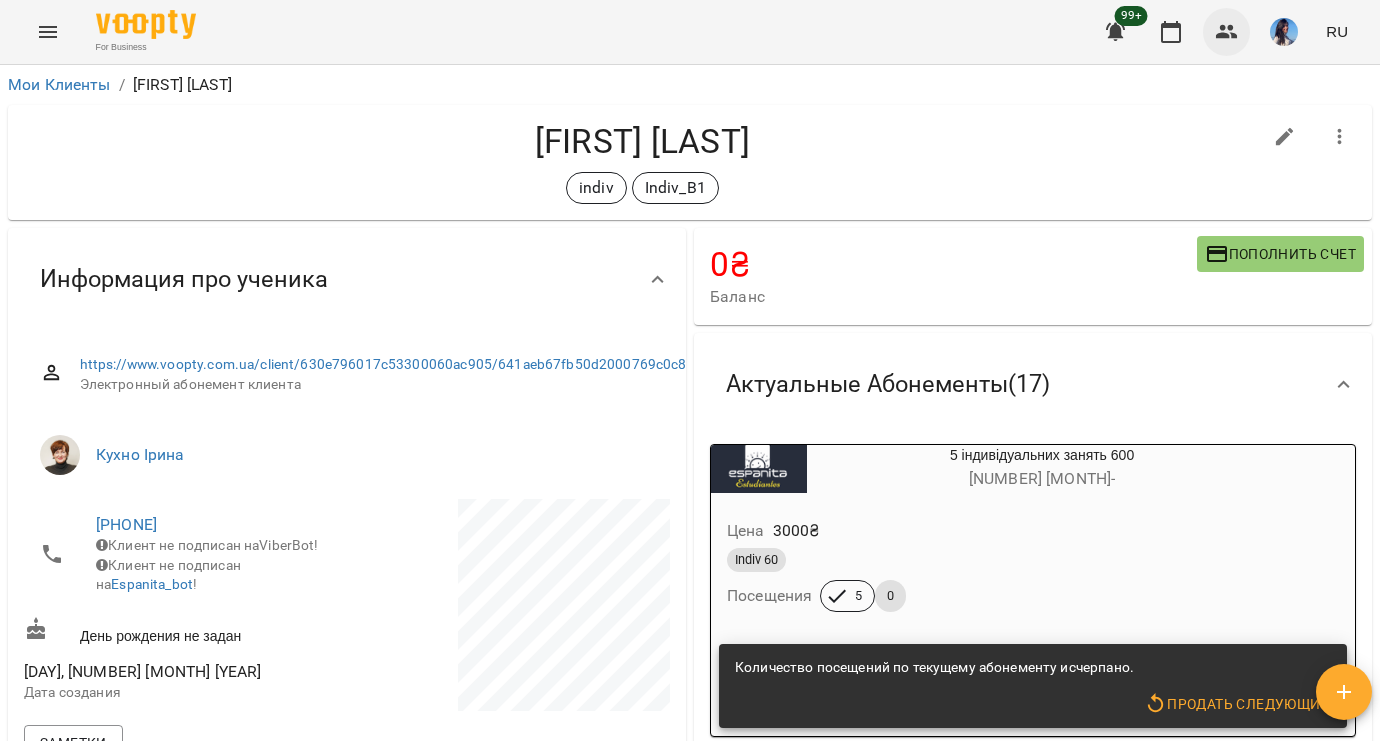 click 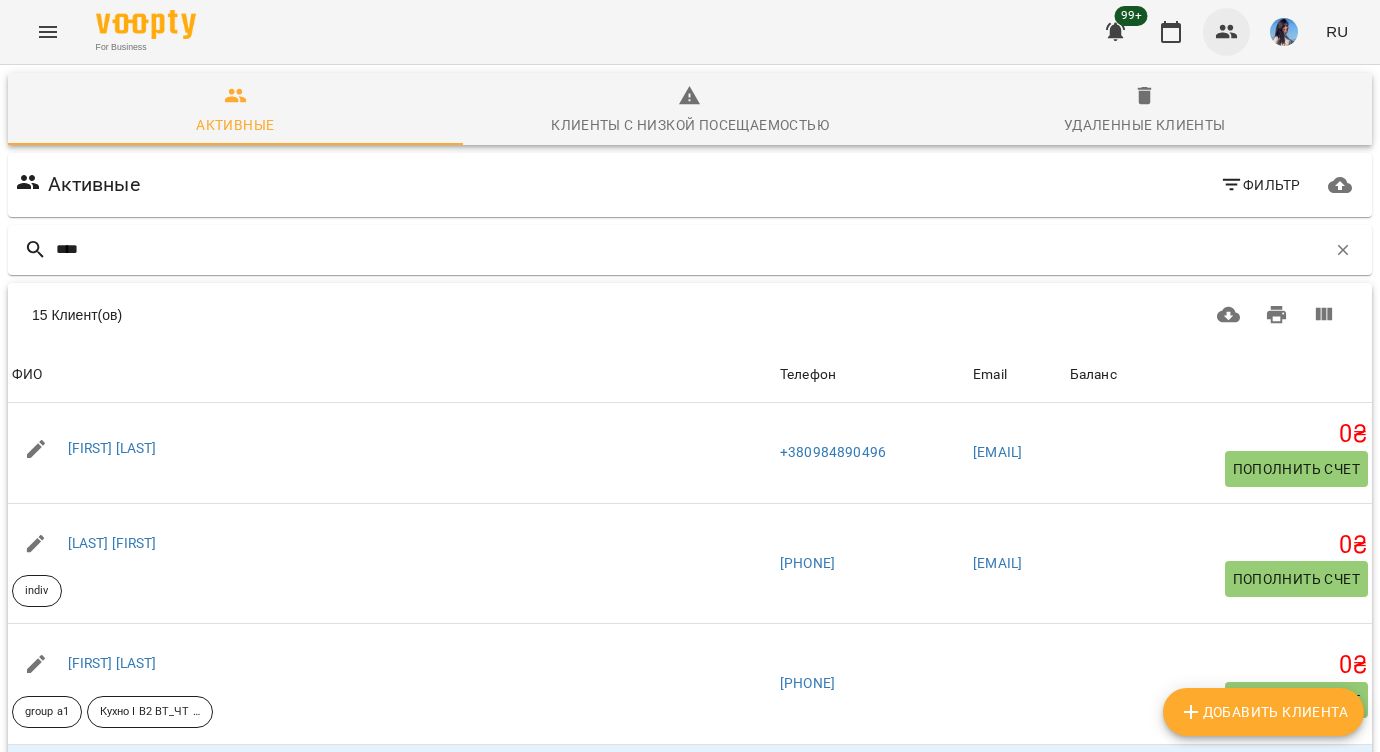 type on "*****" 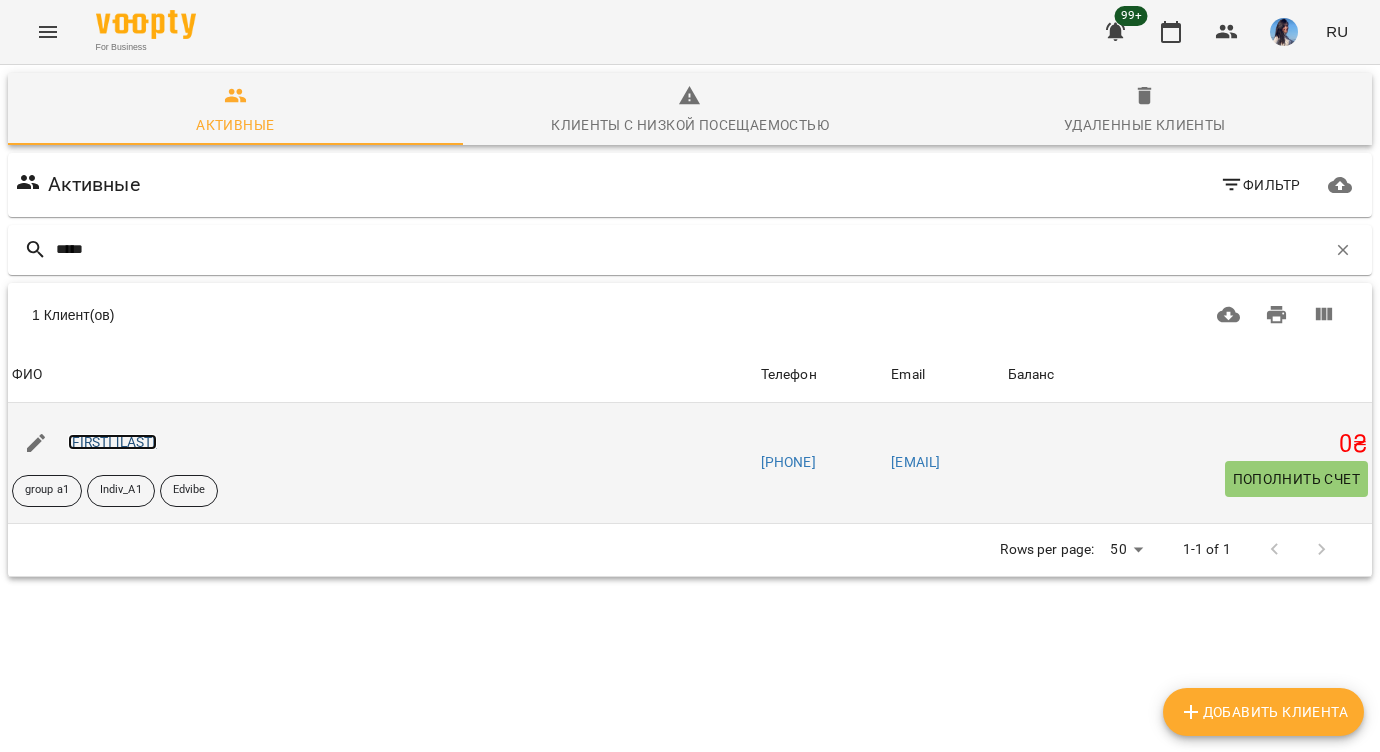 click on "[FIRST] [LAST]" at bounding box center (112, 442) 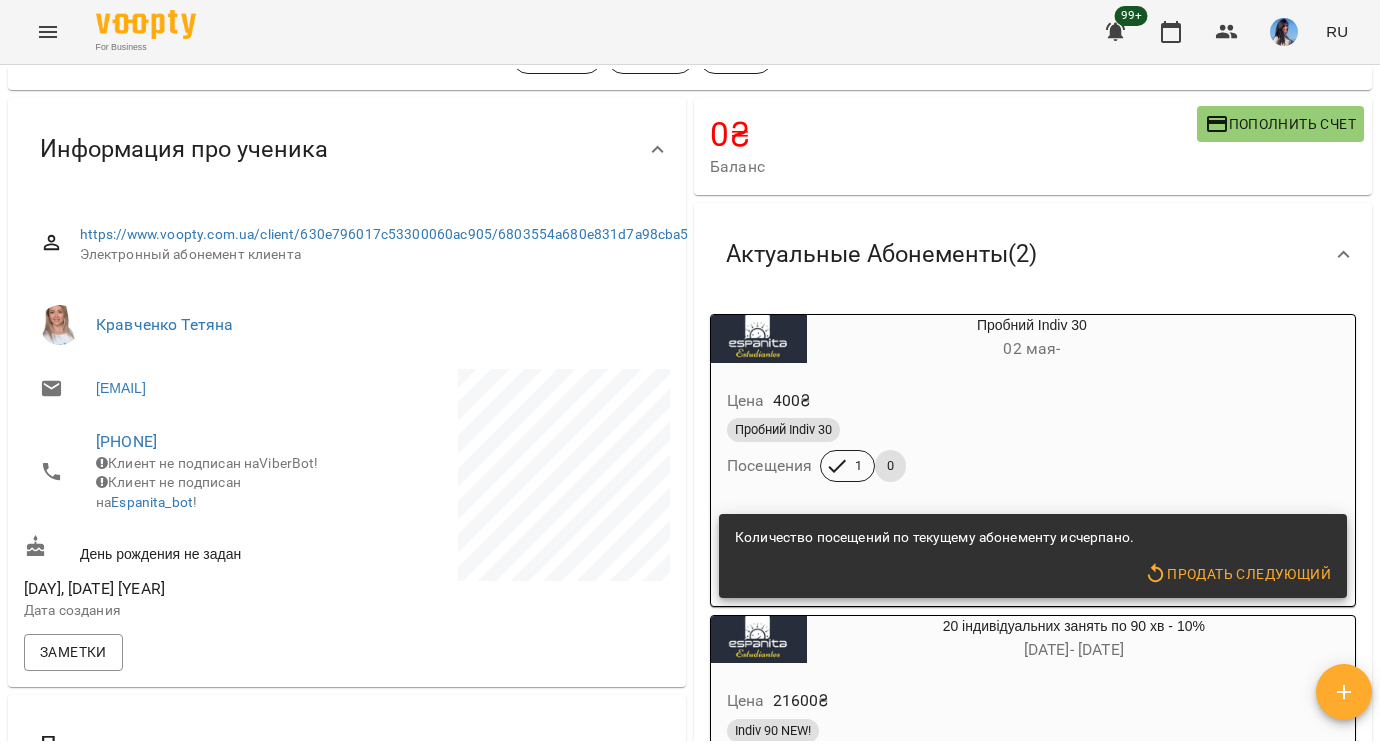 scroll, scrollTop: 0, scrollLeft: 0, axis: both 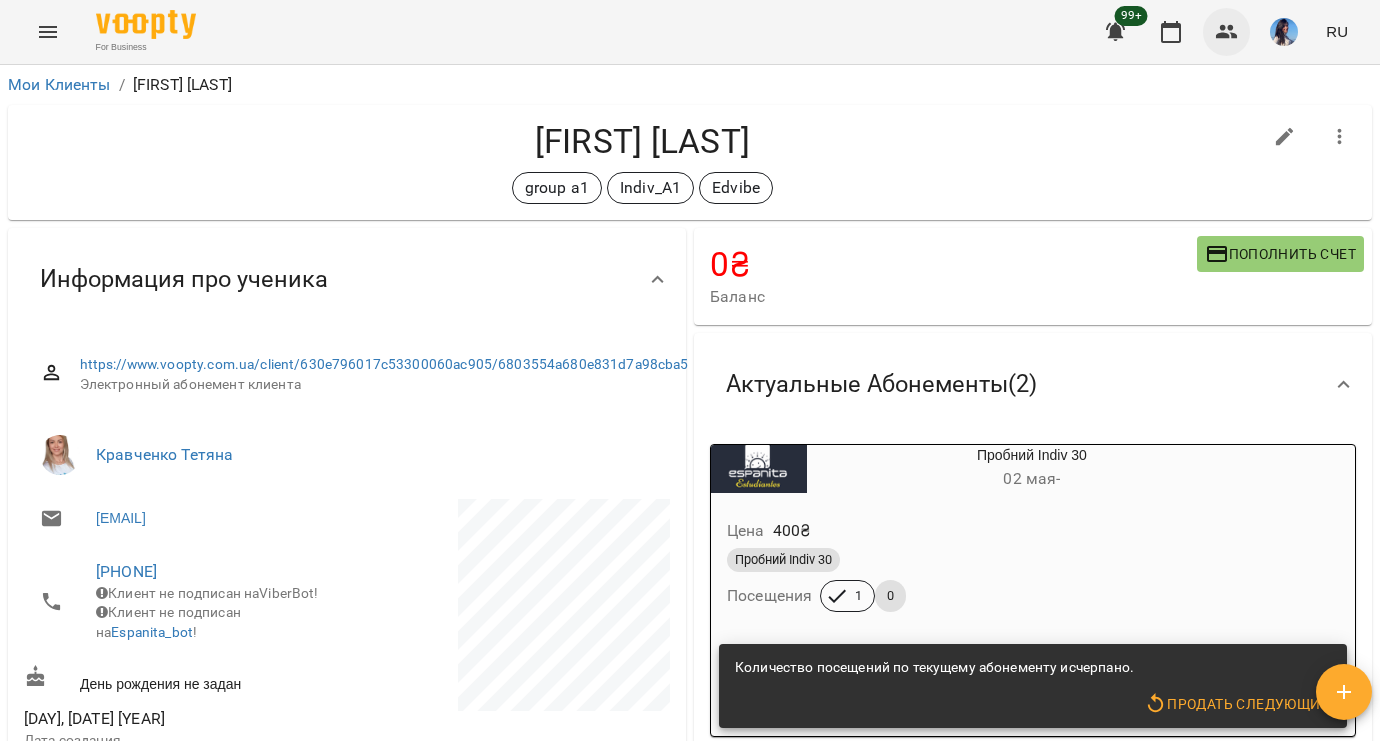 click 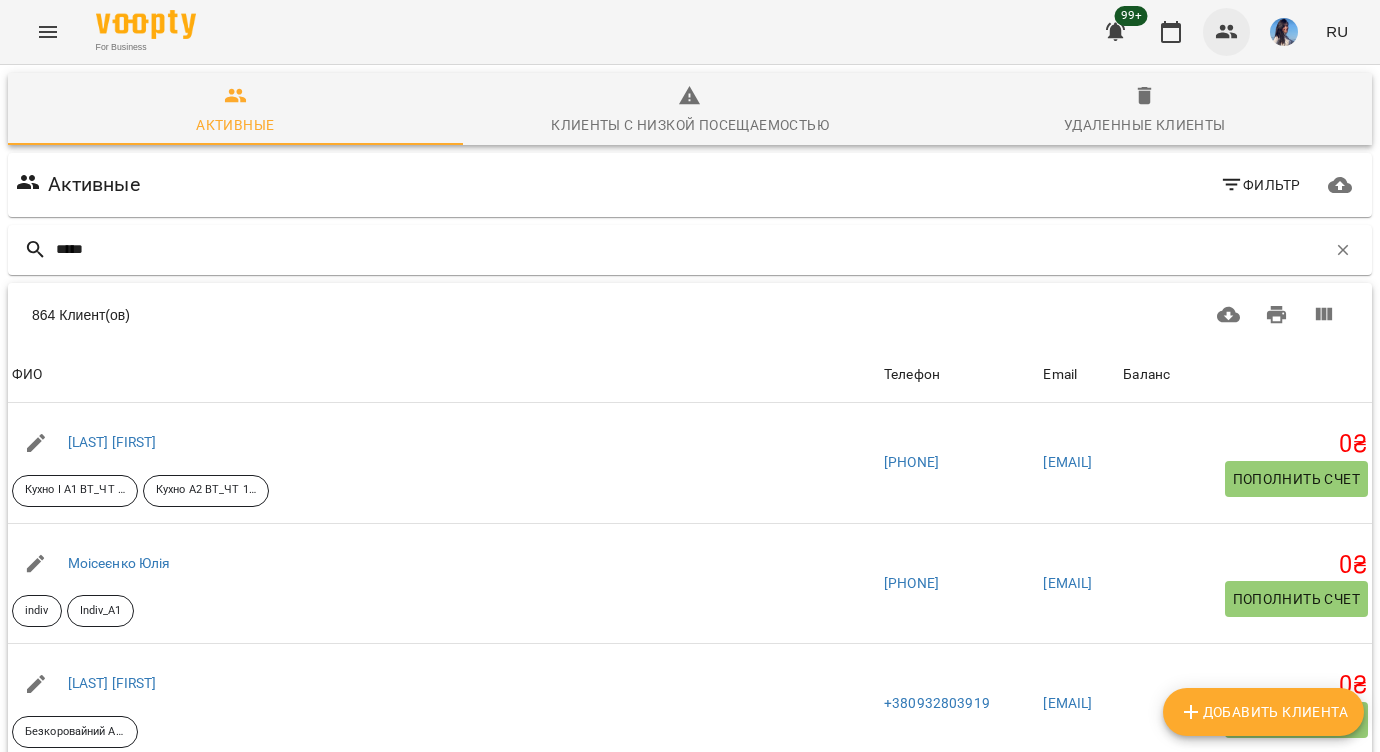 type on "******" 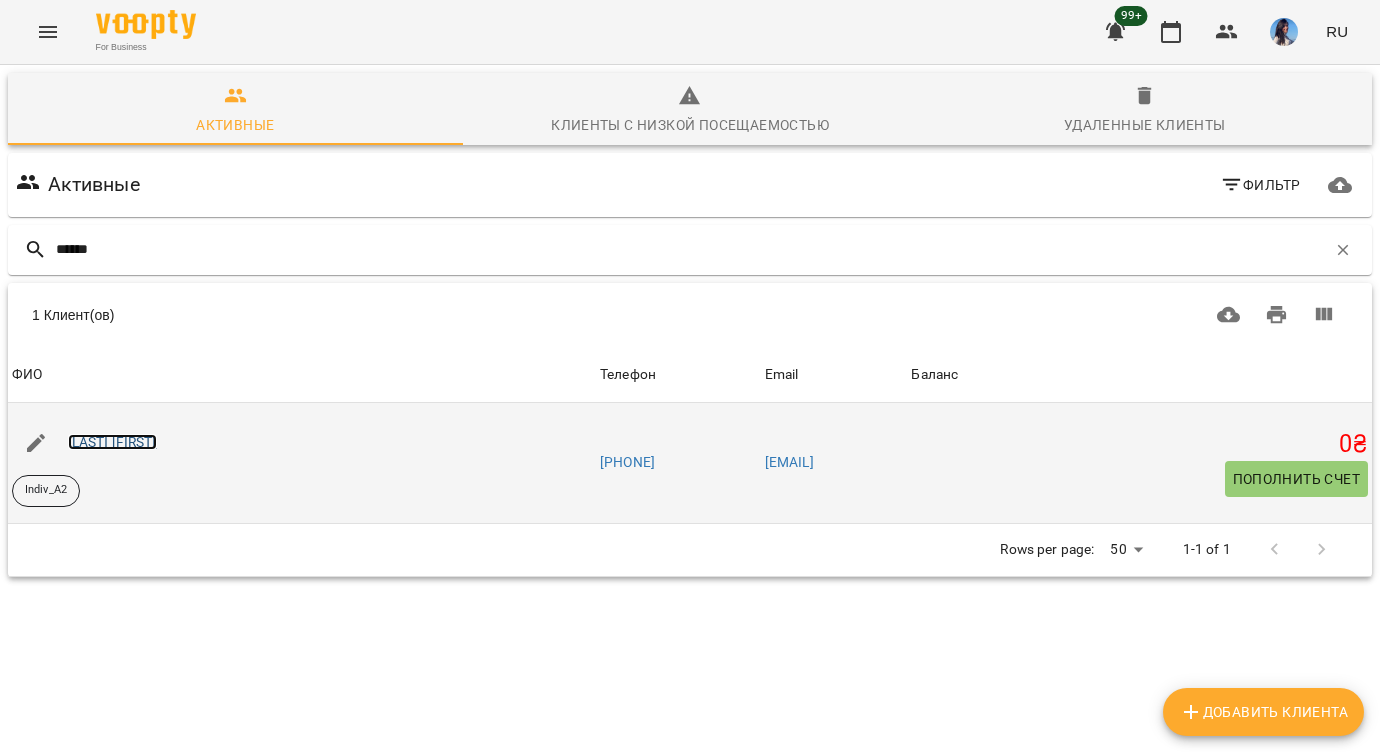 click on "[LAST] [FIRST]" at bounding box center [112, 442] 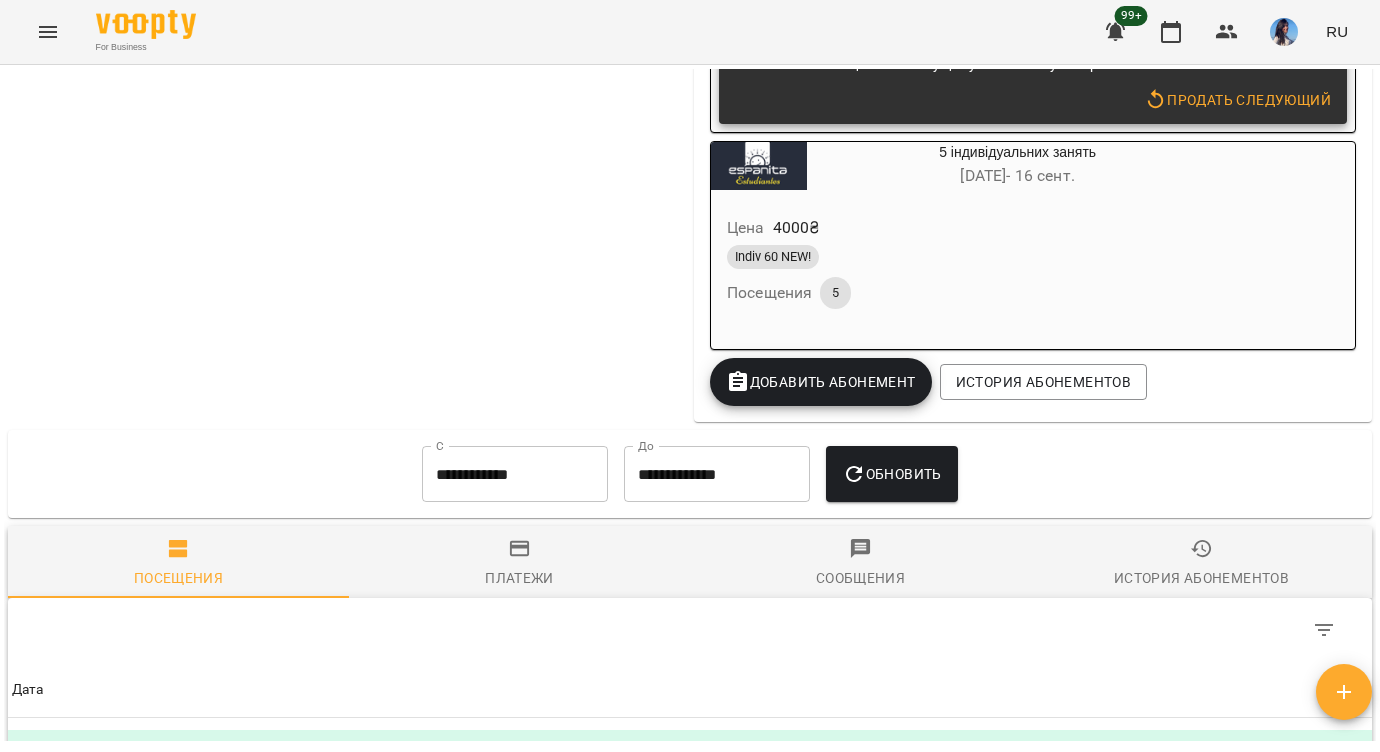 scroll, scrollTop: 0, scrollLeft: 0, axis: both 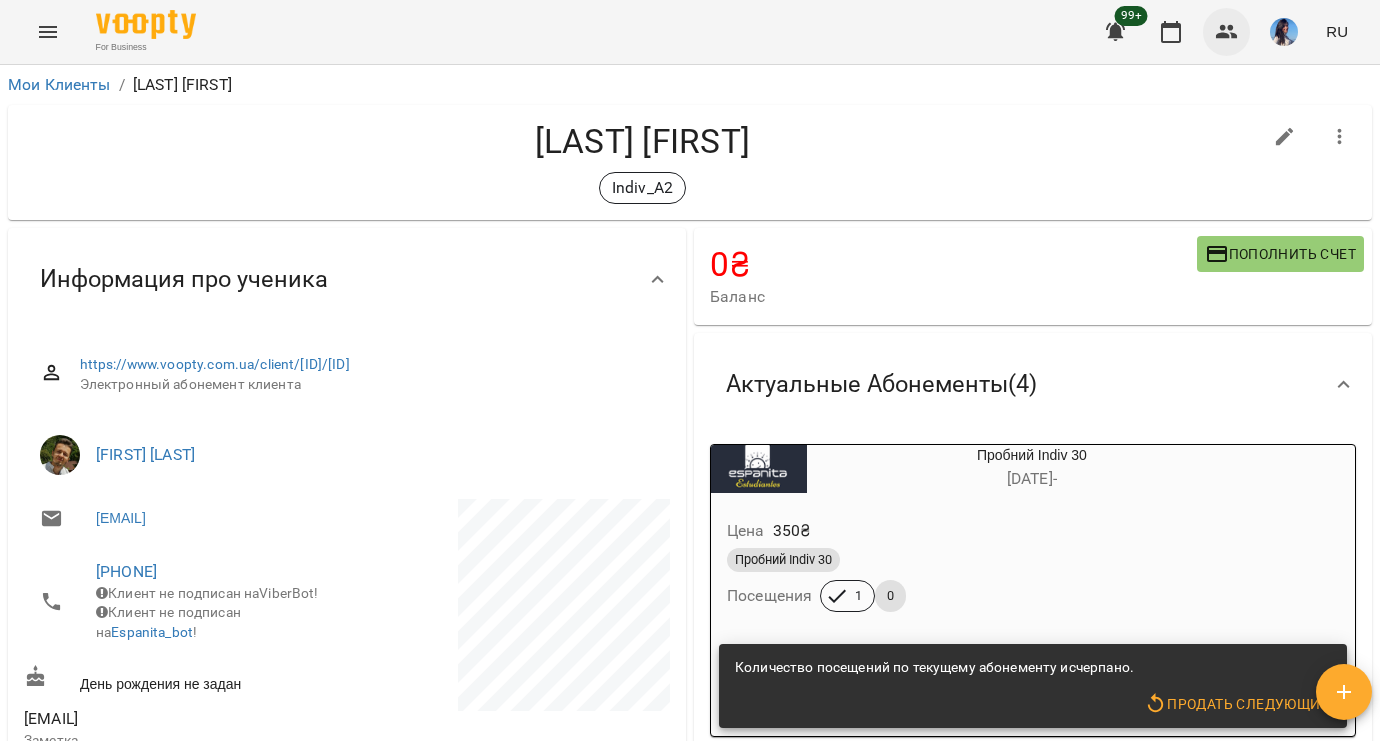click 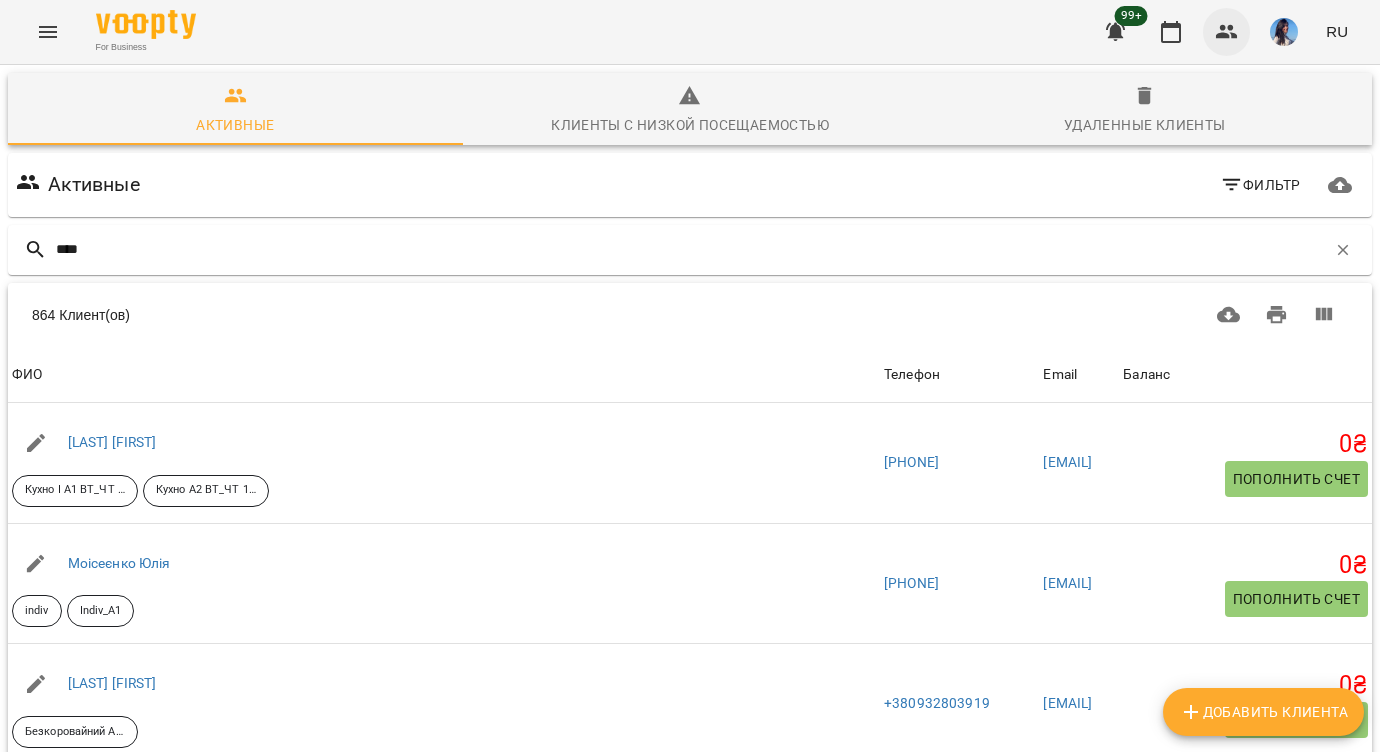 type on "*****" 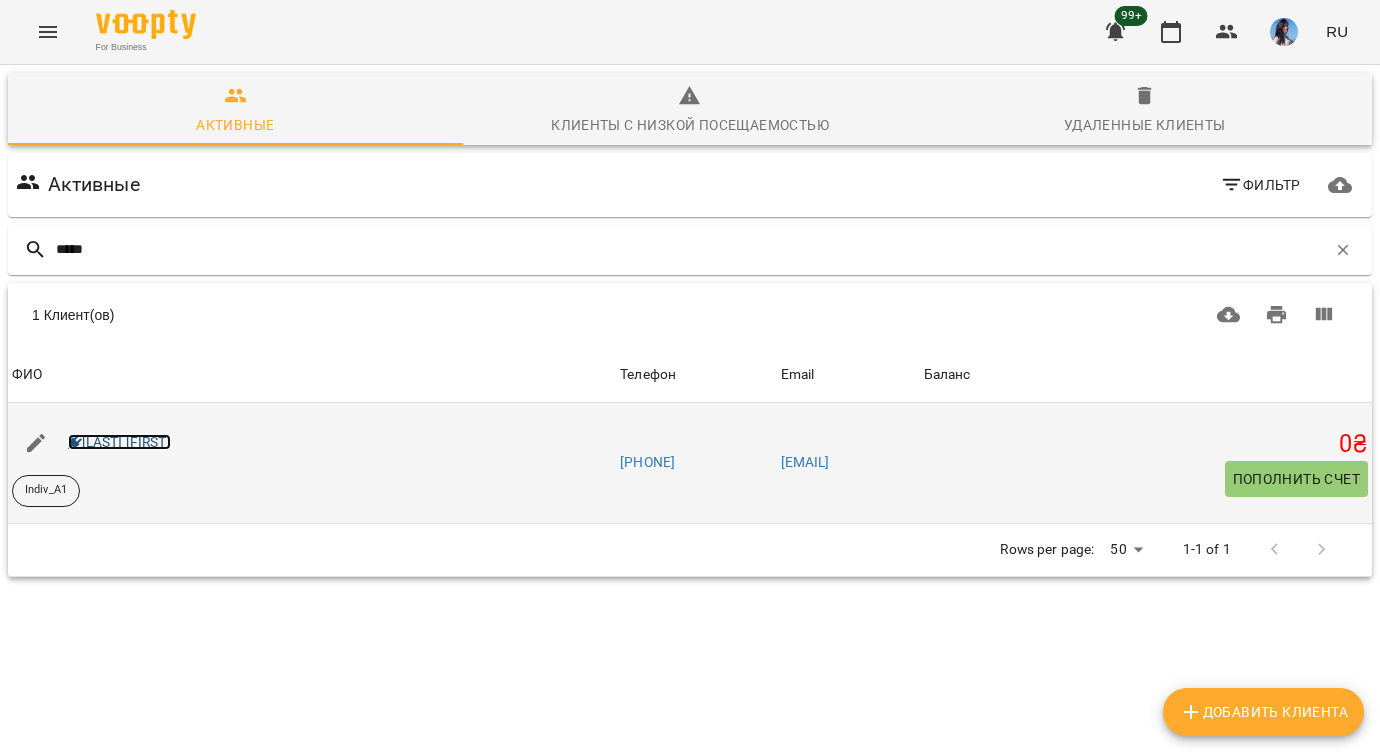 click on "[LAST] [FIRST]" at bounding box center (119, 442) 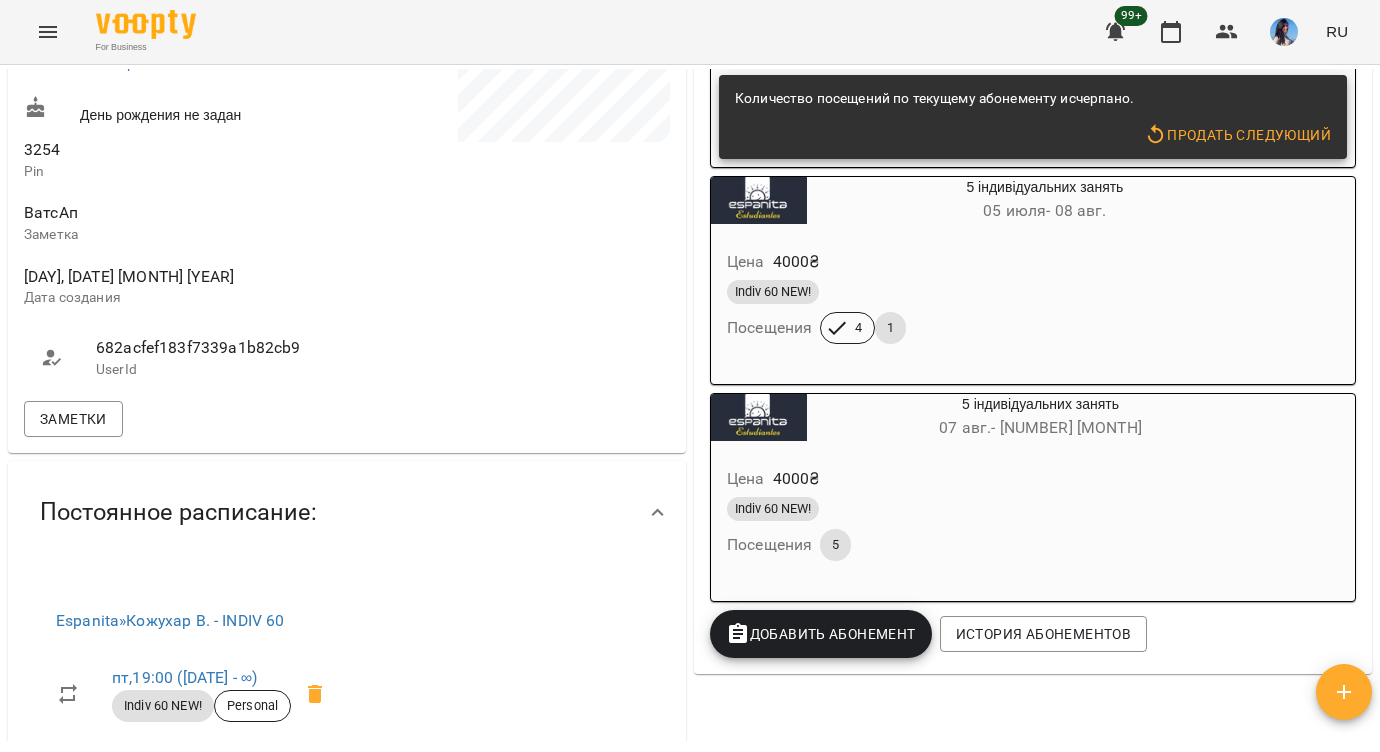 scroll, scrollTop: 0, scrollLeft: 0, axis: both 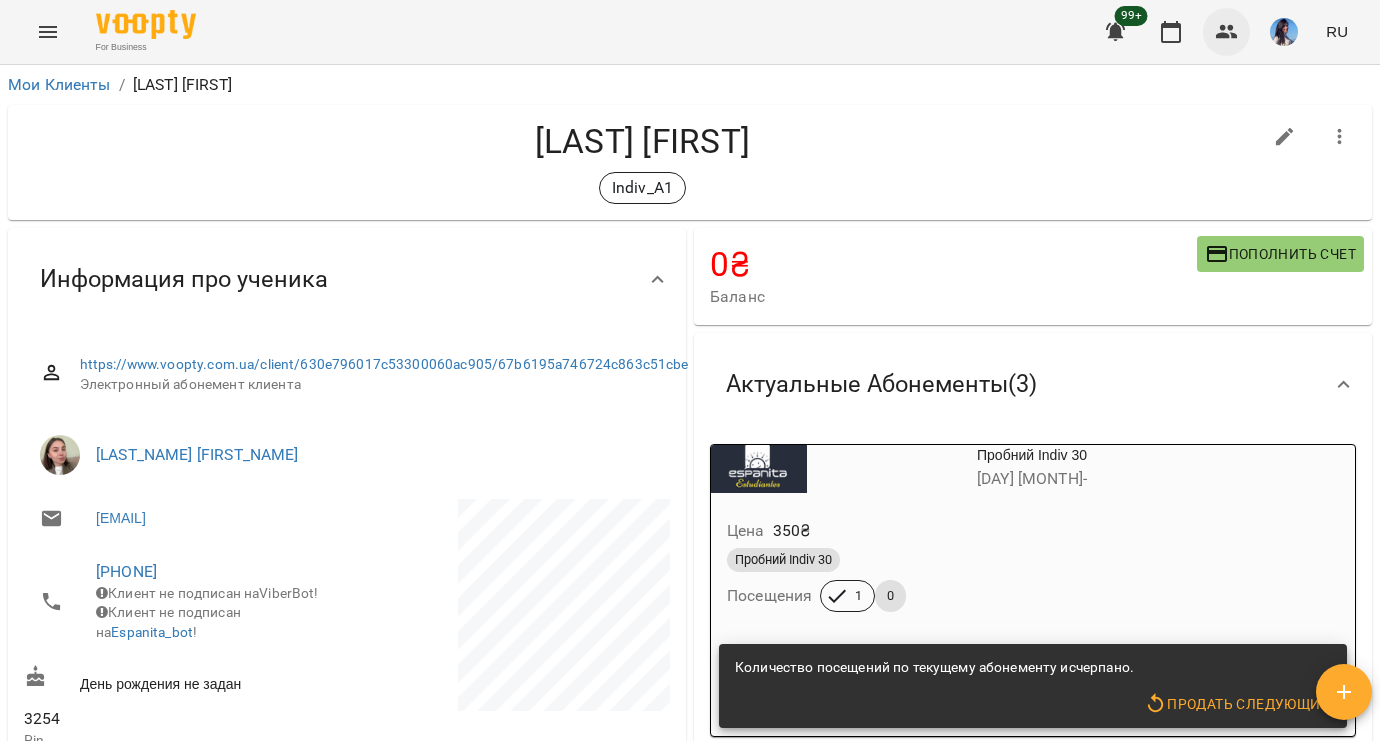 click 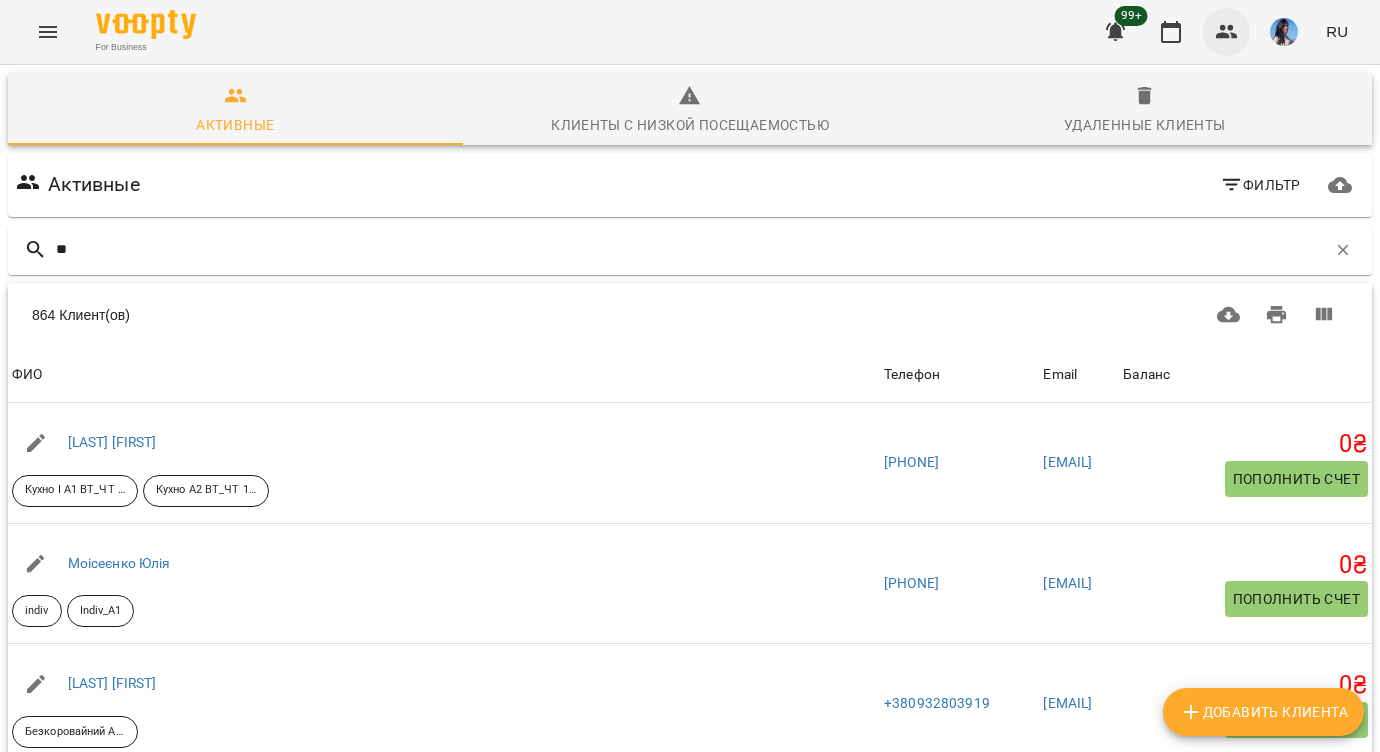type on "***" 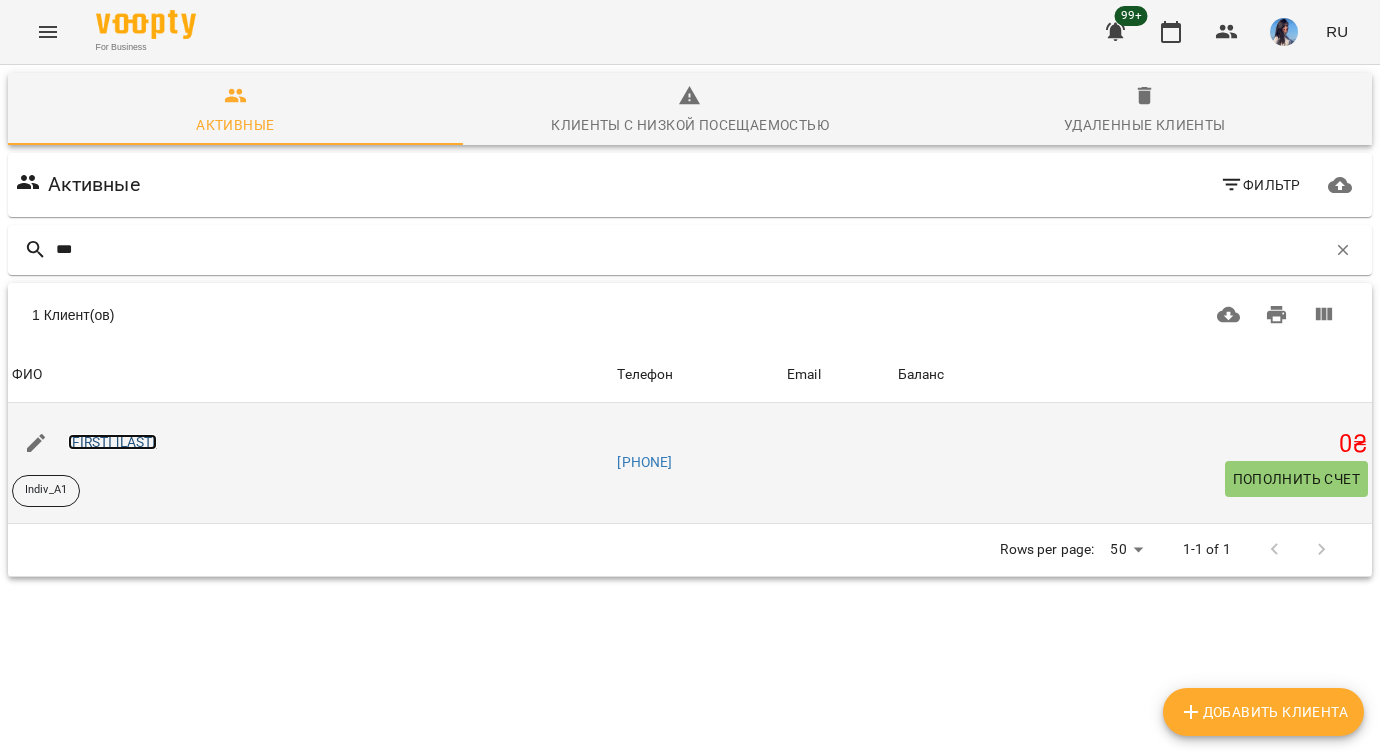click on "[FIRST] [LAST]" at bounding box center (112, 442) 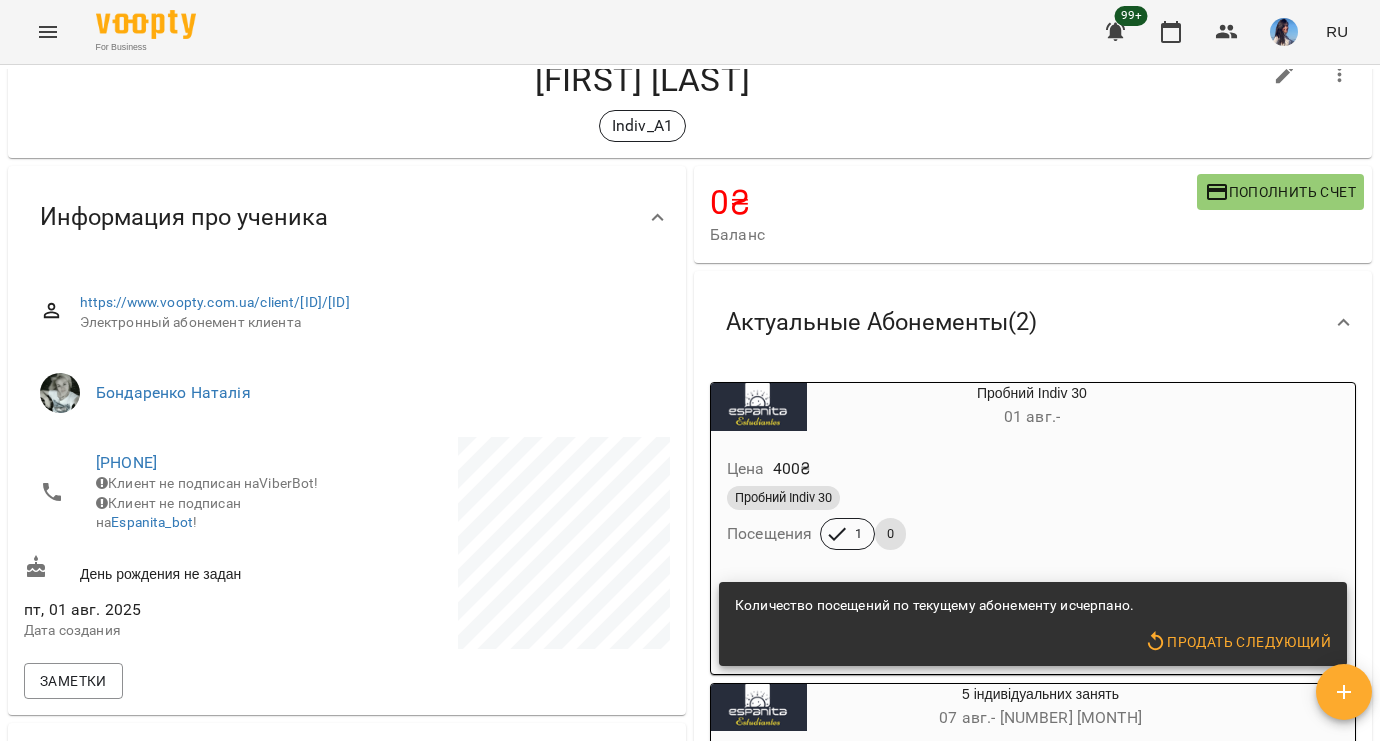 scroll, scrollTop: 0, scrollLeft: 0, axis: both 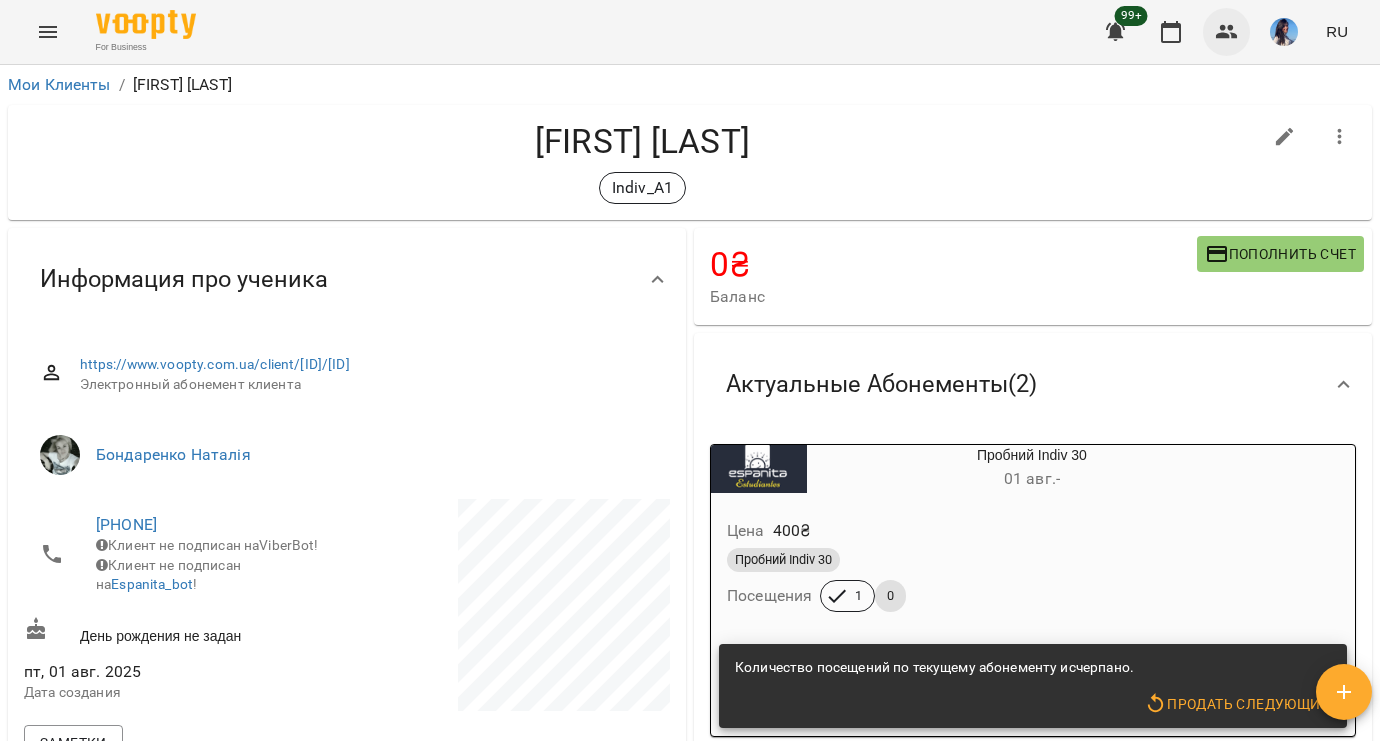 click 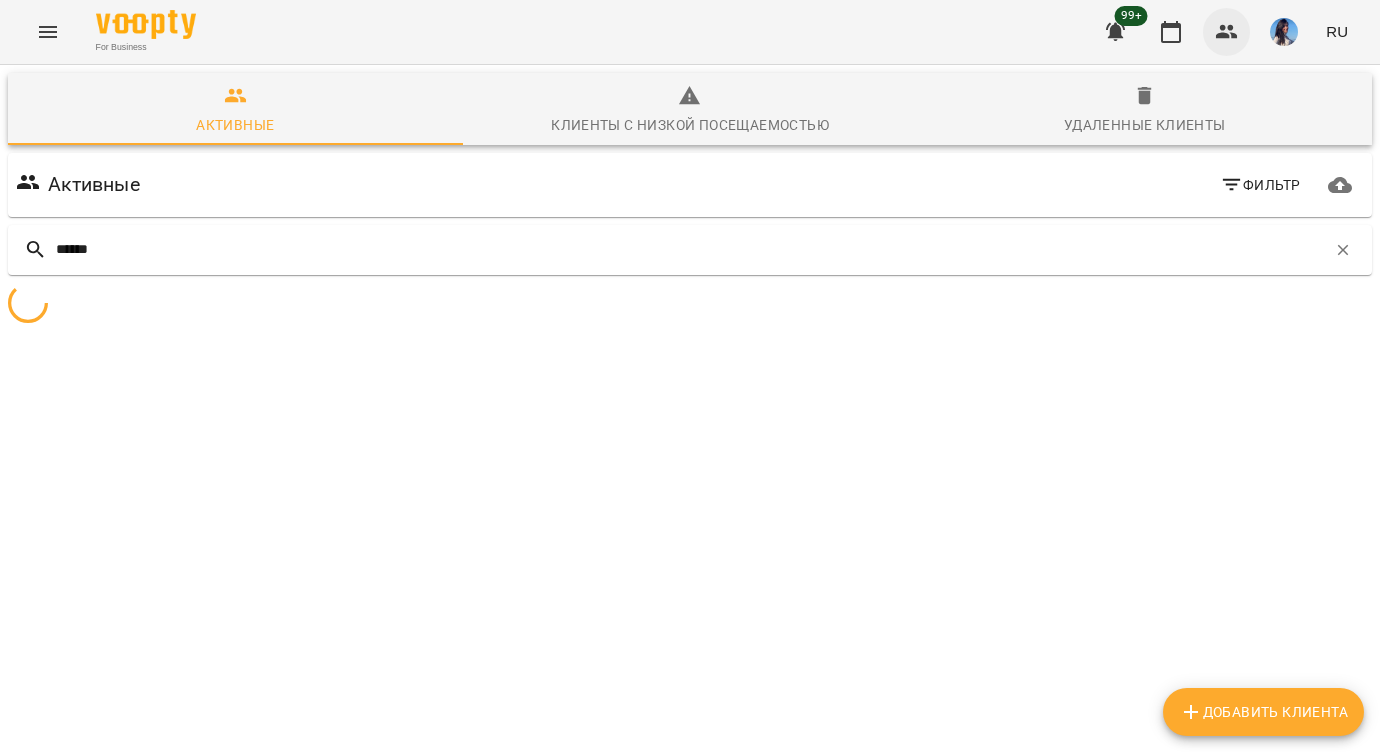 type on "*******" 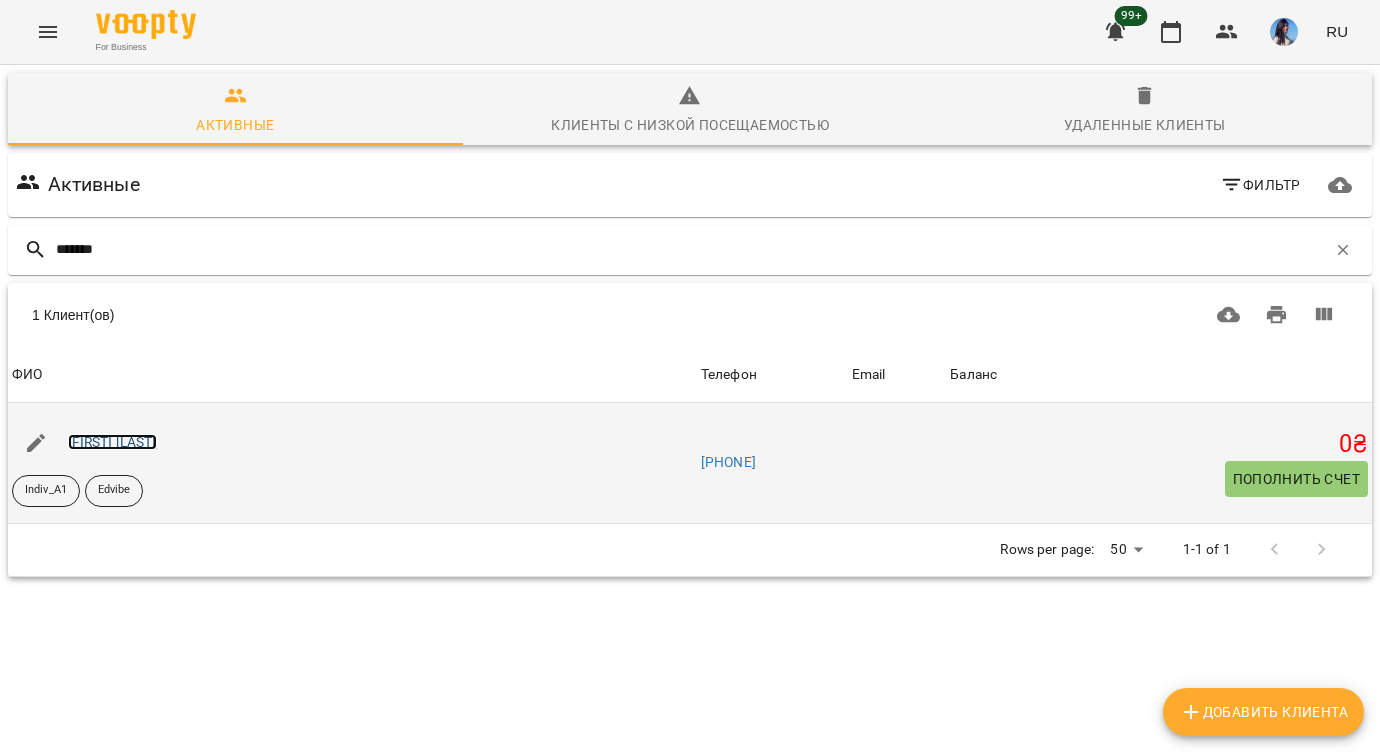 click on "[FIRST] [LAST]" at bounding box center [112, 442] 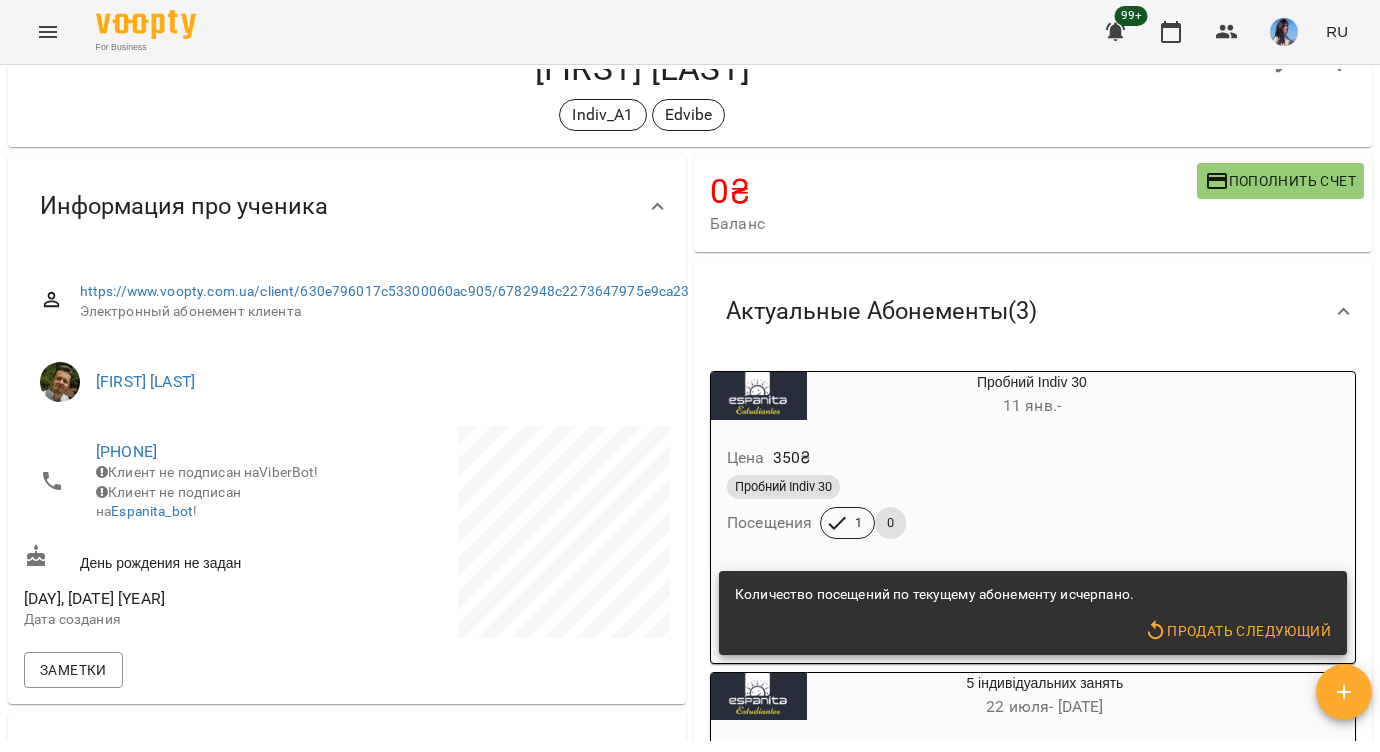 scroll, scrollTop: 0, scrollLeft: 0, axis: both 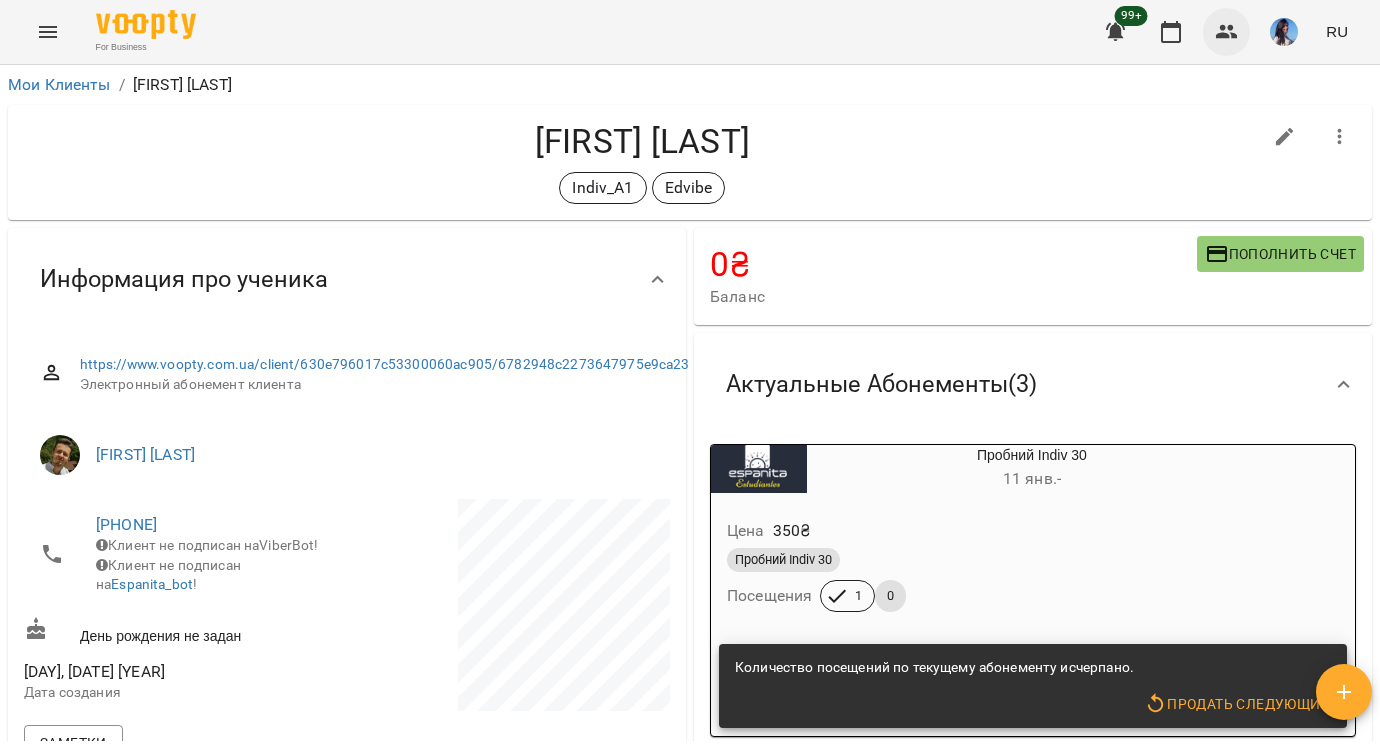 click at bounding box center [1227, 32] 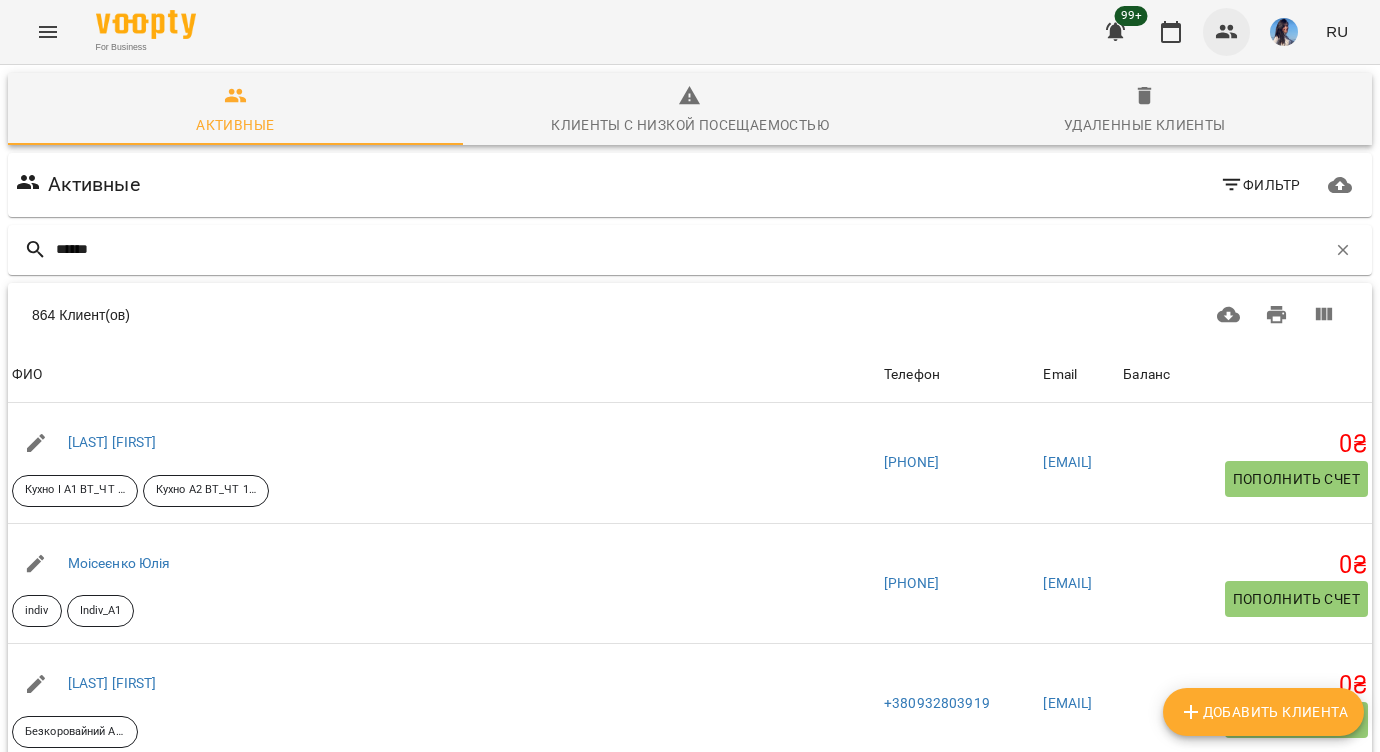 type on "*******" 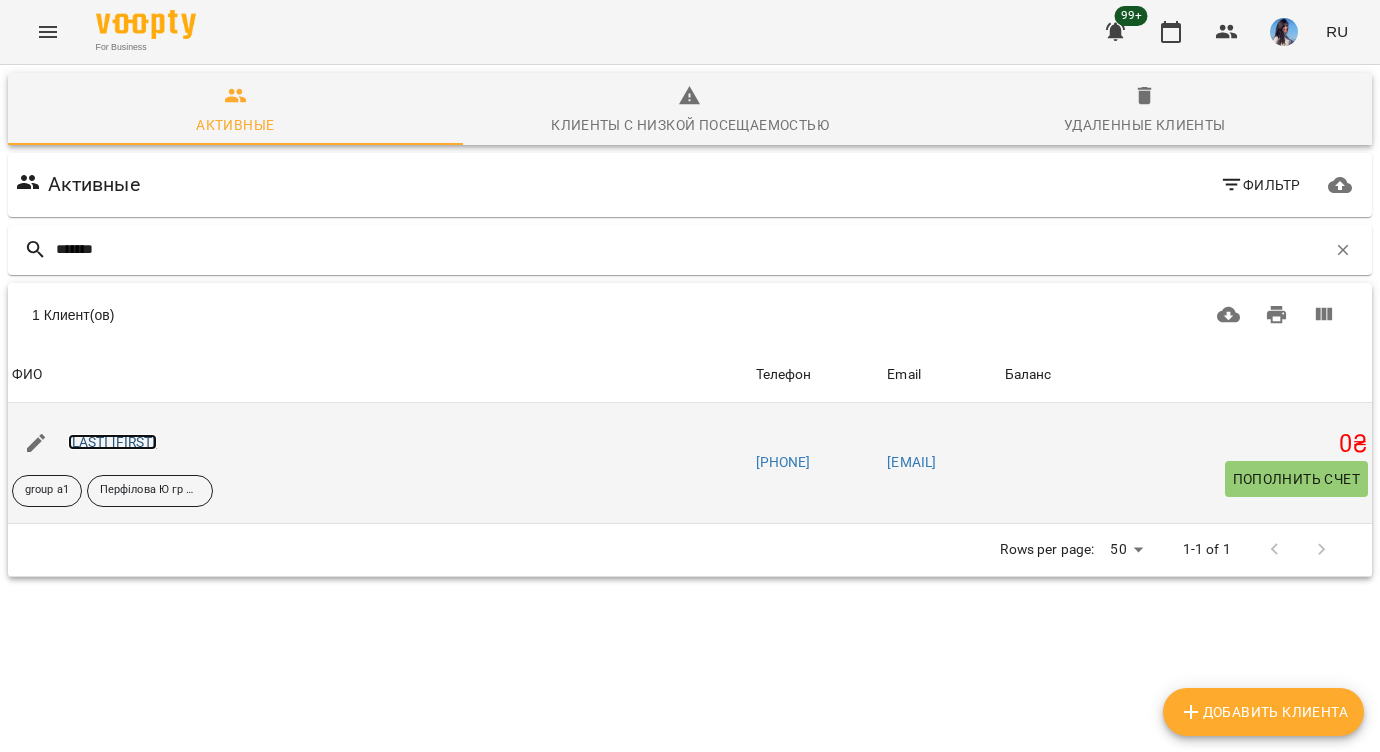 click on "[LAST] [FIRST]" at bounding box center [112, 442] 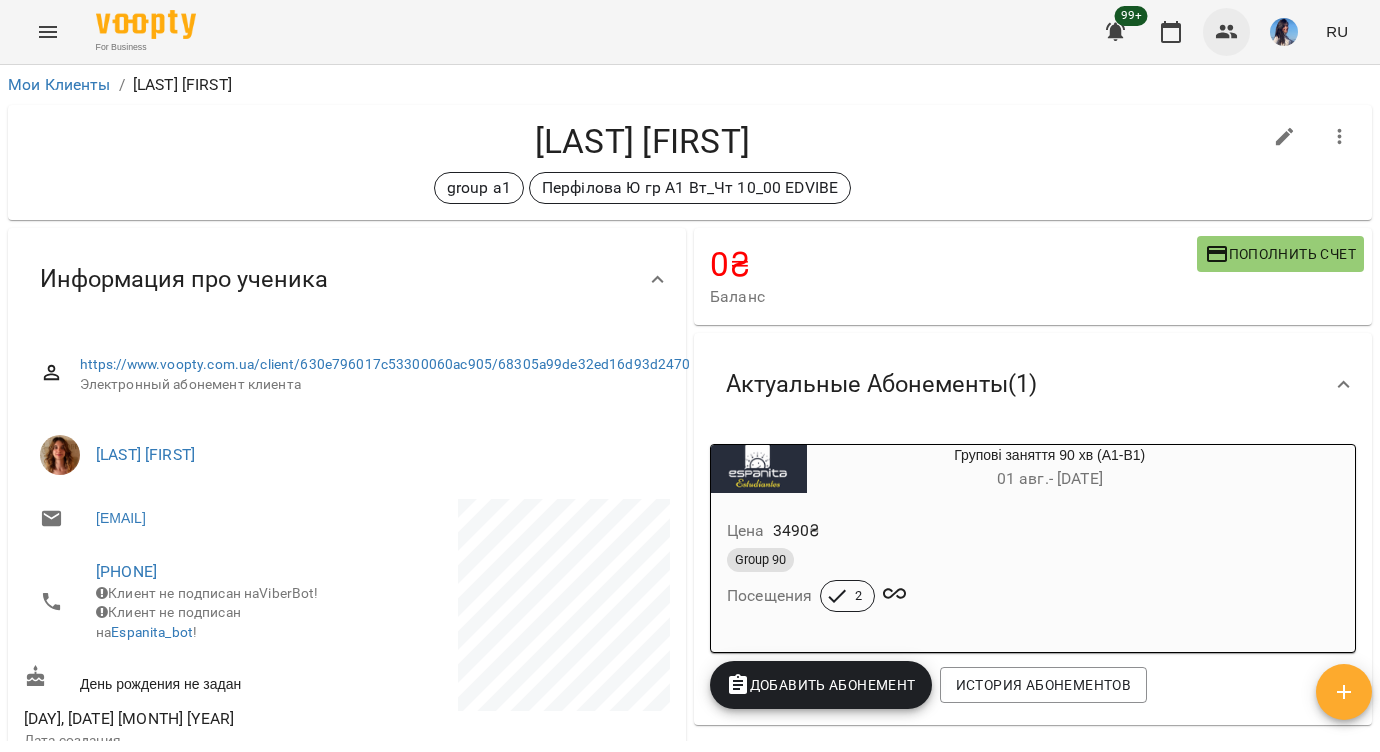 click 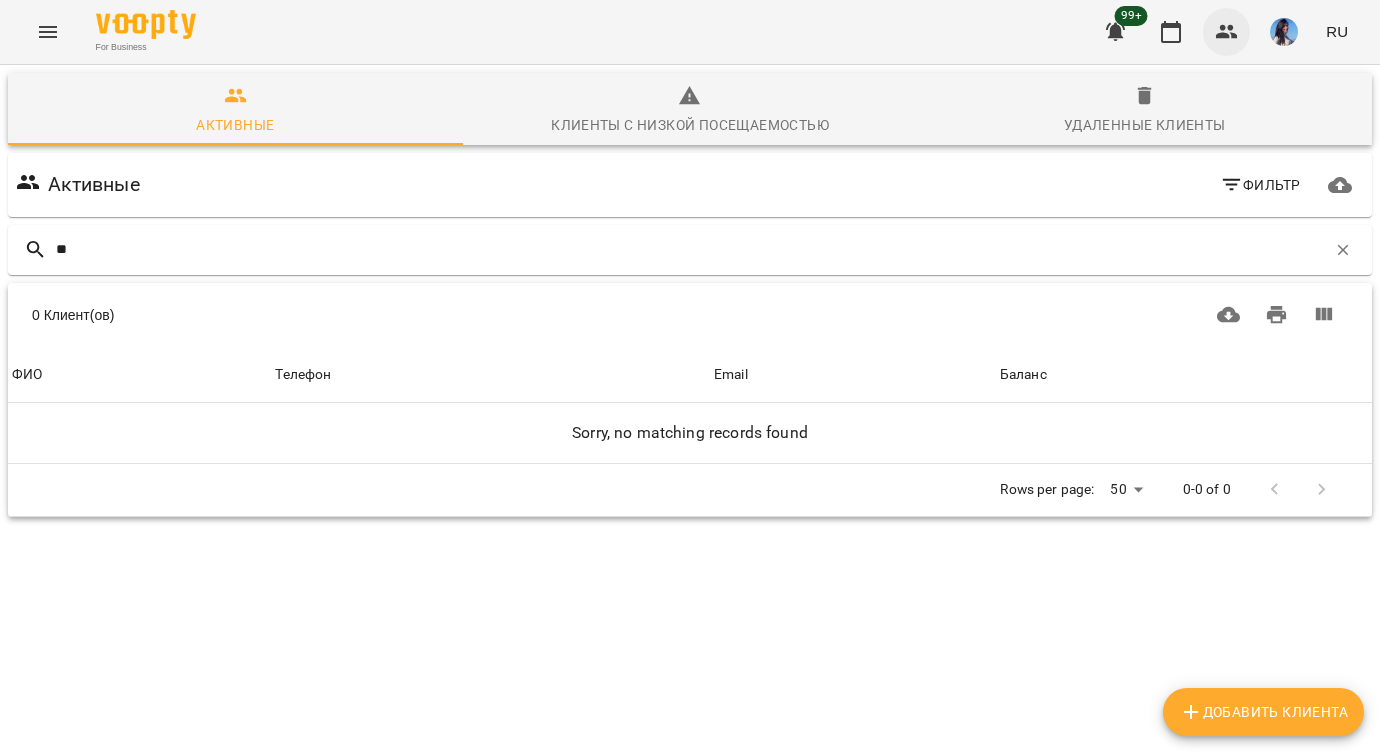 type on "*" 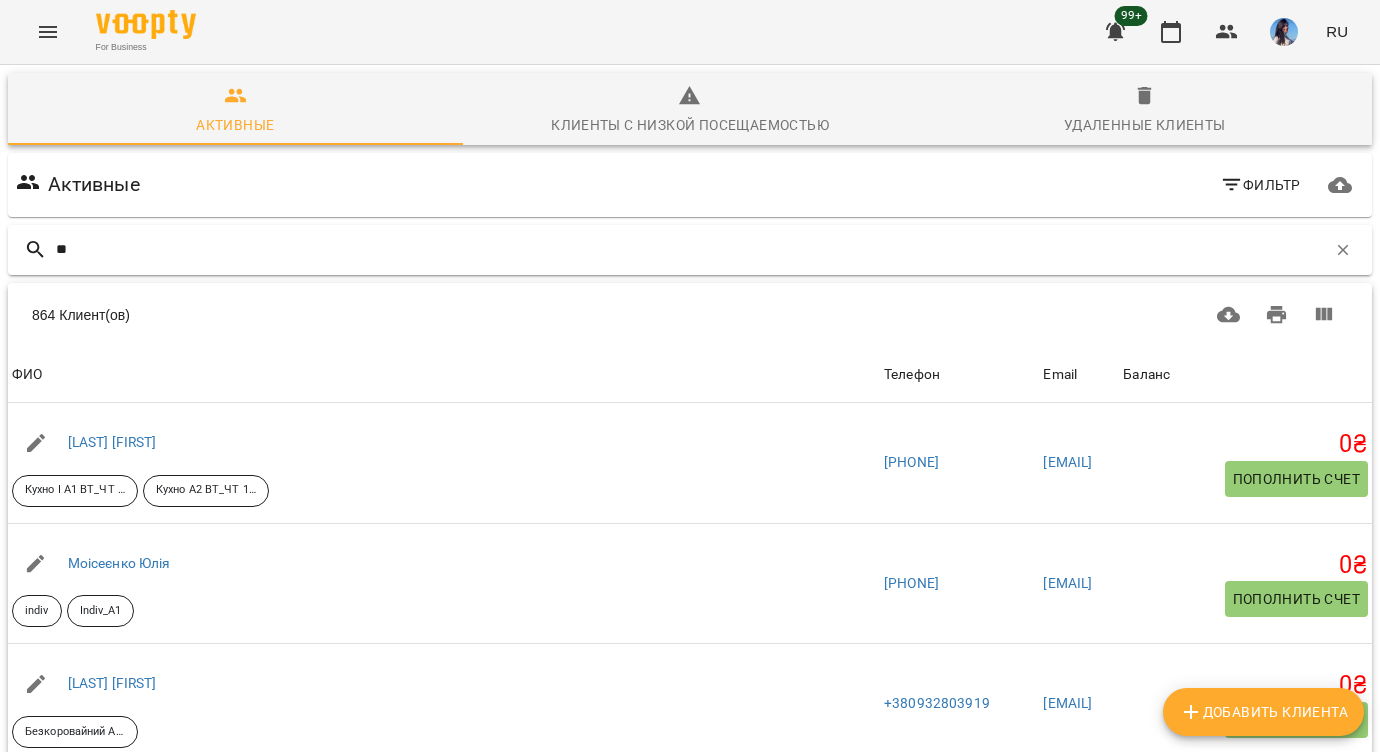 type on "***" 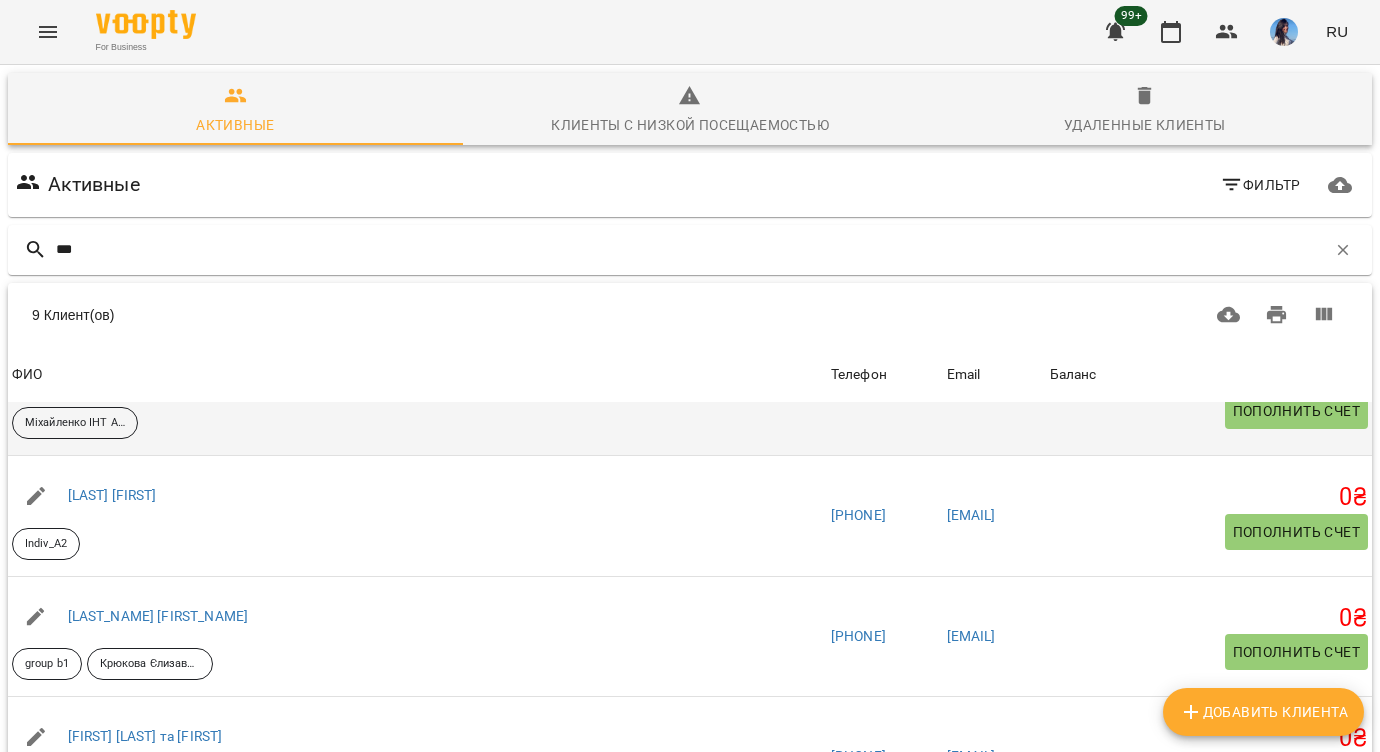 scroll, scrollTop: 187, scrollLeft: 0, axis: vertical 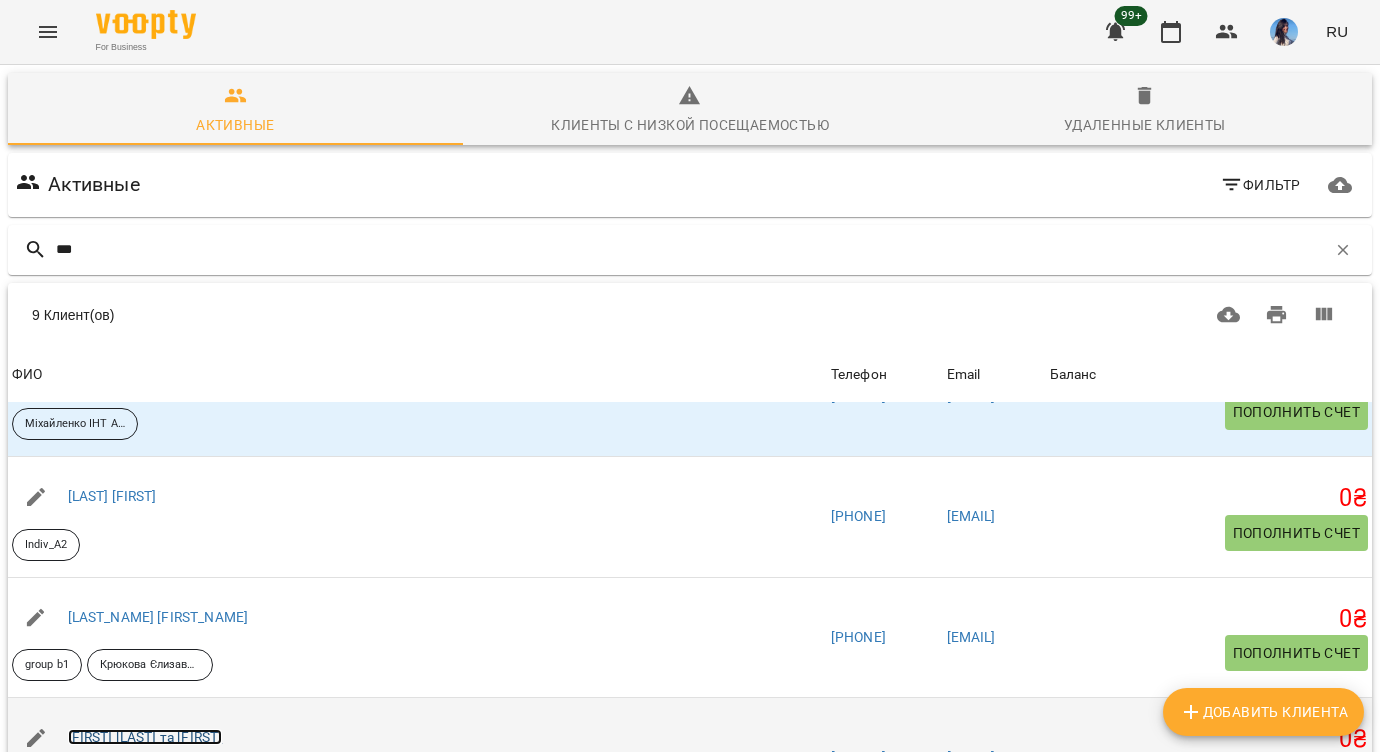 click on "[FIRST] [LAST] та [FIRST]" at bounding box center (145, 737) 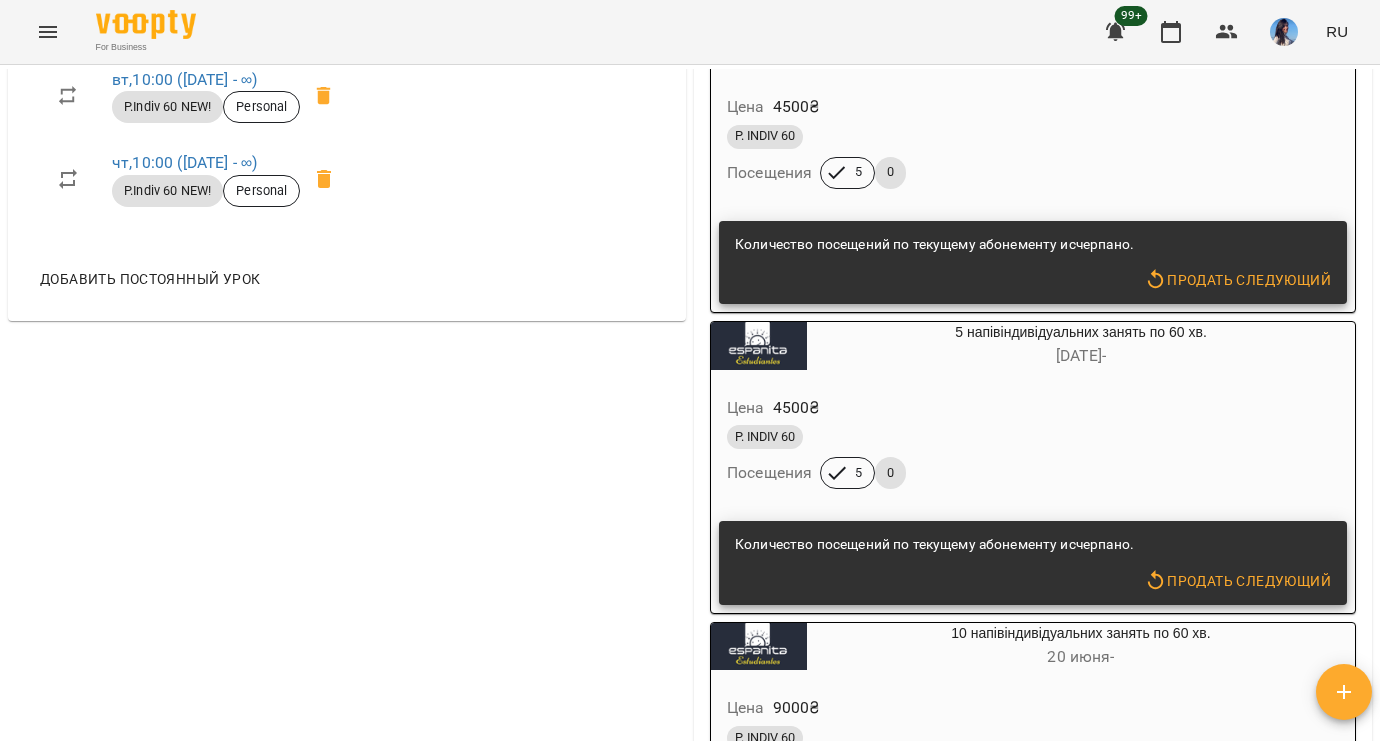 scroll, scrollTop: 62, scrollLeft: 0, axis: vertical 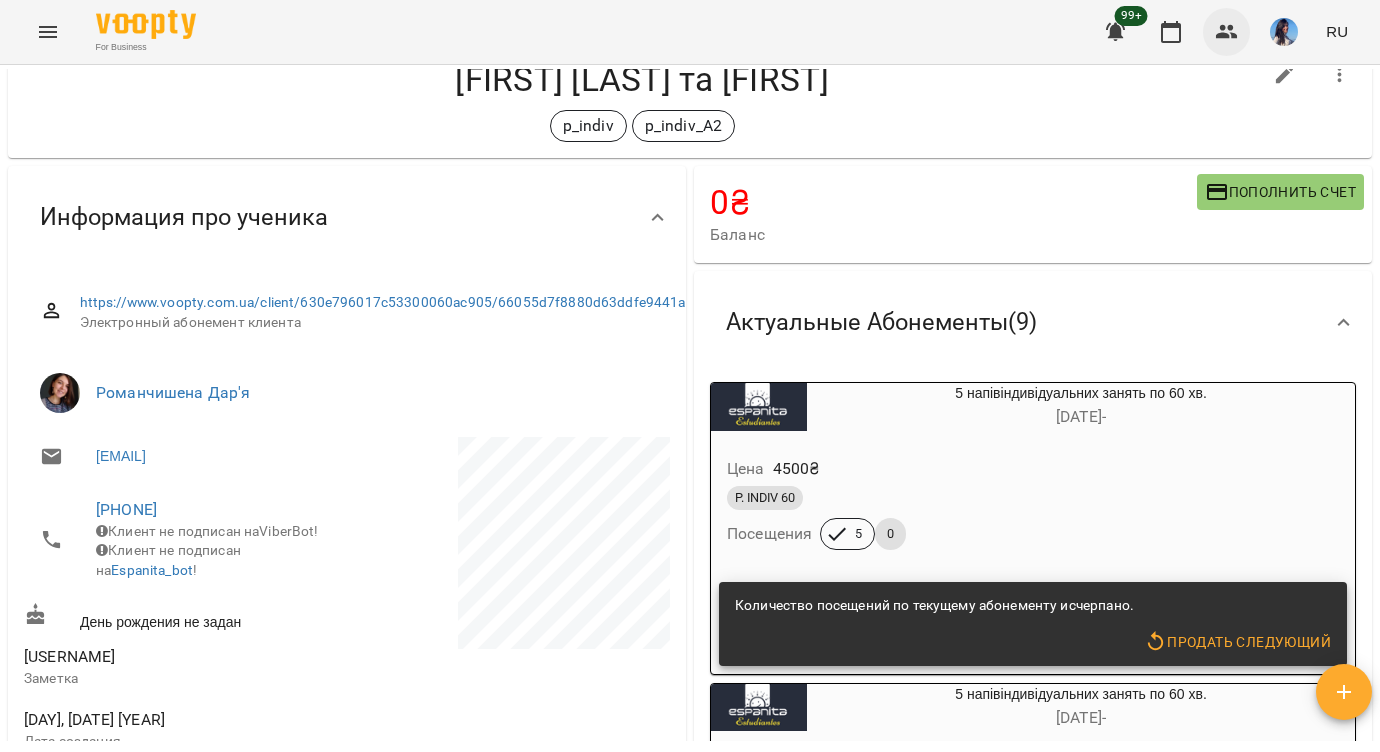 click 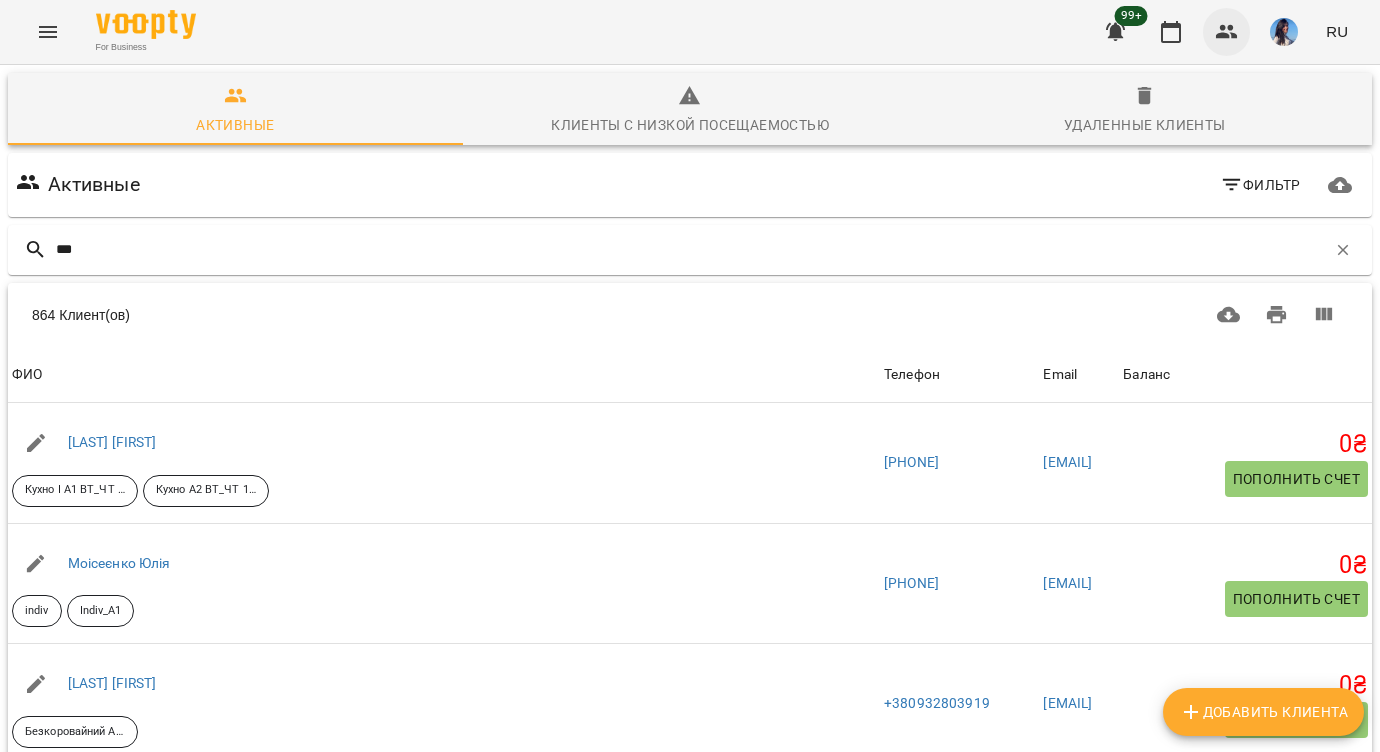 type on "****" 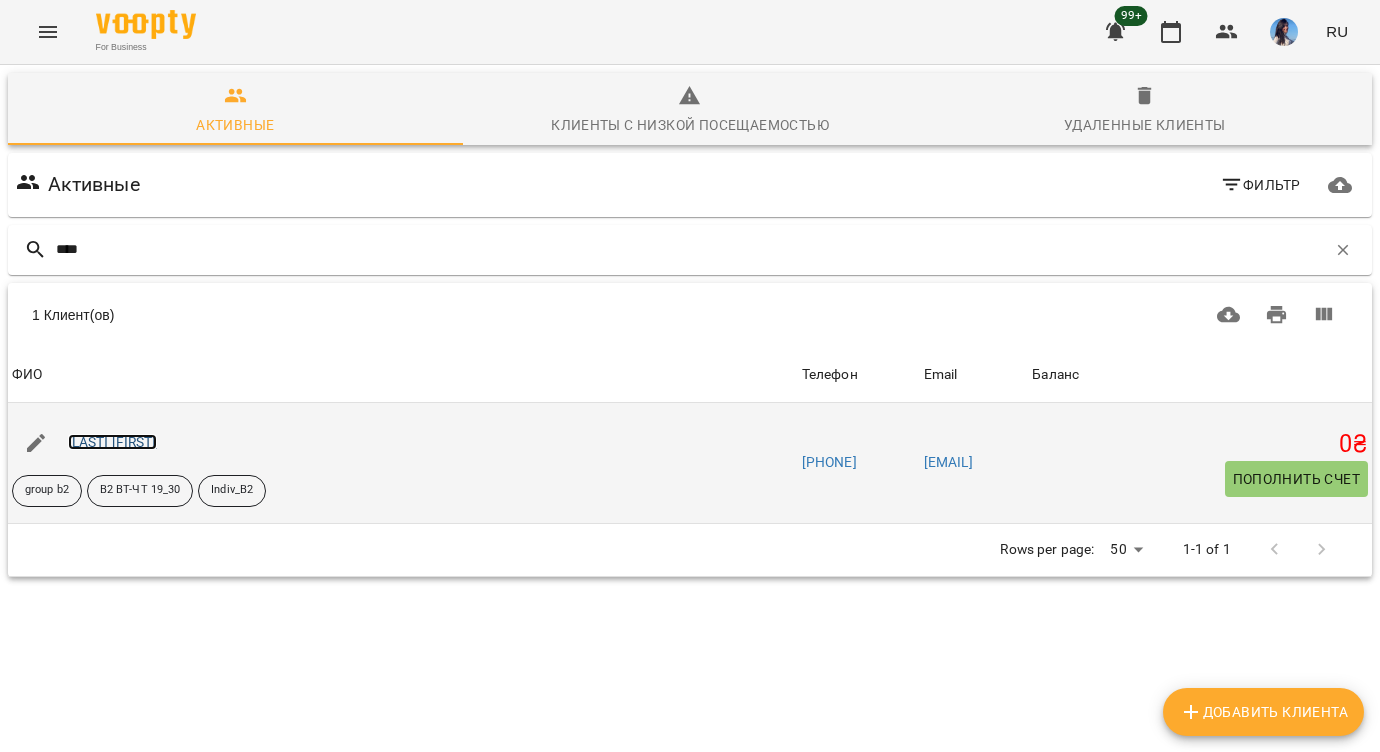 click on "[LAST] [FIRST]" at bounding box center (112, 442) 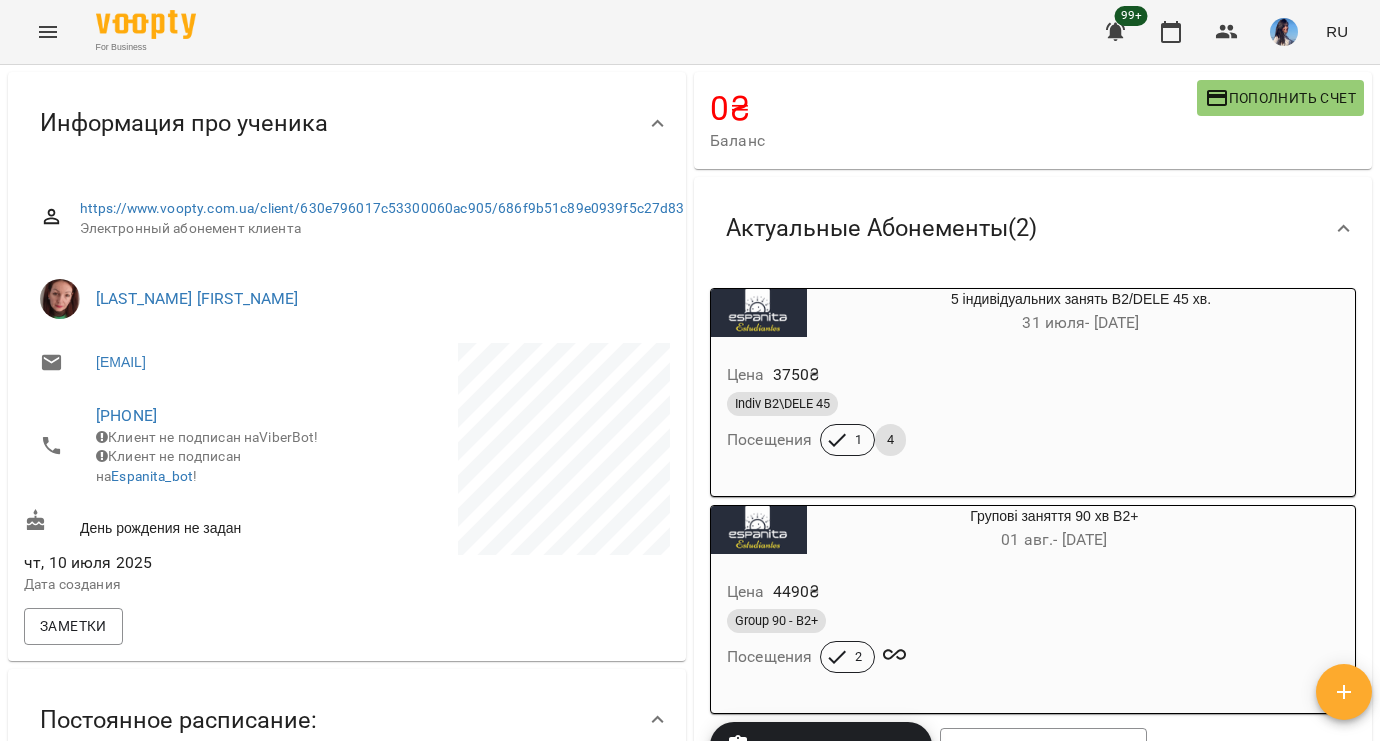 scroll, scrollTop: 0, scrollLeft: 0, axis: both 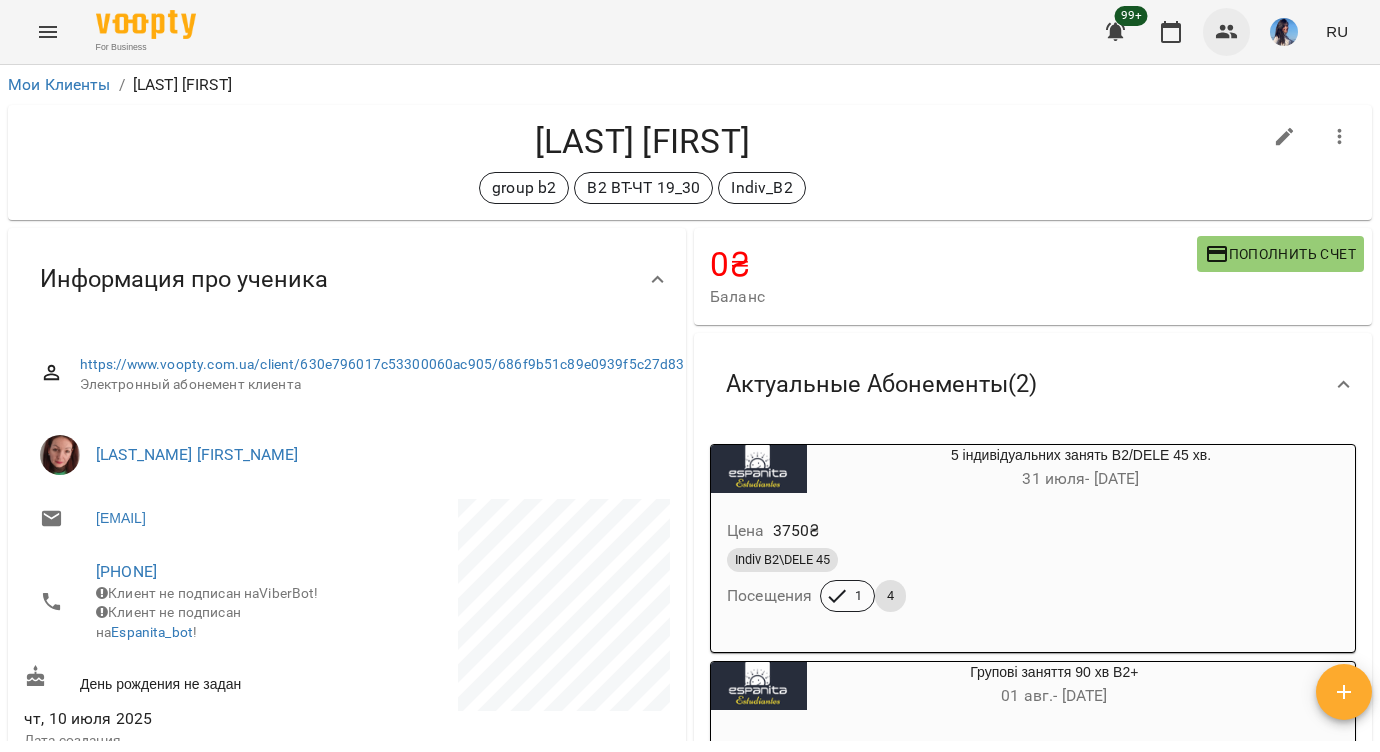 click 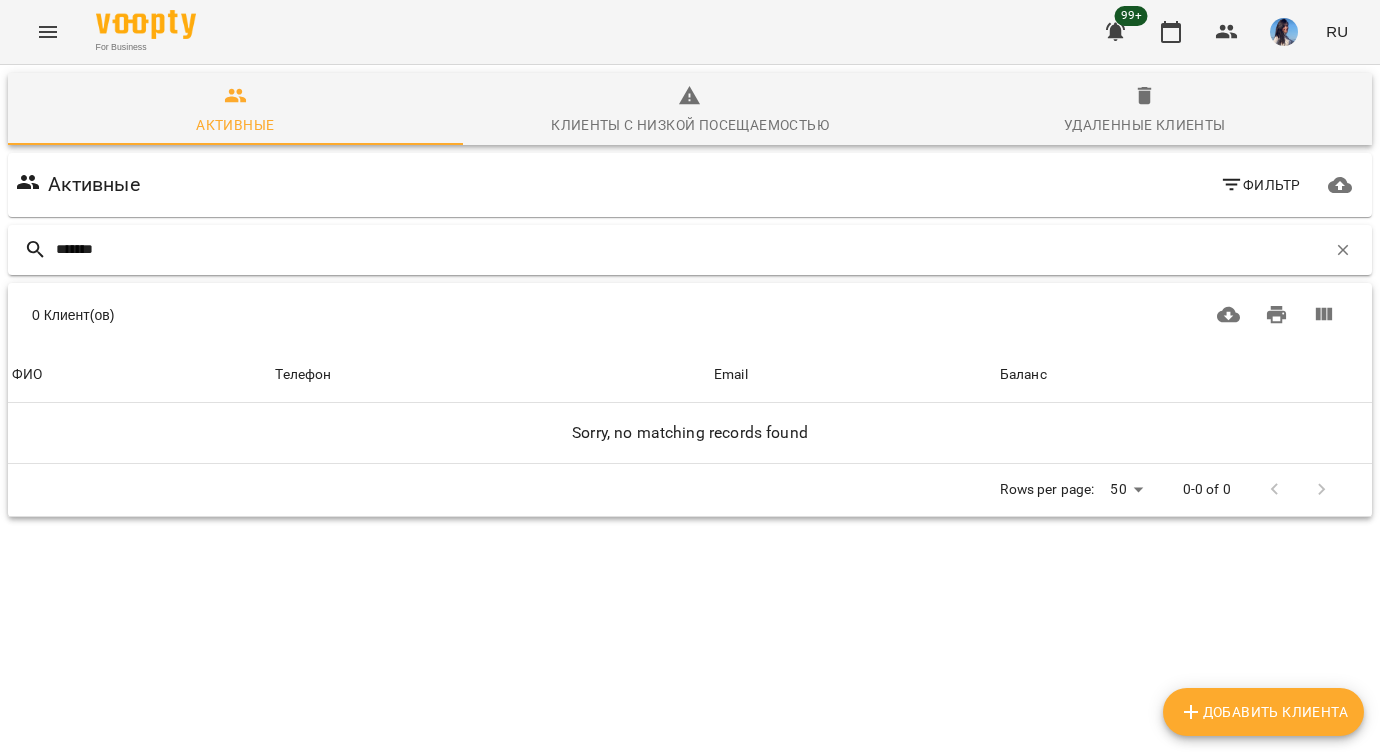 click on "*******" at bounding box center (691, 249) 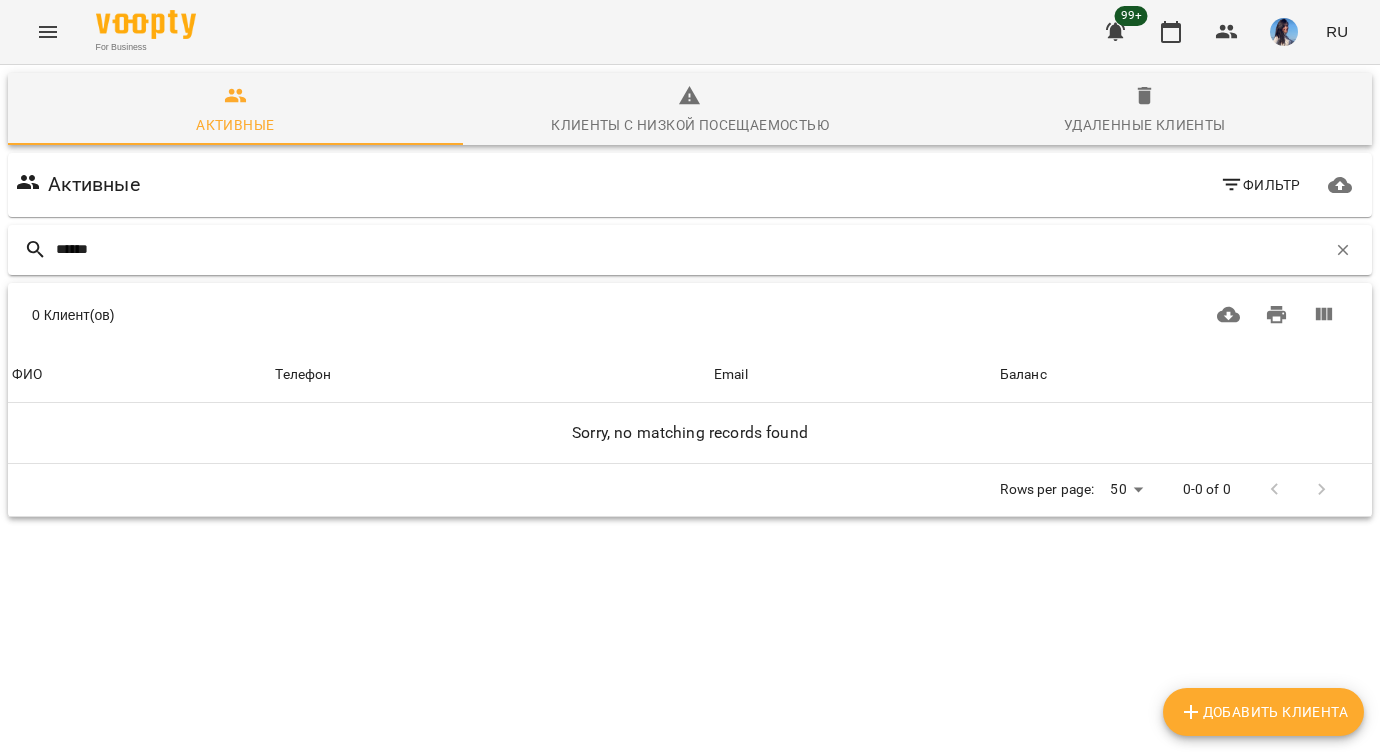 type on "*******" 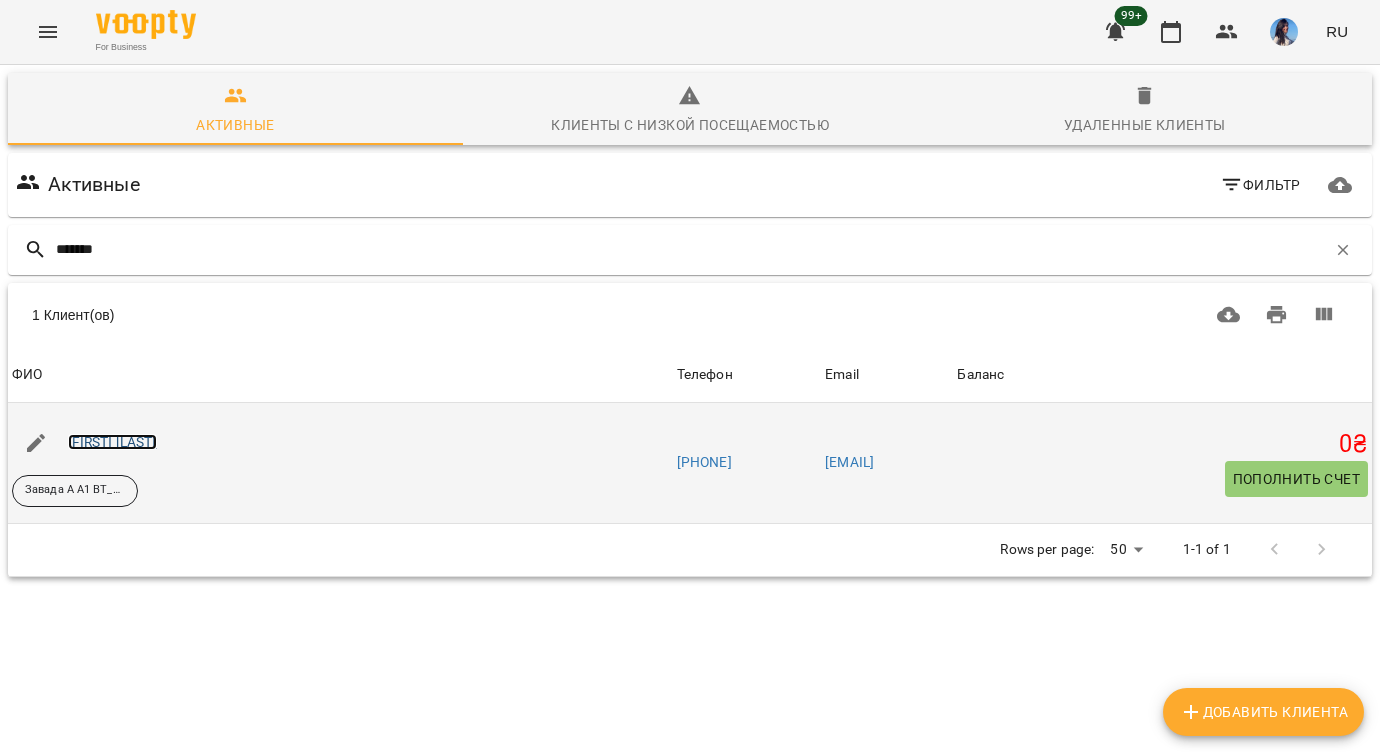 click on "[FIRST] [LAST]" at bounding box center [112, 442] 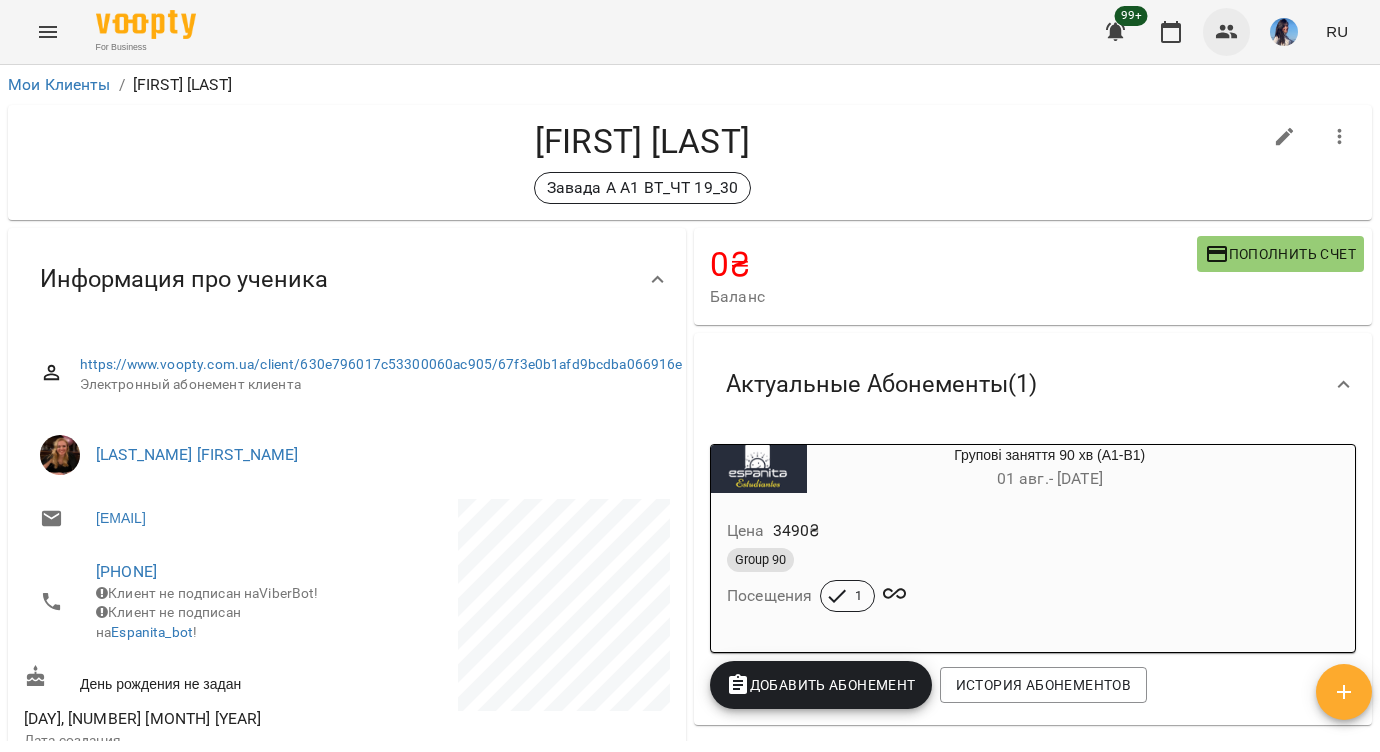 click 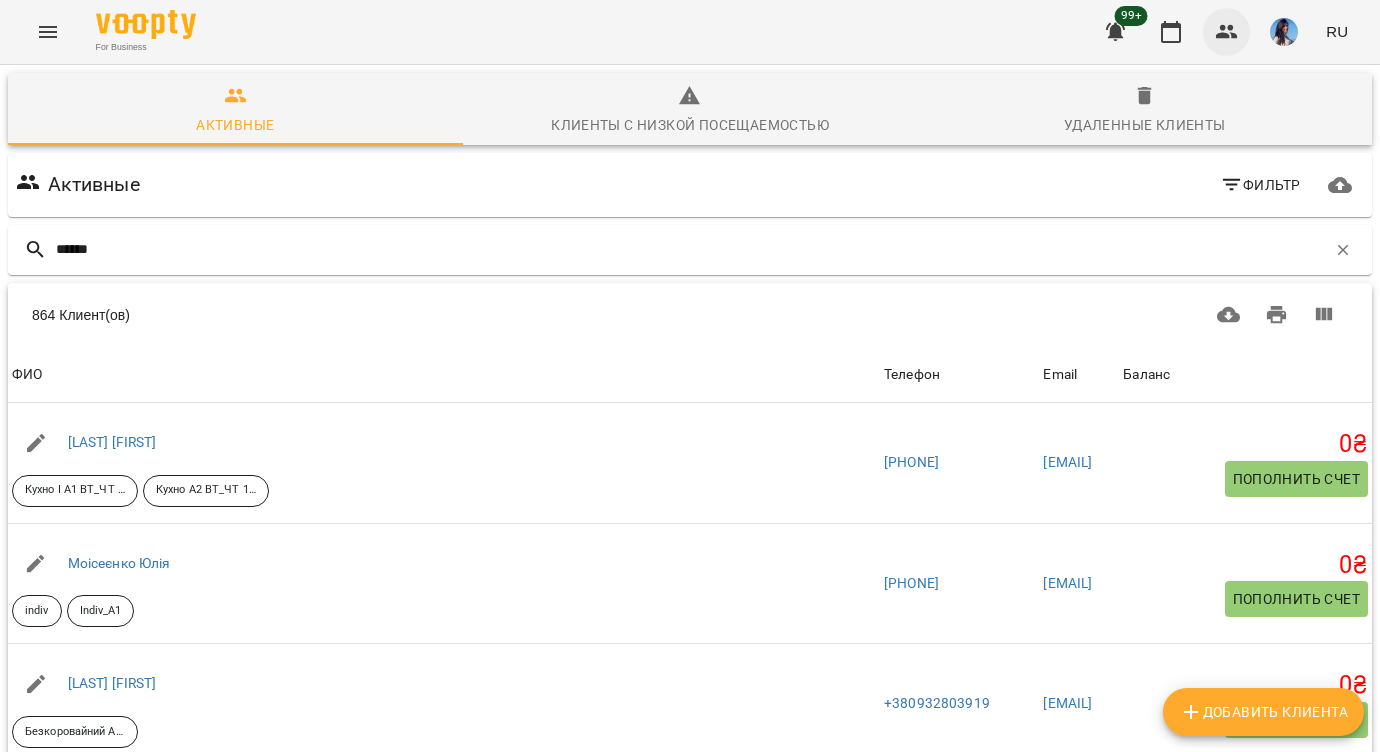 type on "*******" 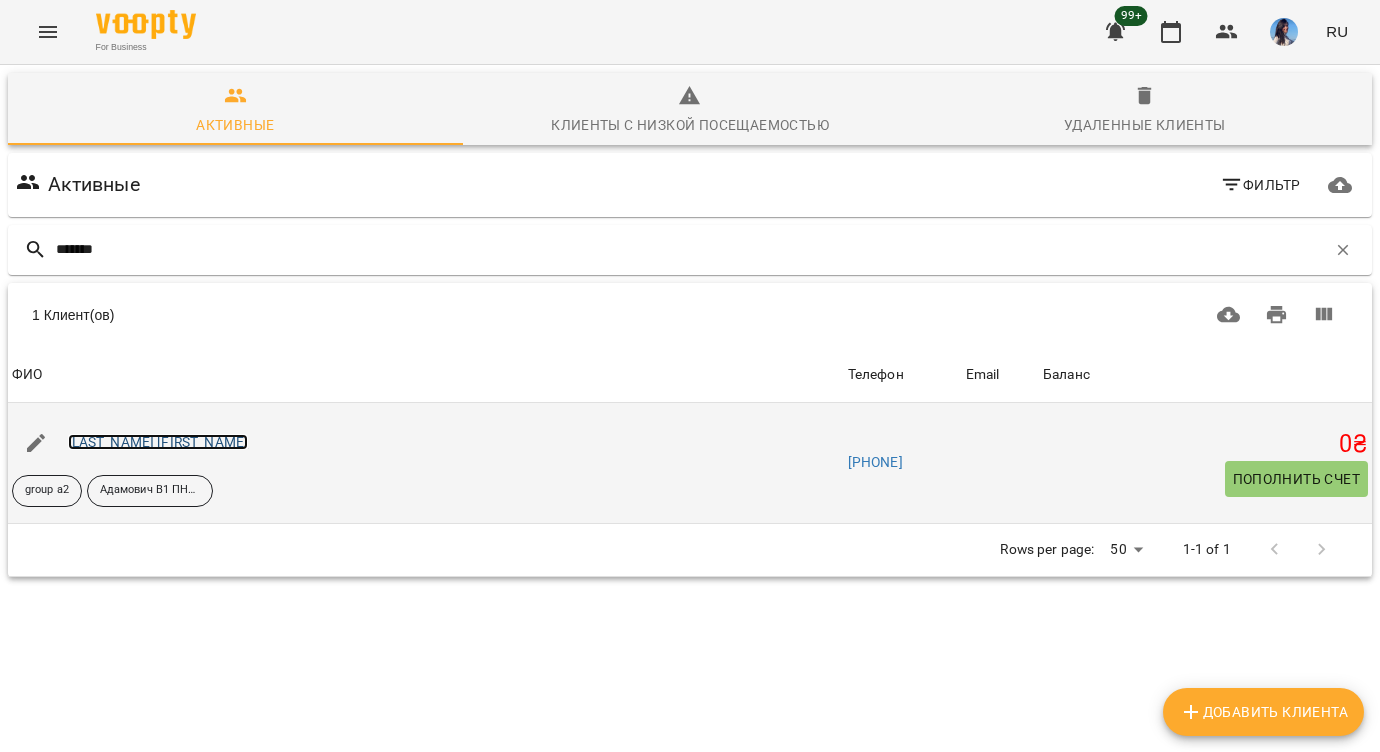 click on "[LAST_NAME] [FIRST_NAME]" at bounding box center [158, 442] 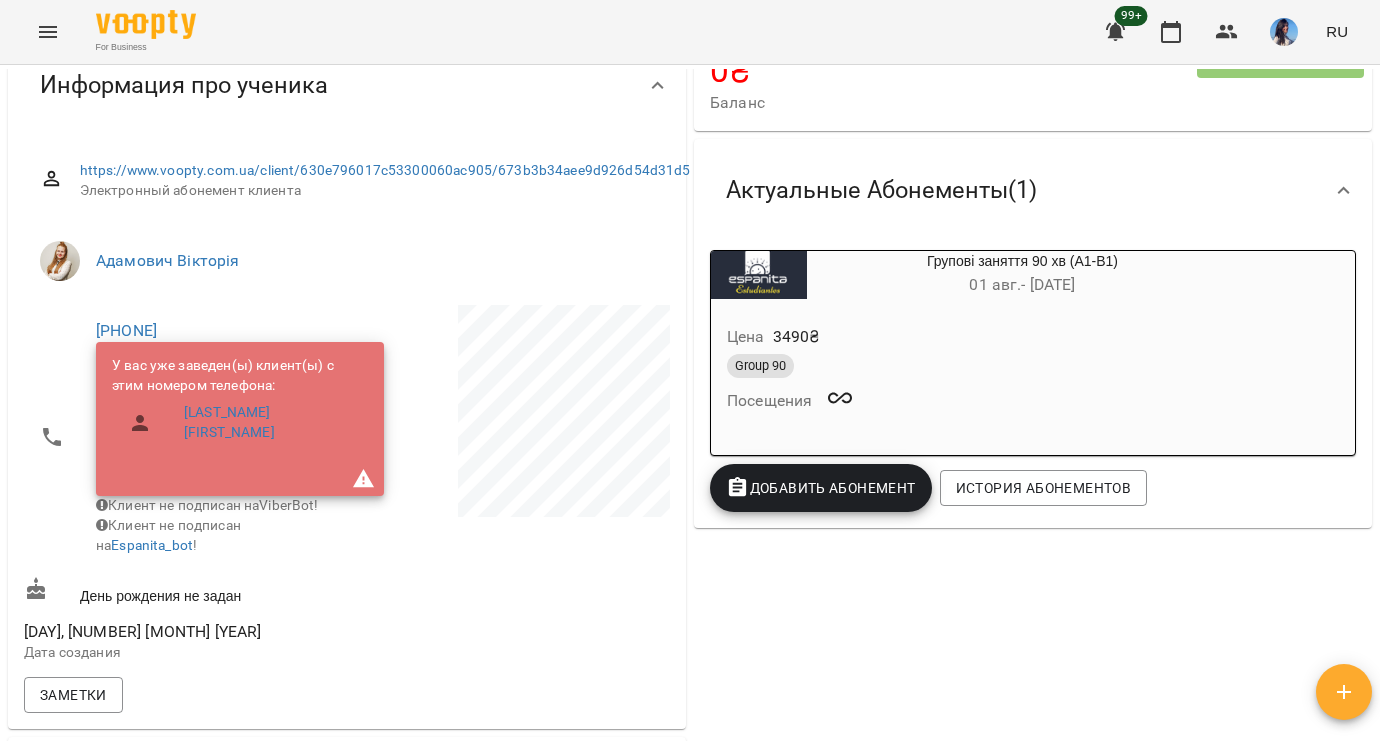 scroll, scrollTop: 0, scrollLeft: 0, axis: both 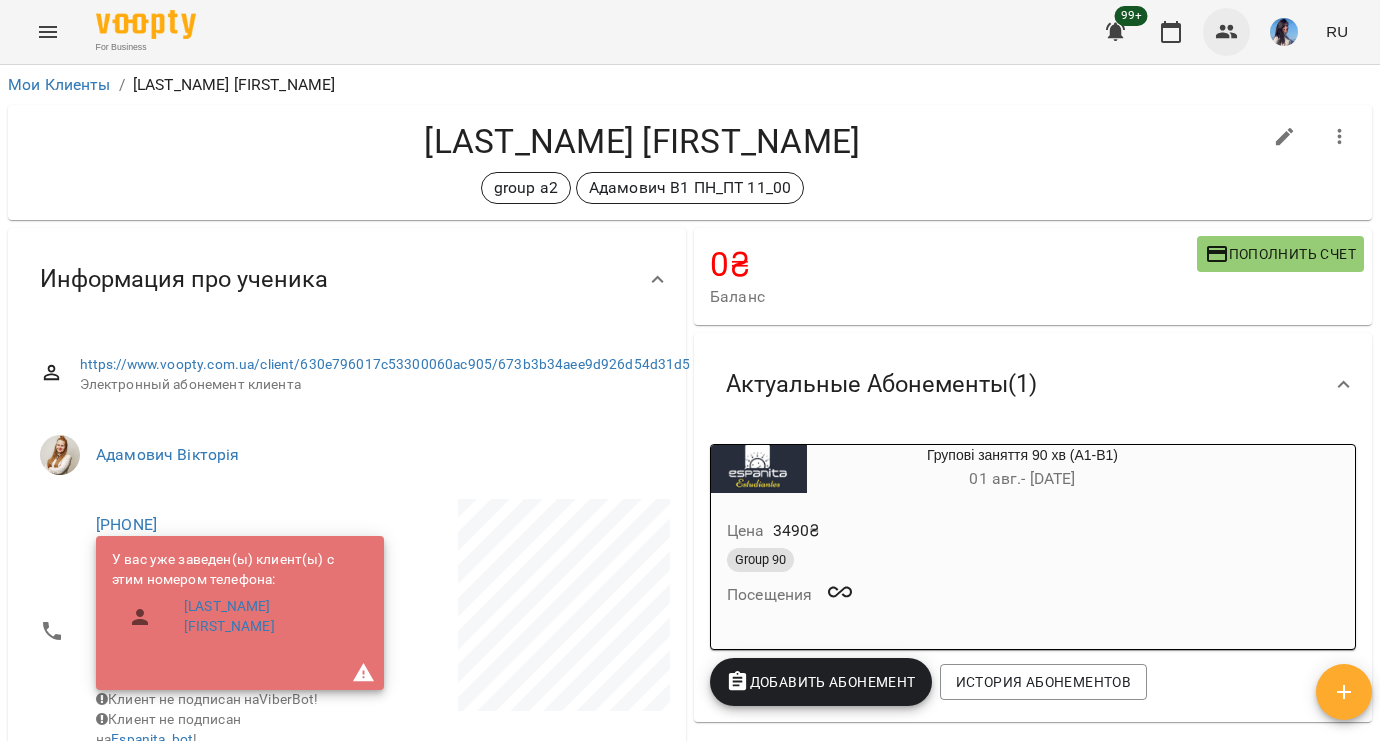 click at bounding box center (1227, 32) 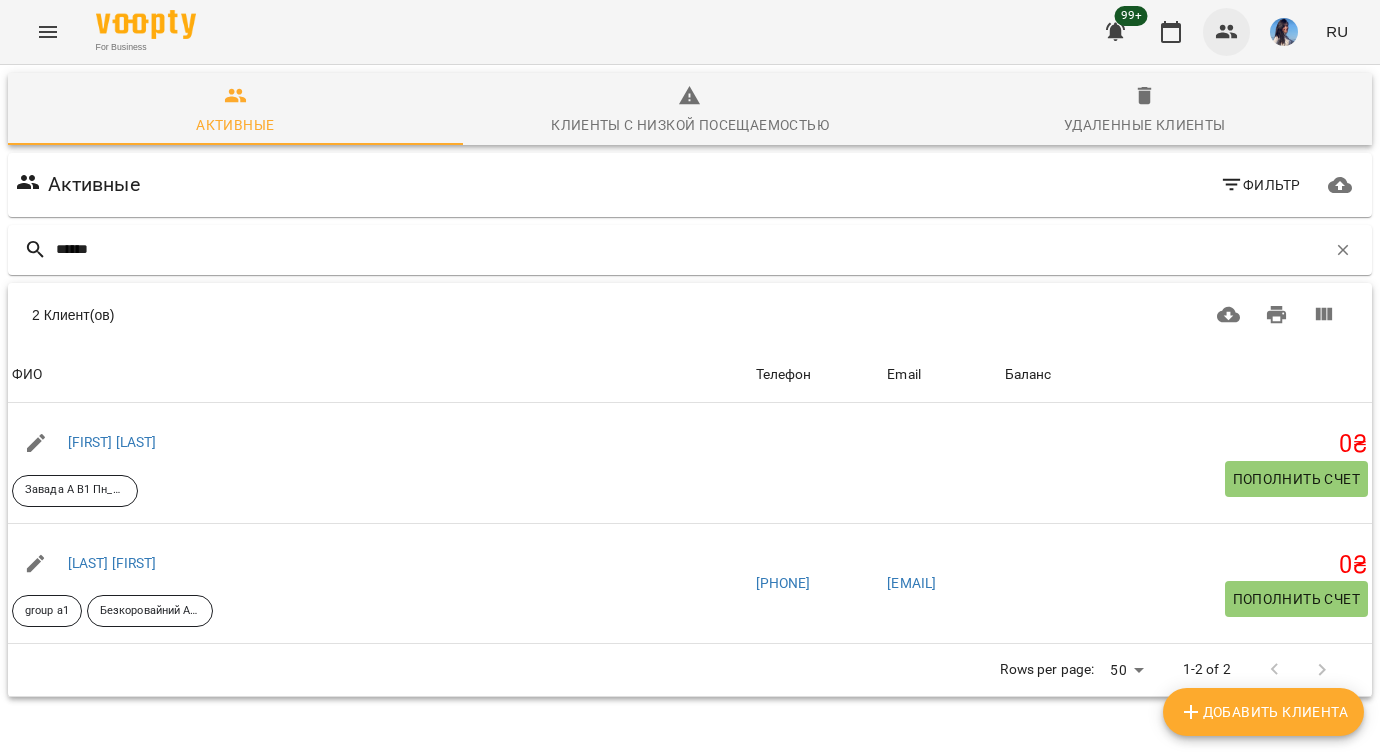 type on "*******" 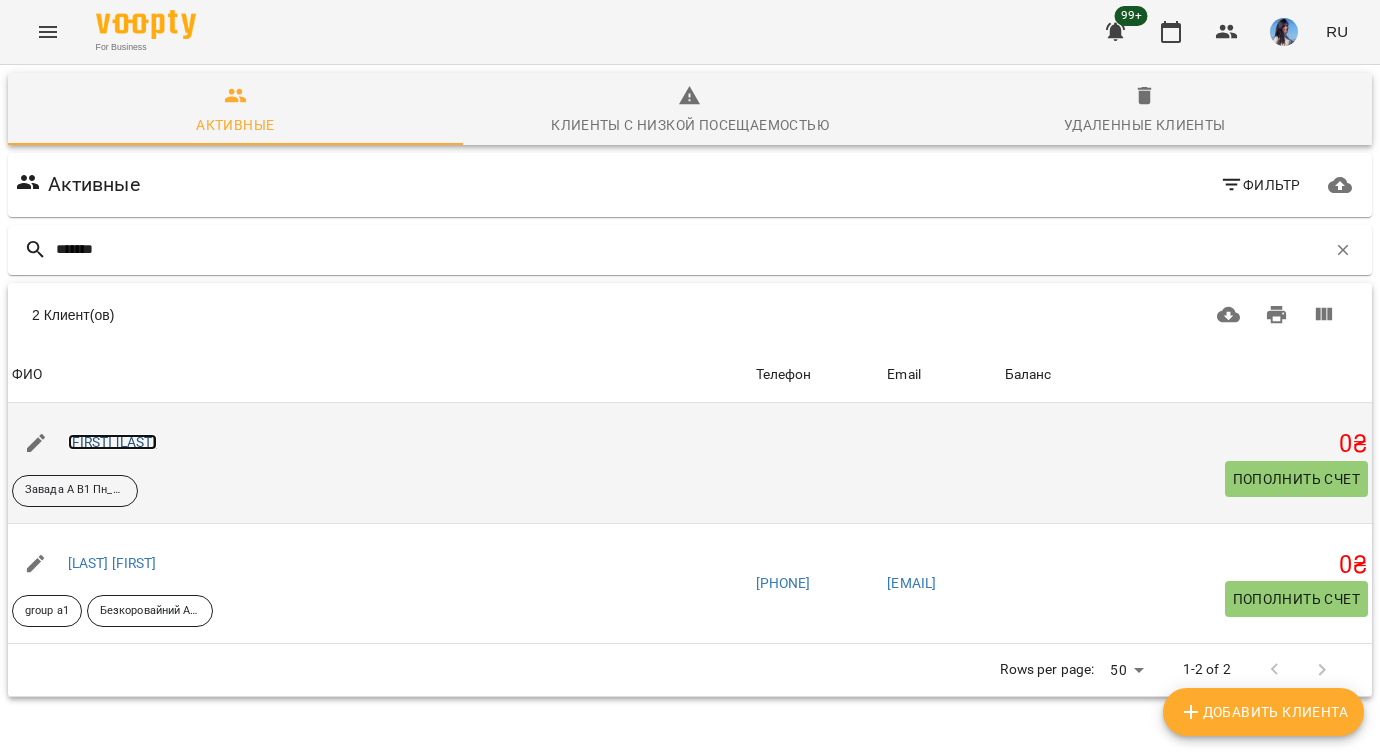 click on "[FIRST] [LAST]" at bounding box center [112, 442] 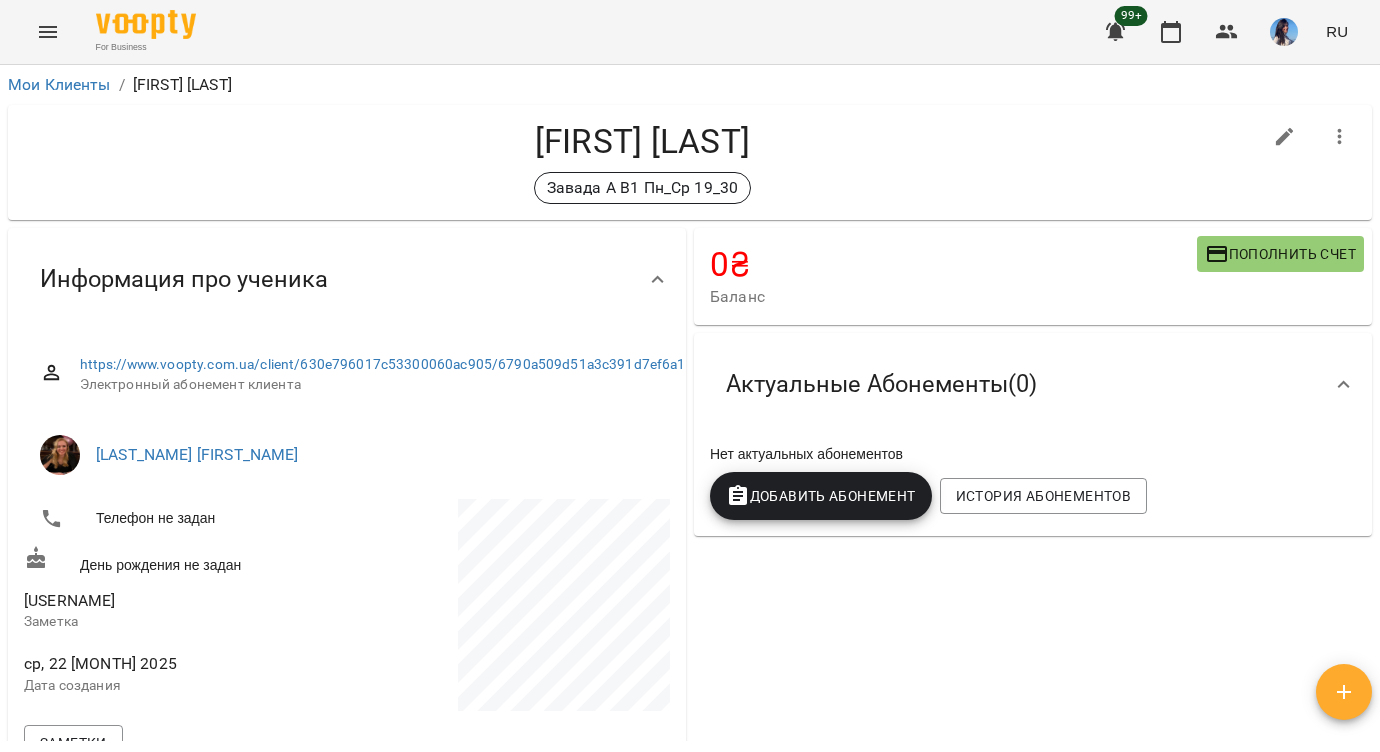 click on "Добавить Абонемент" at bounding box center [821, 496] 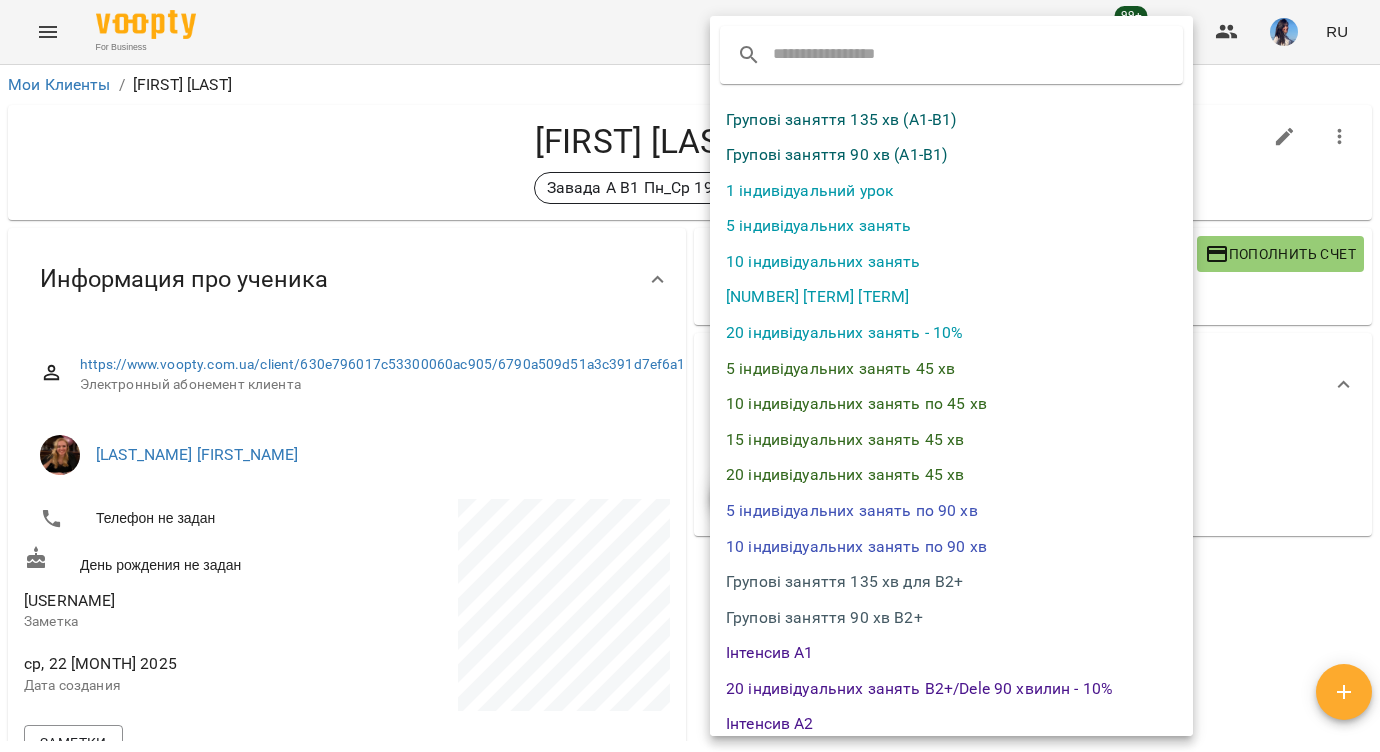 click on "Групові заняття 90 хв (А1-В1)" at bounding box center (951, 155) 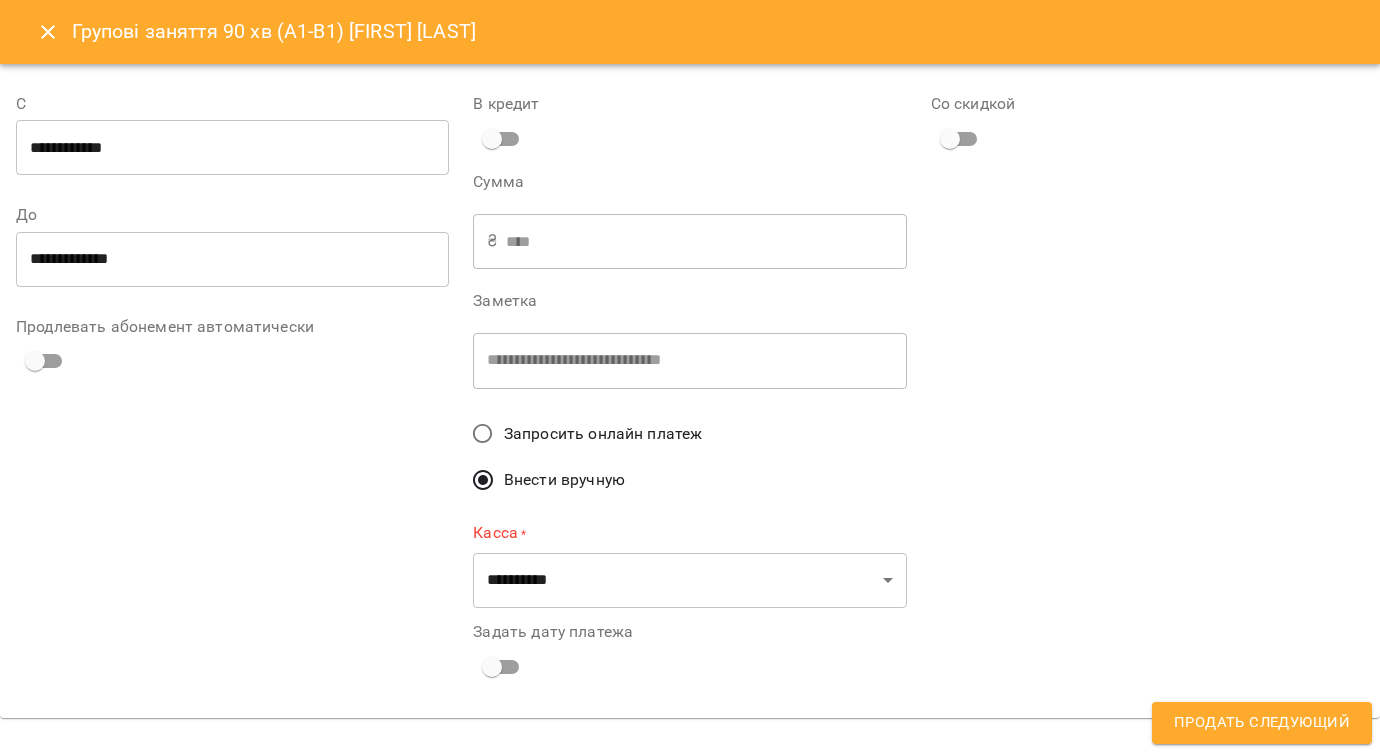 type on "**********" 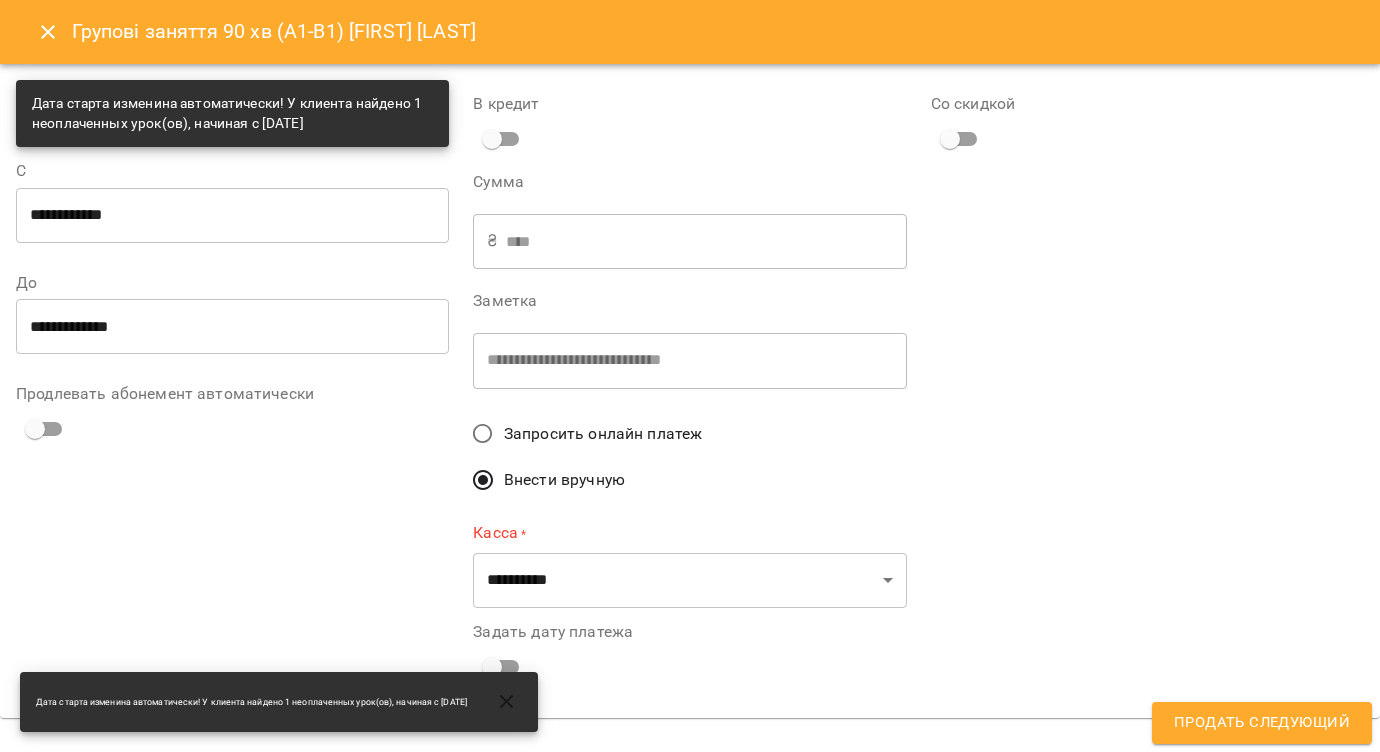 click on "Дата старта изменина автоматически! У клиента найдено 1 неоплаченных урок(ов), начиная с [DATE]" at bounding box center [232, 113] 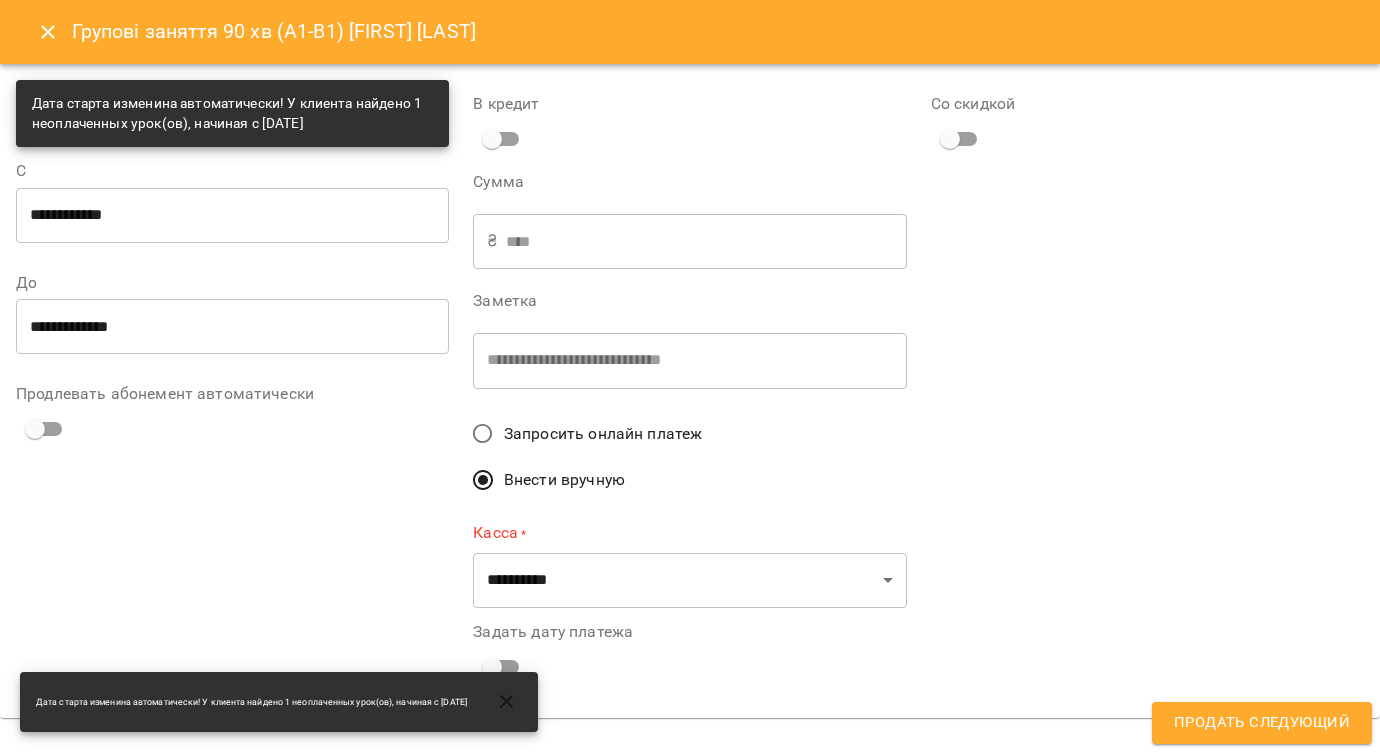 click on "**********" at bounding box center (232, 215) 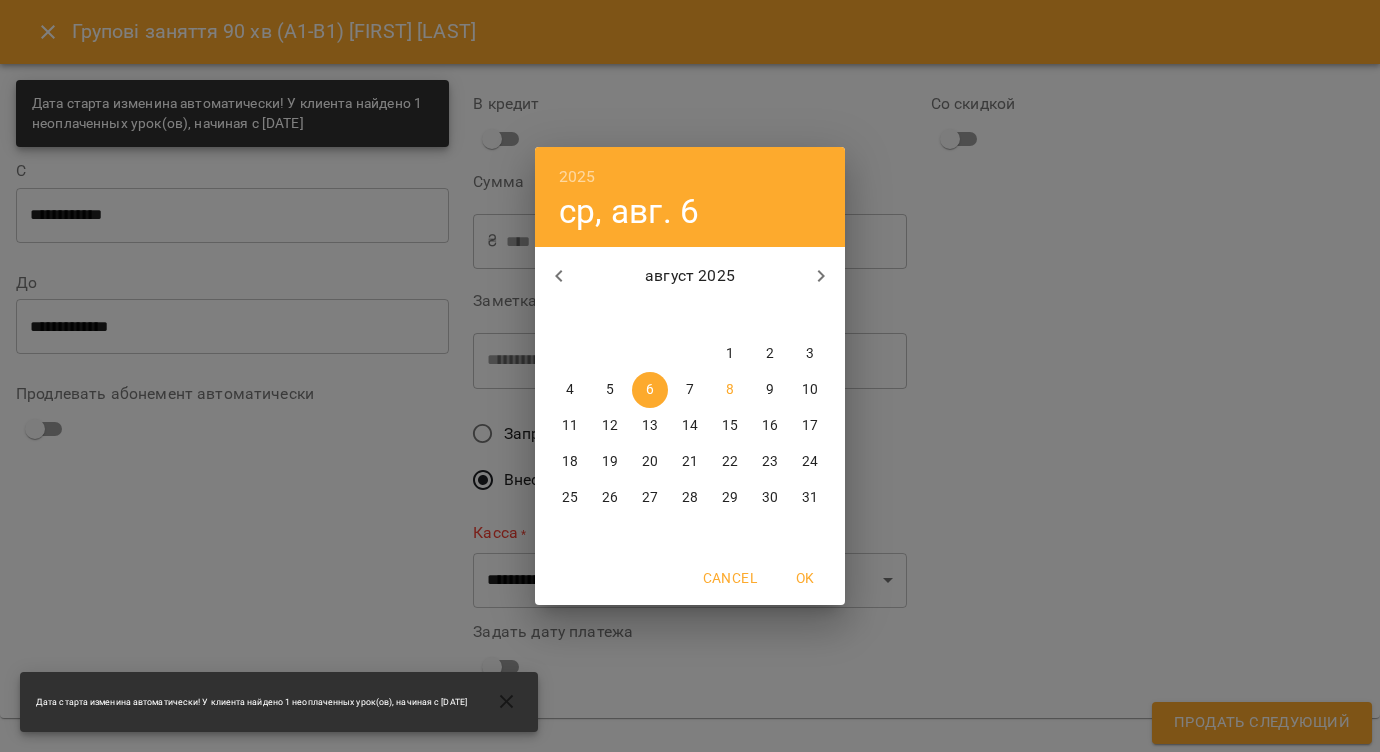 click on "1" at bounding box center [730, 354] 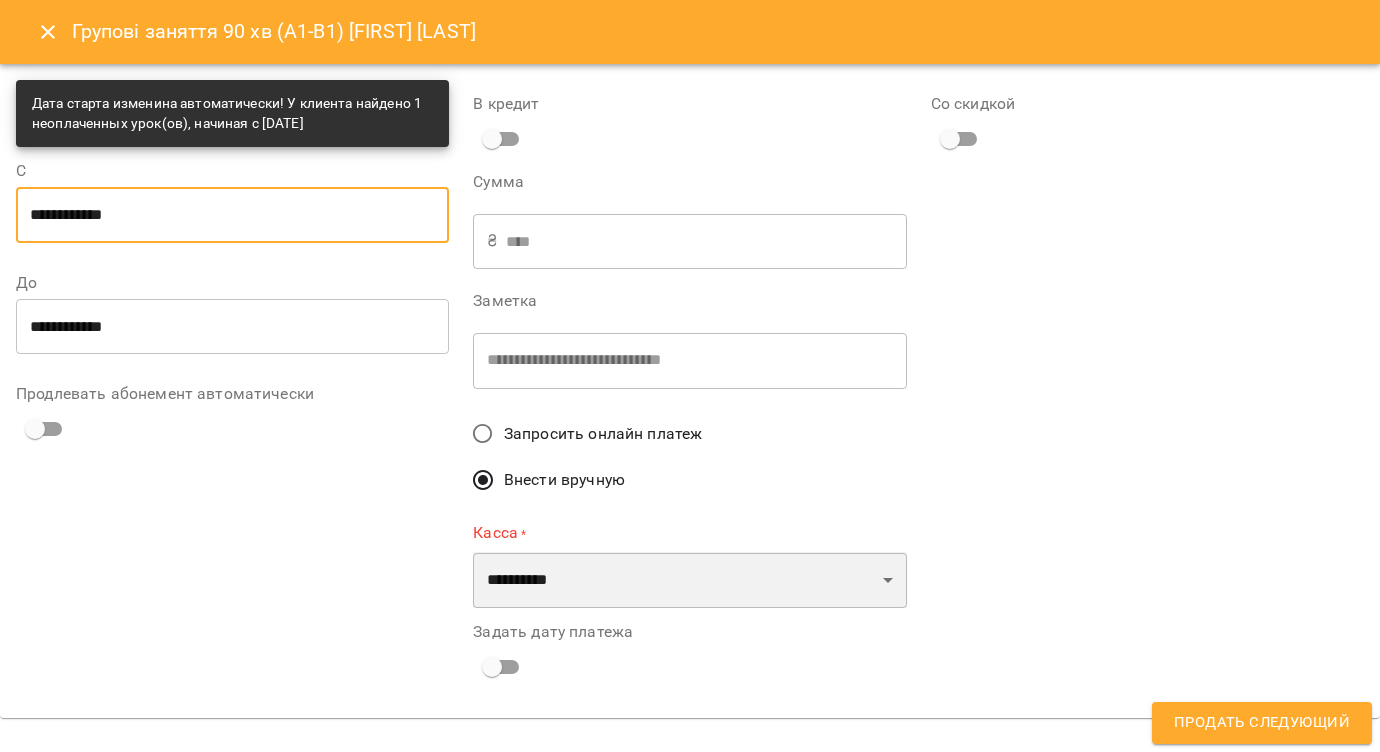 click on "**********" at bounding box center [689, 580] 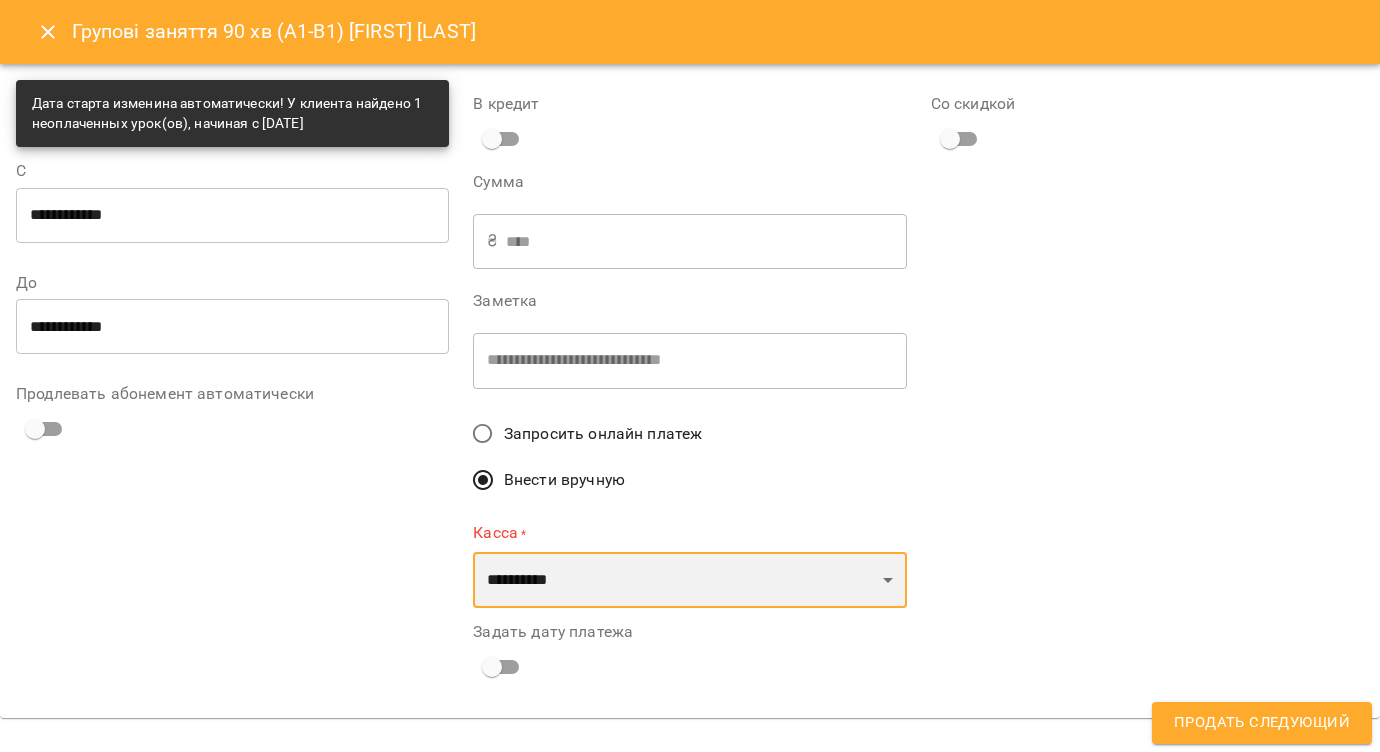 select on "****" 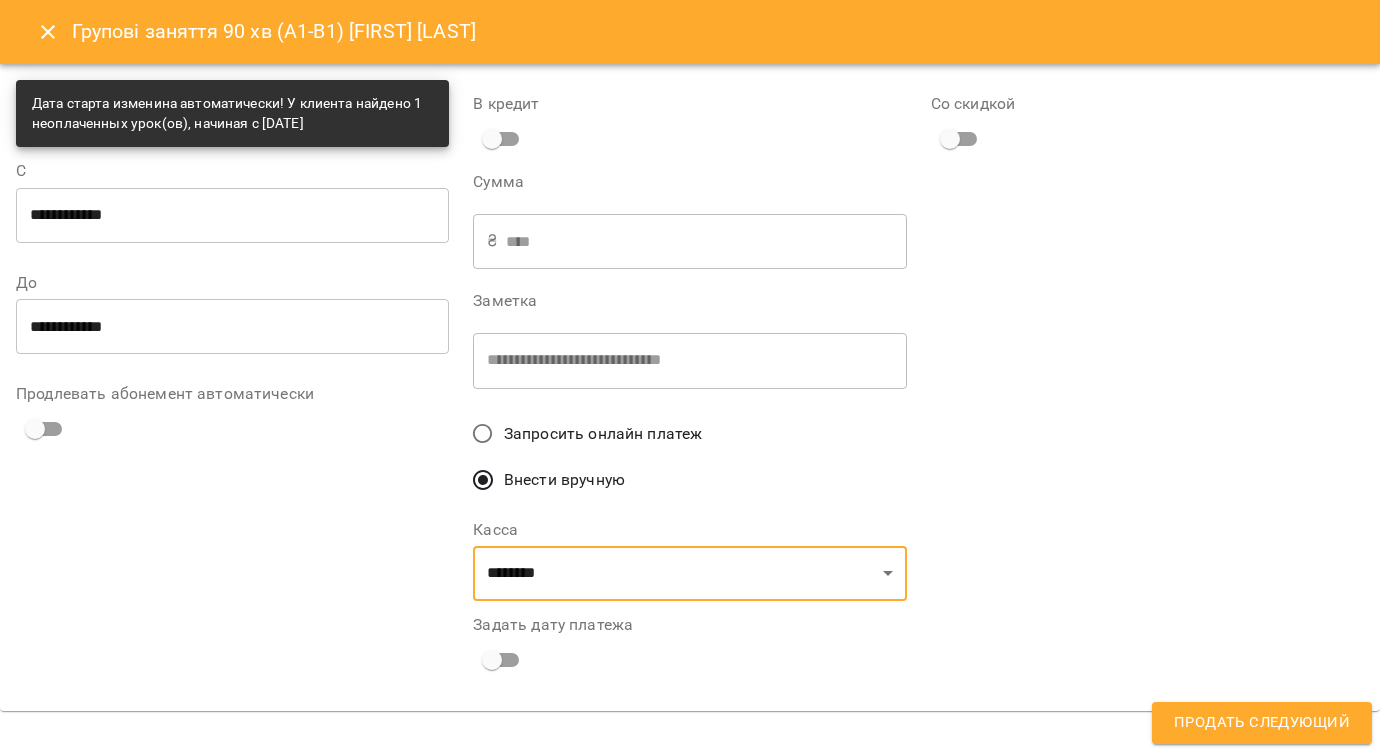click on "Продать следующий" at bounding box center (1262, 723) 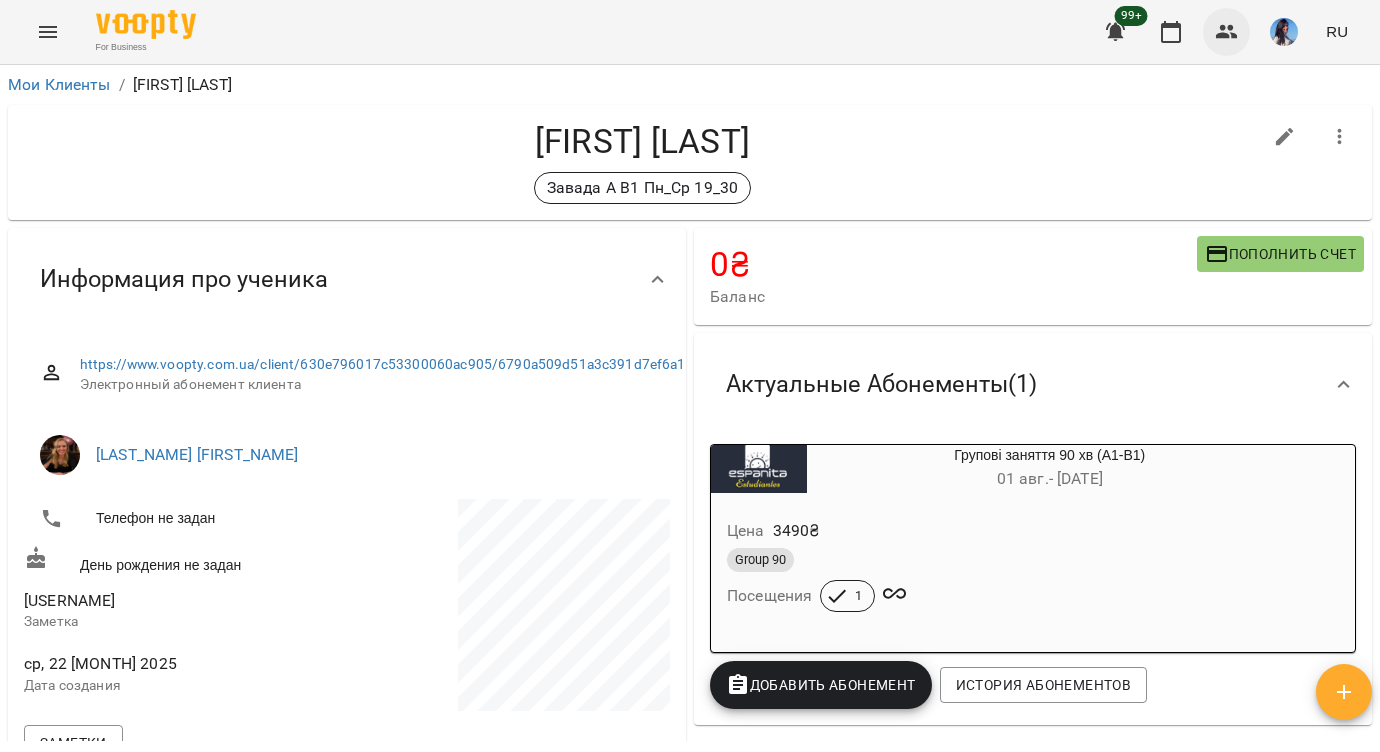 click 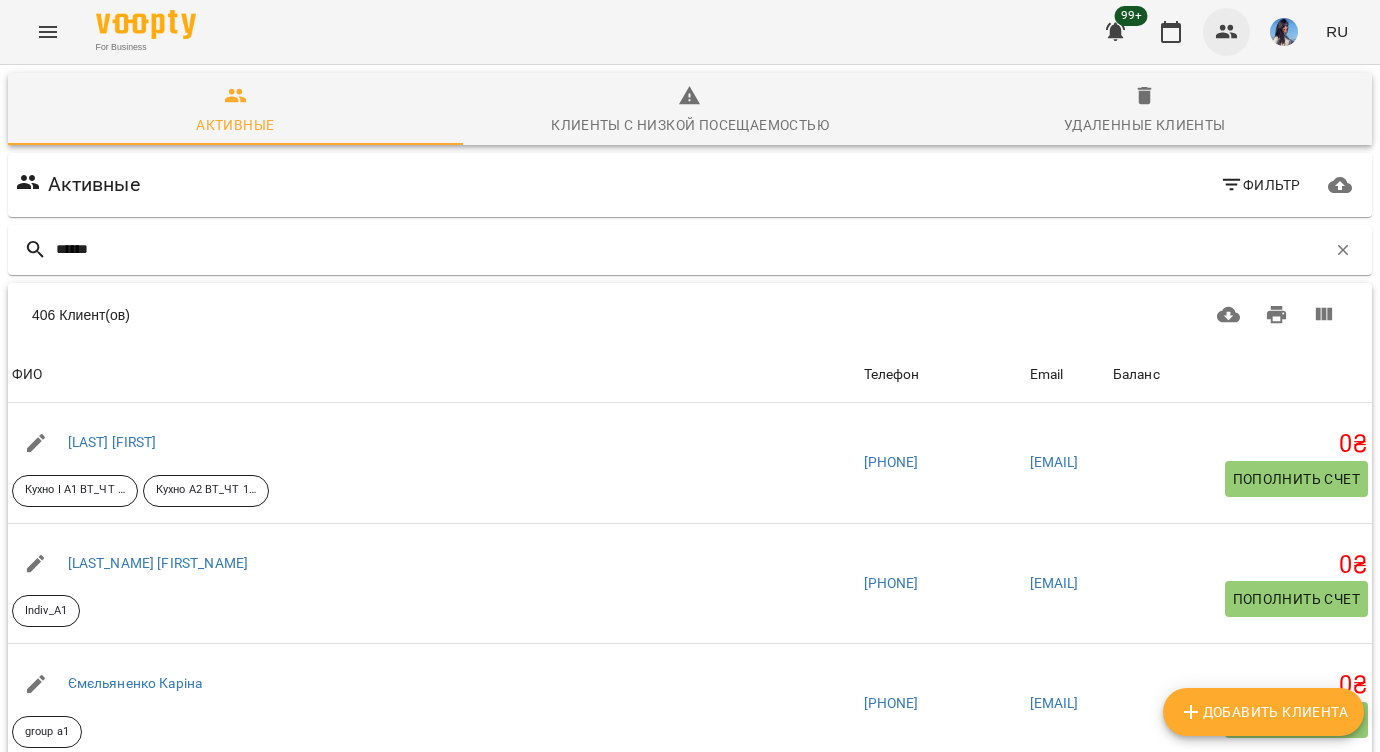 type on "*******" 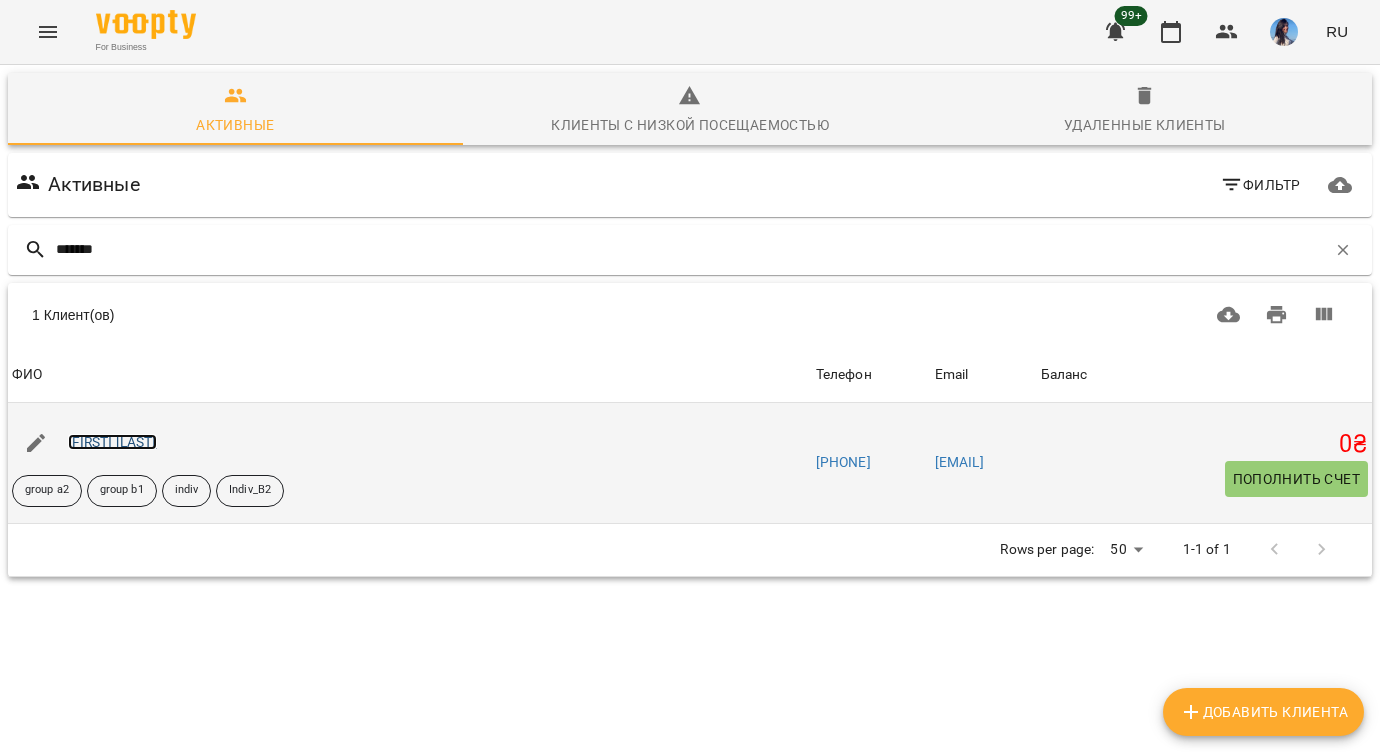 click on "[FIRST] [LAST]" at bounding box center (112, 442) 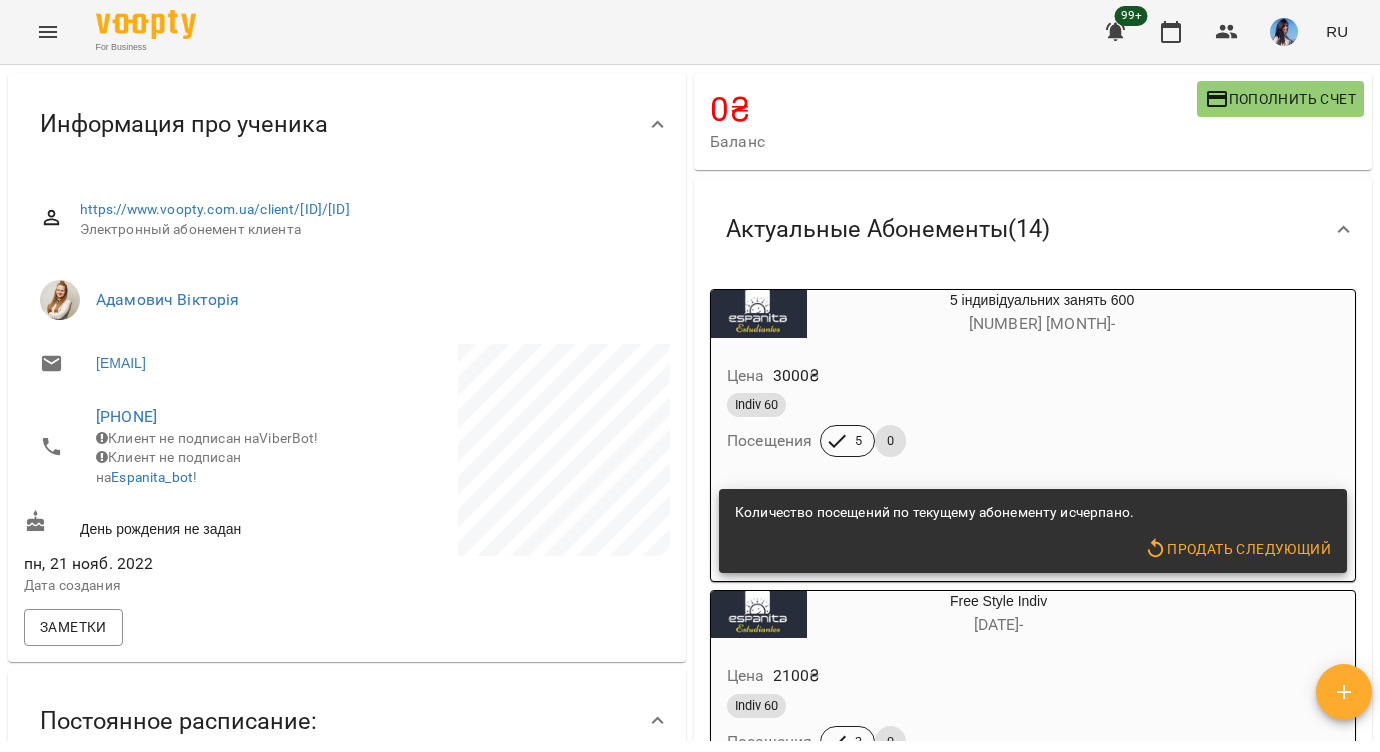 scroll, scrollTop: 0, scrollLeft: 0, axis: both 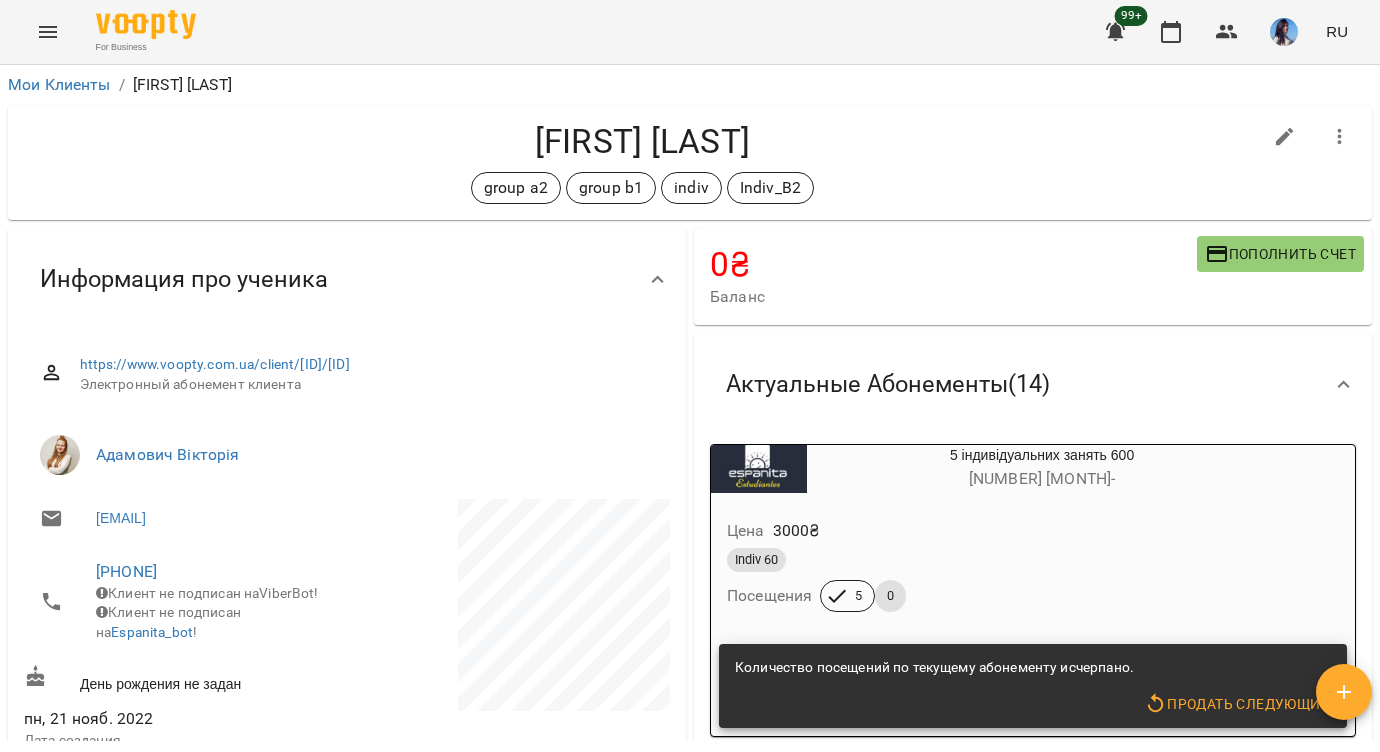 click 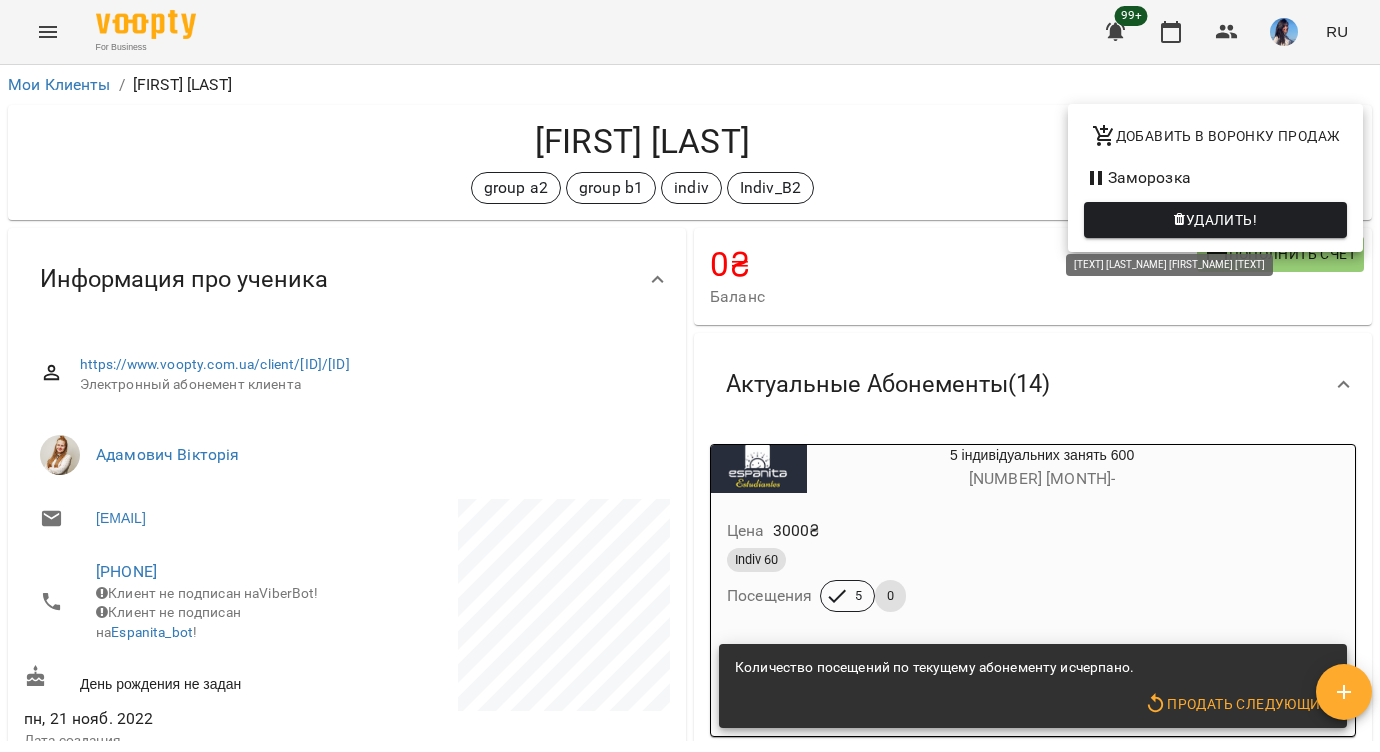 click on "Удалить!" at bounding box center (1221, 220) 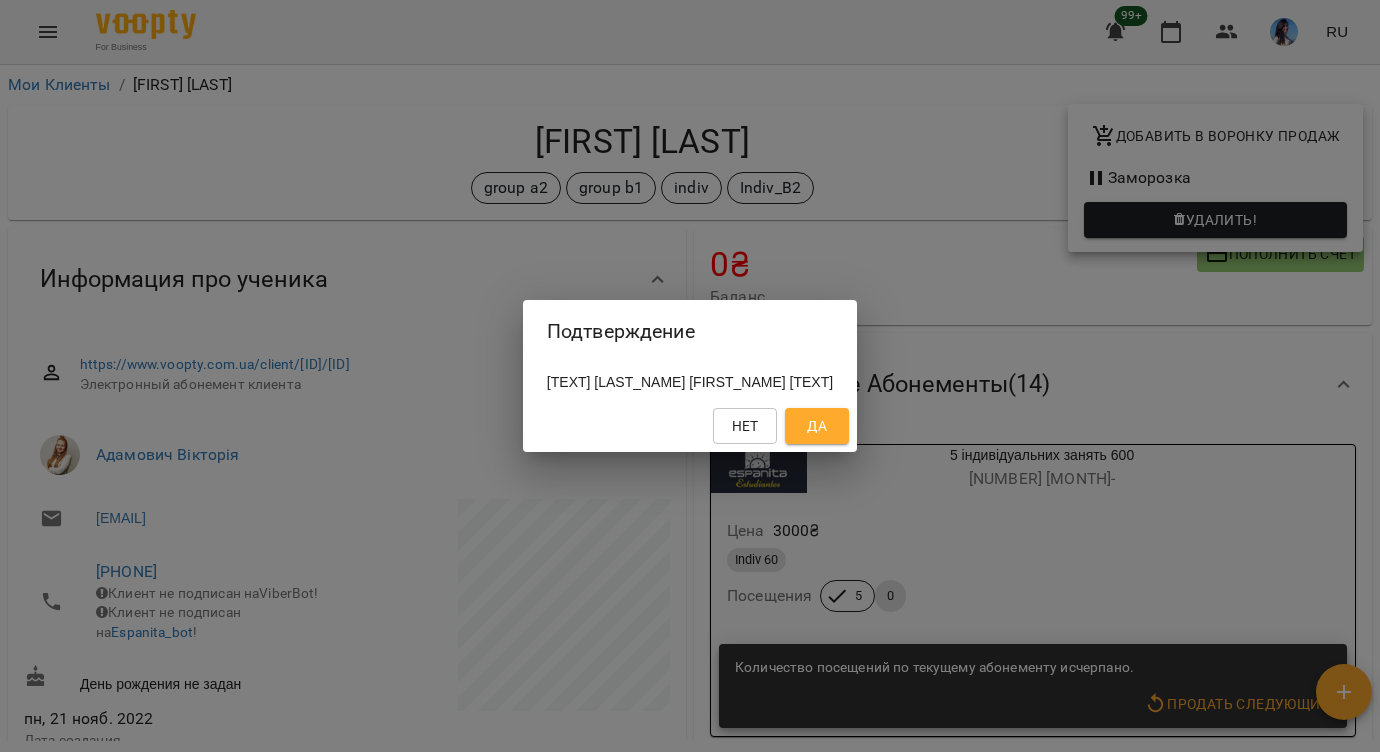 click on "Да" at bounding box center (817, 426) 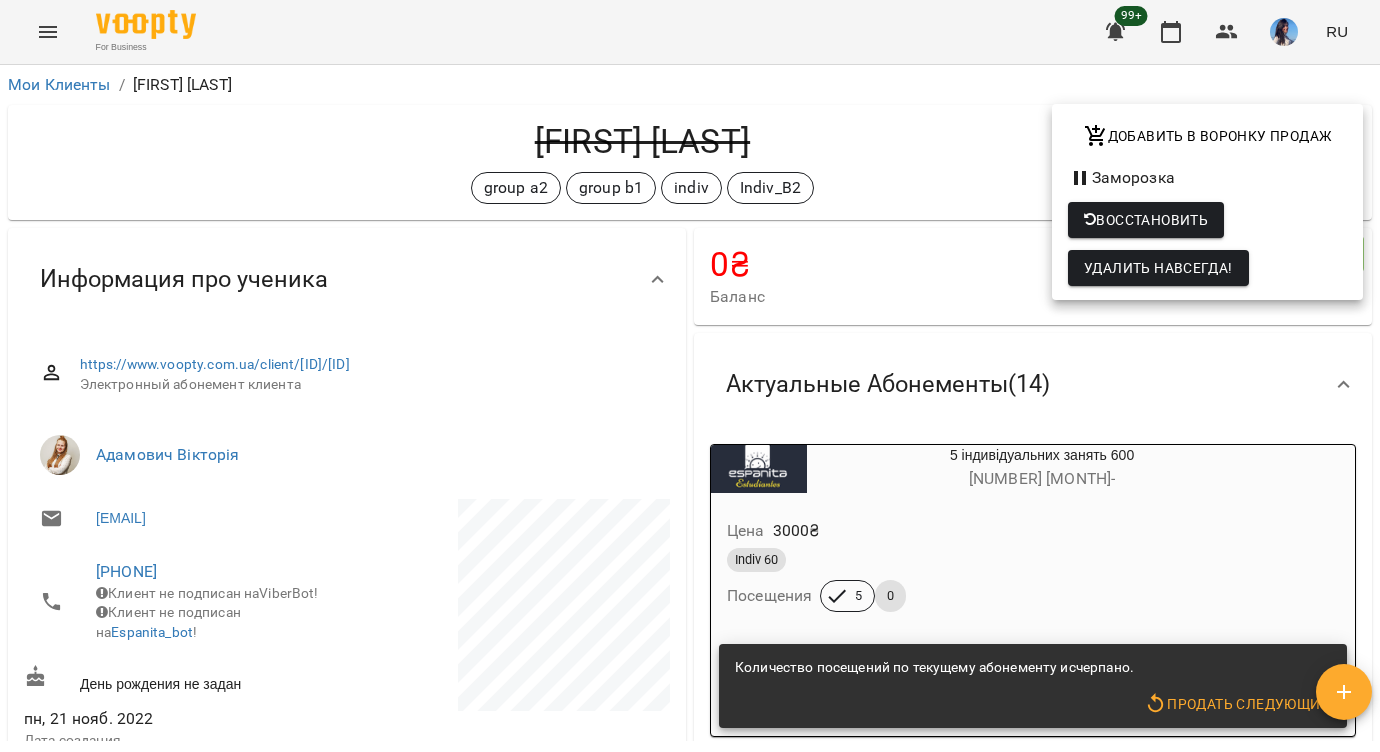click at bounding box center (690, 376) 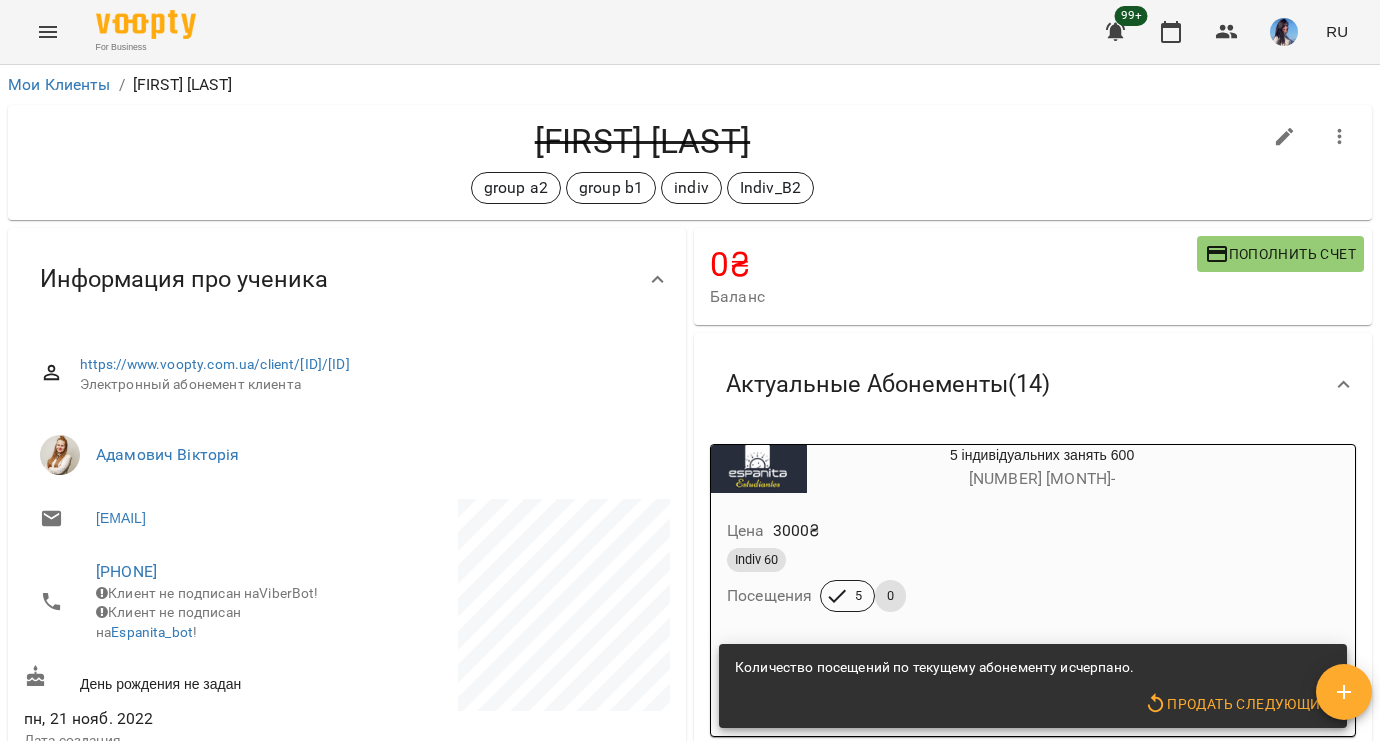 click 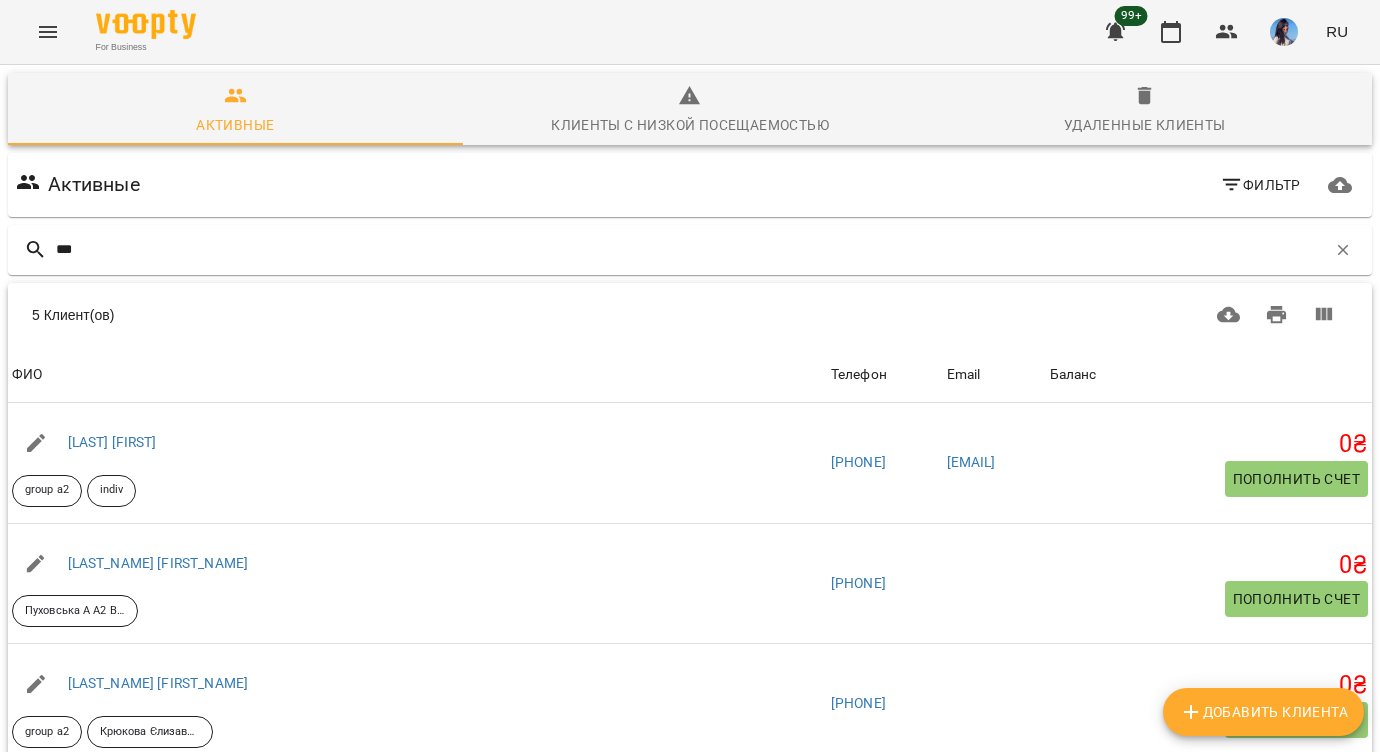 type on "****" 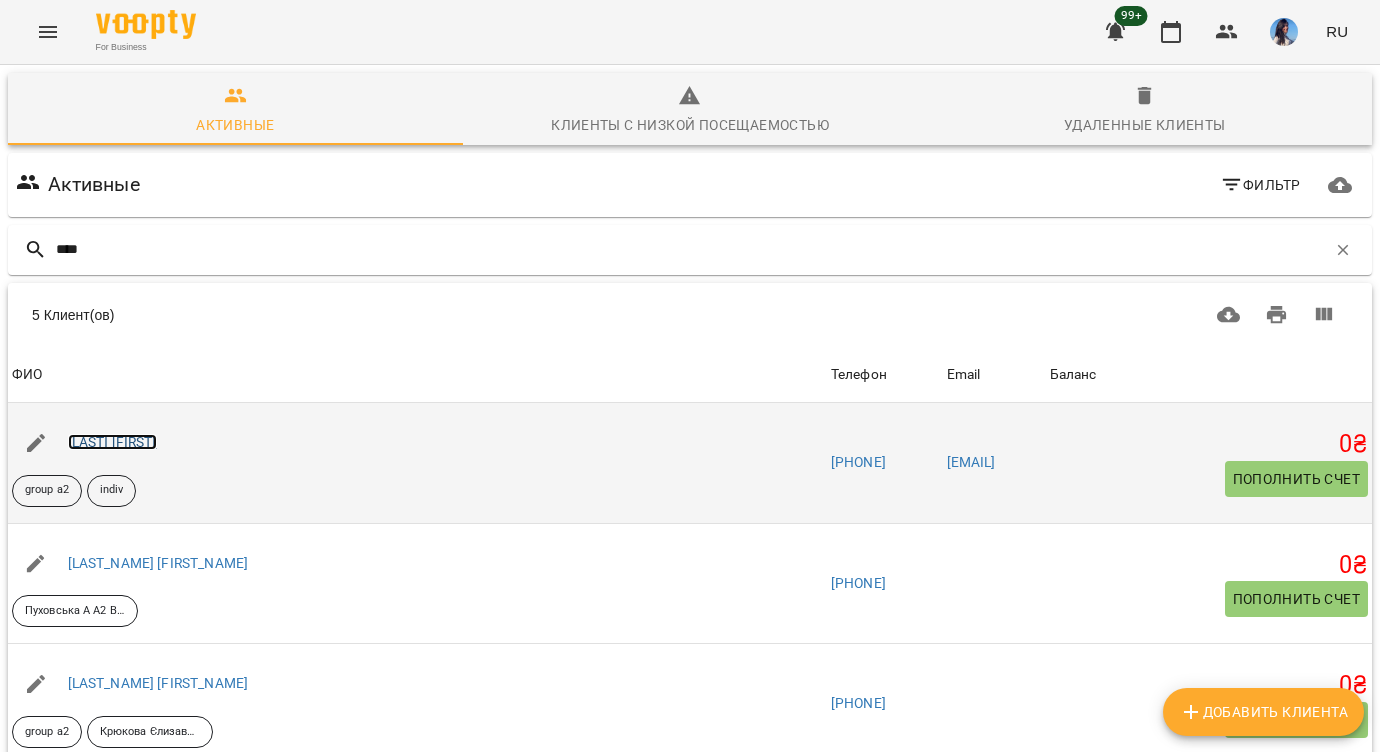 click on "[LAST] [FIRST]" at bounding box center (112, 442) 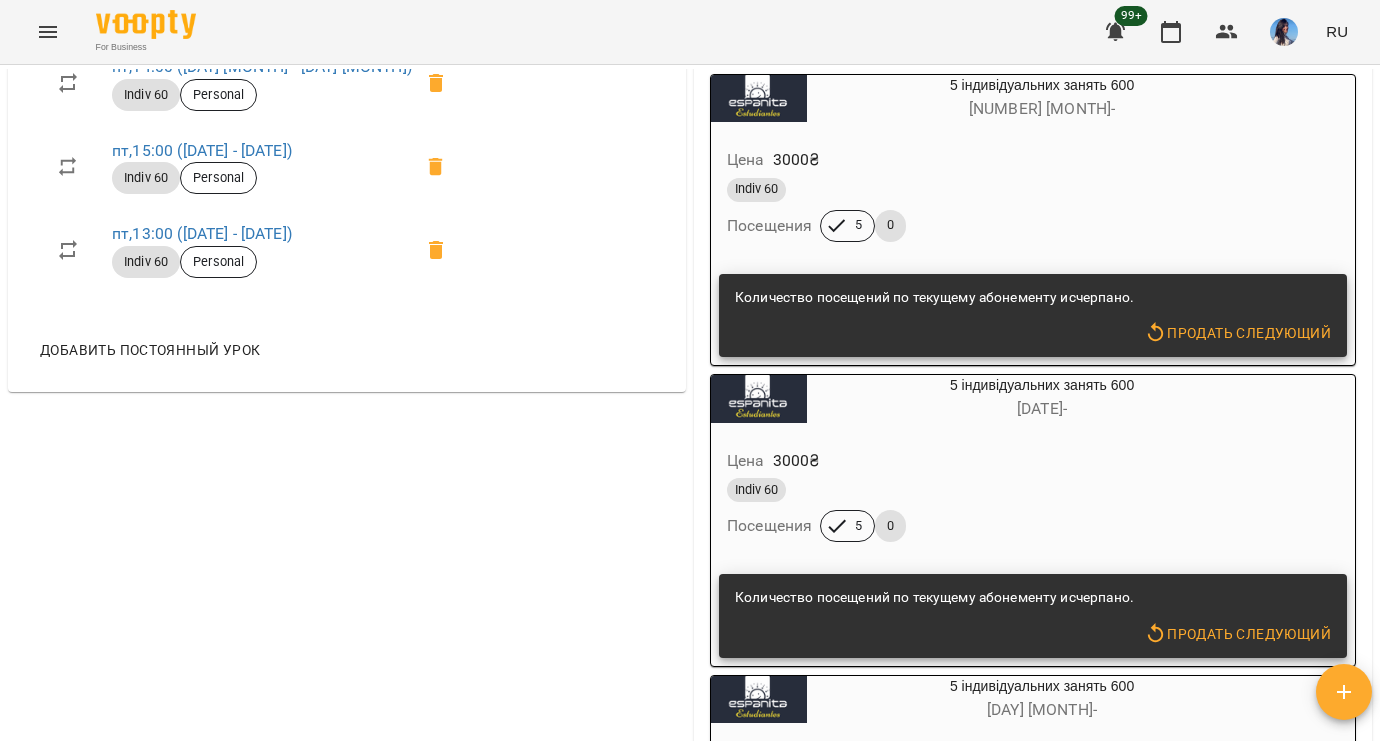 scroll, scrollTop: 0, scrollLeft: 0, axis: both 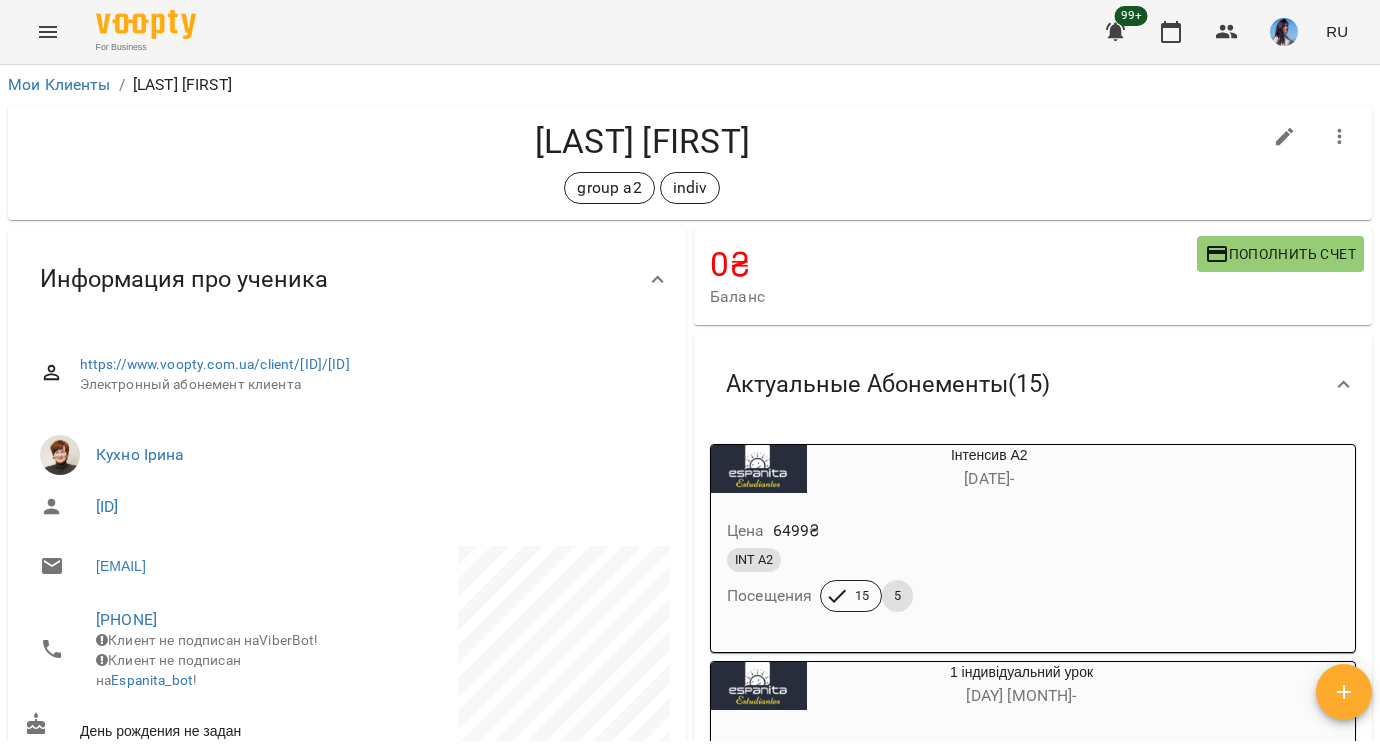 click 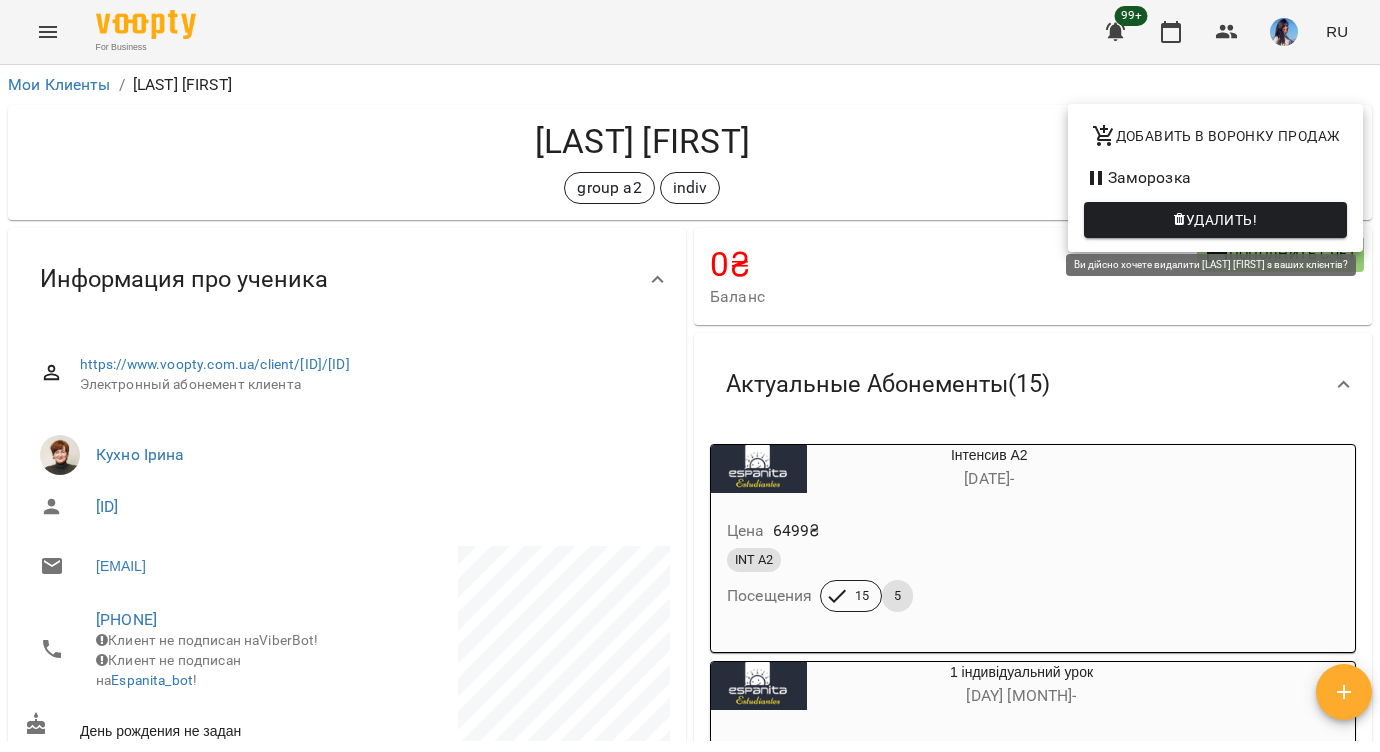 click at bounding box center [1179, 220] 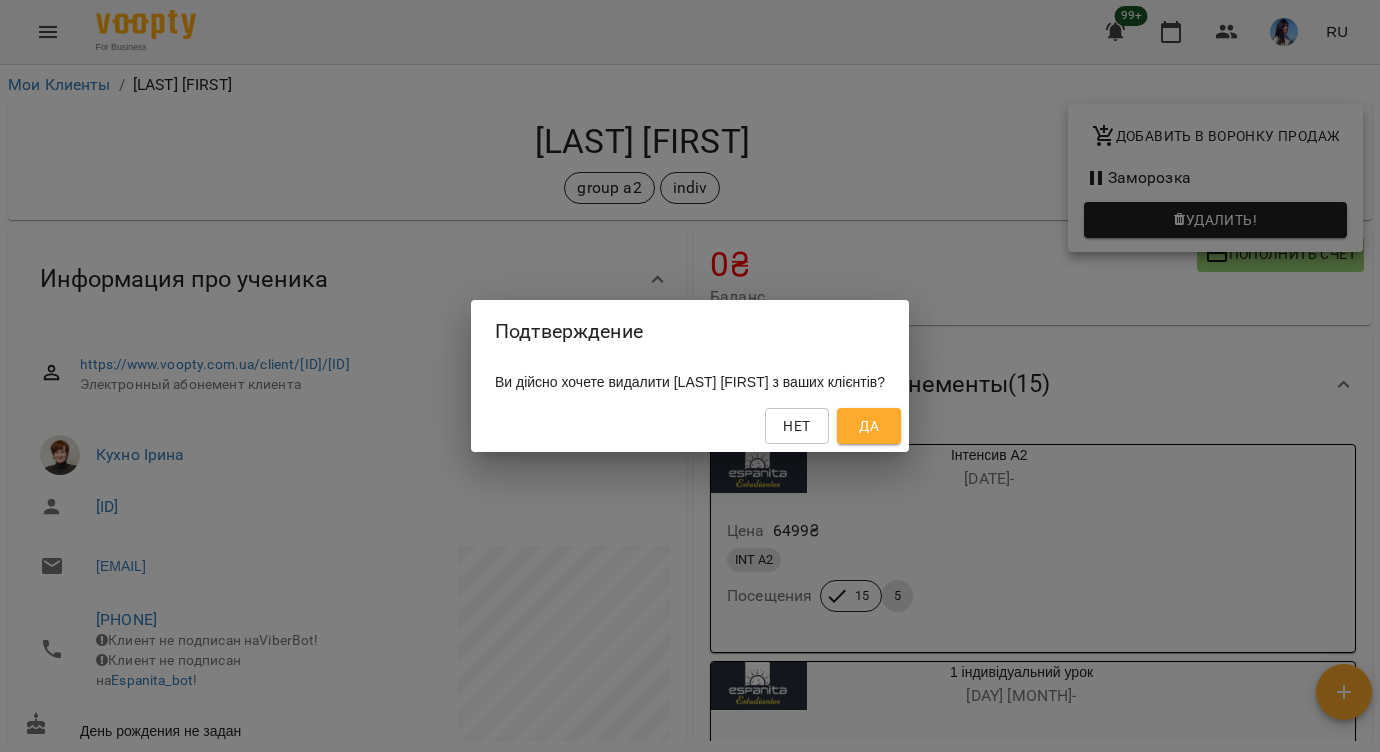 click on "Да" at bounding box center [869, 426] 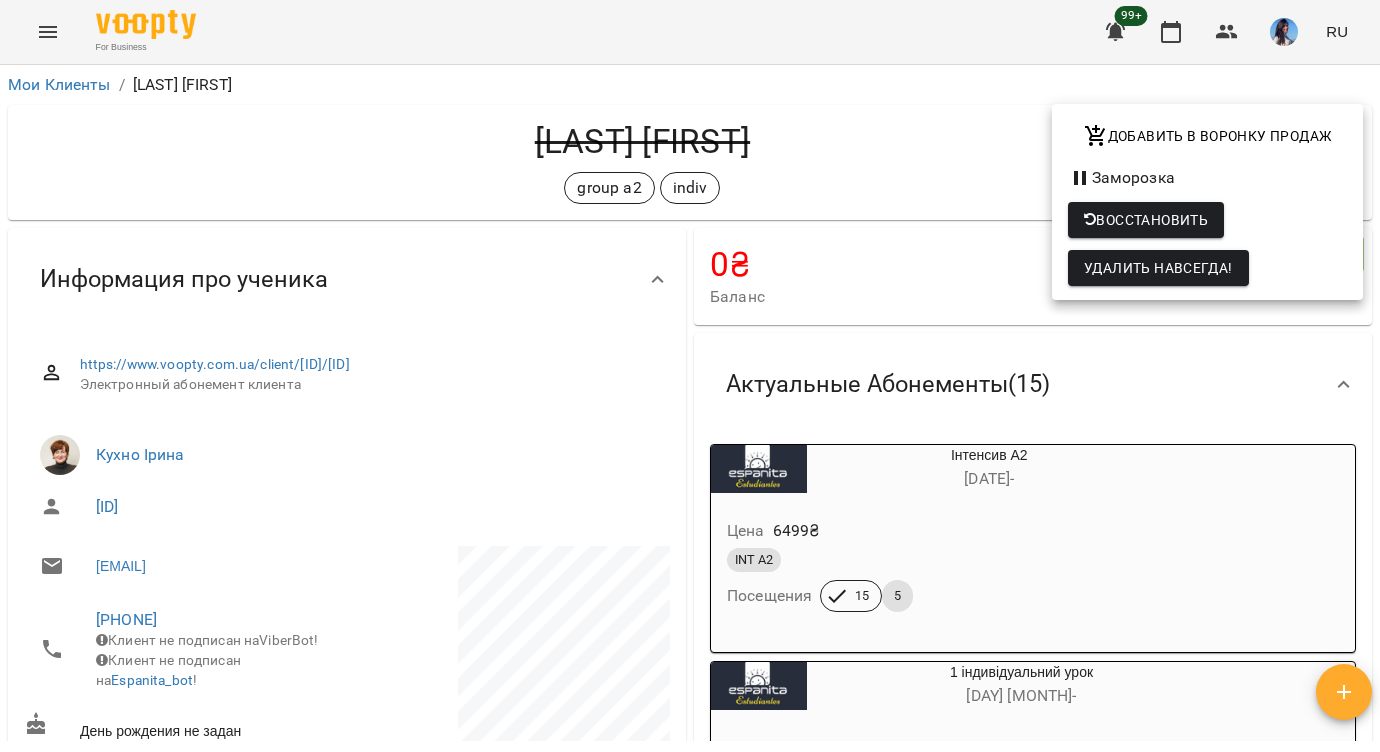 click at bounding box center [690, 376] 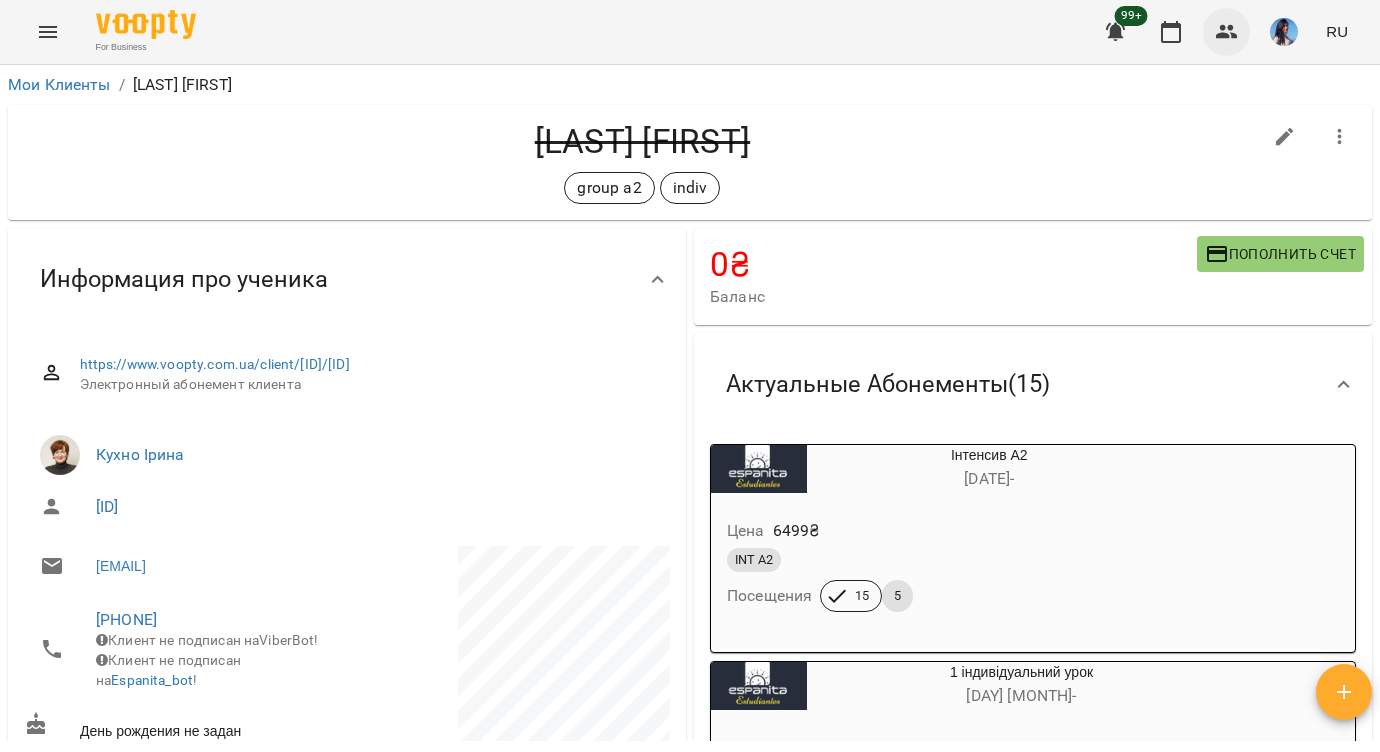 click 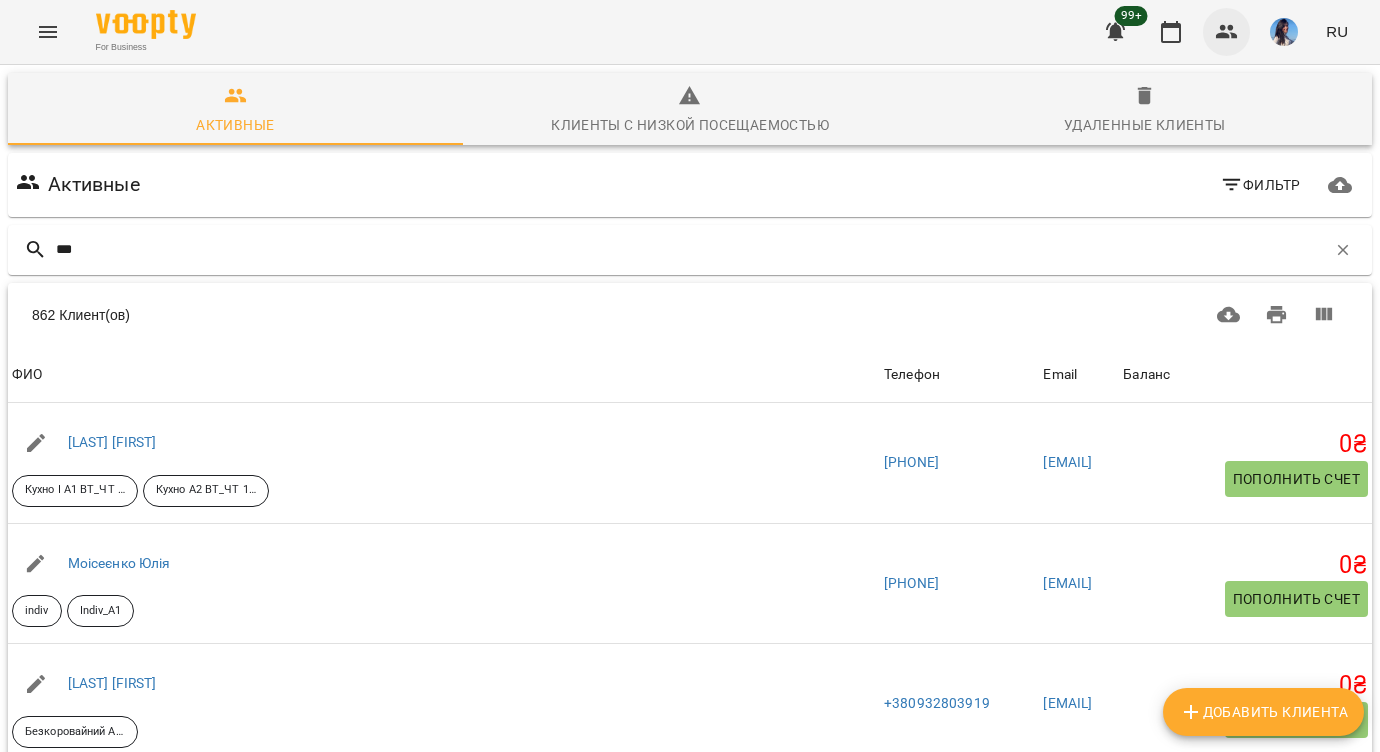 type on "****" 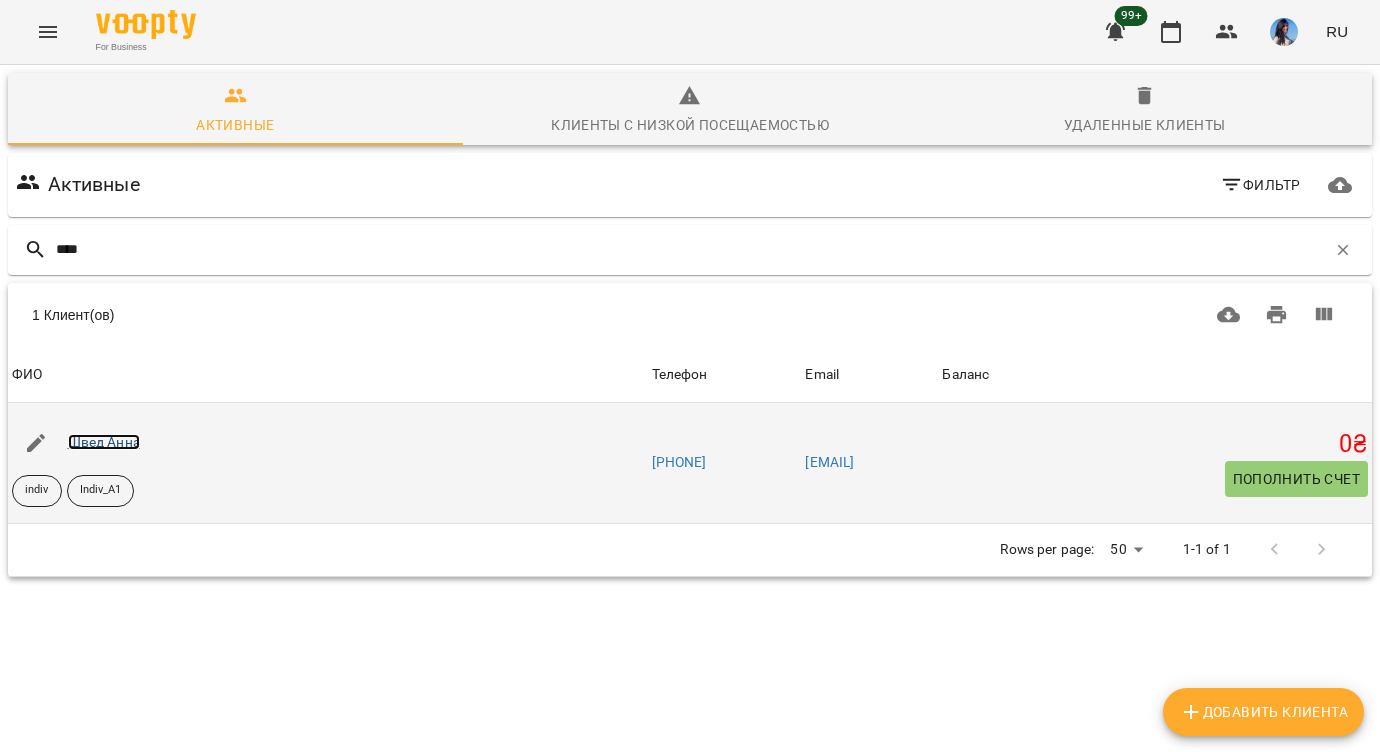 click on "Швед Анна" at bounding box center (104, 442) 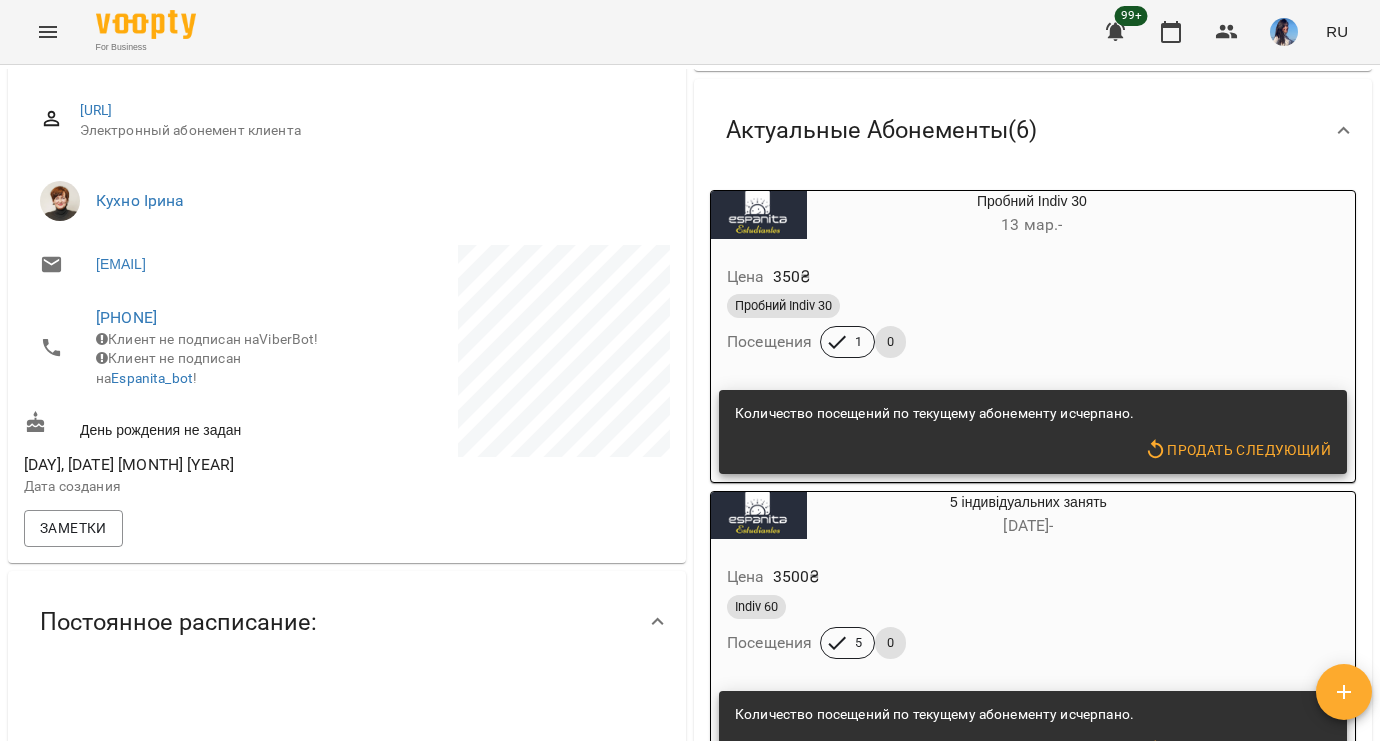 scroll, scrollTop: 0, scrollLeft: 0, axis: both 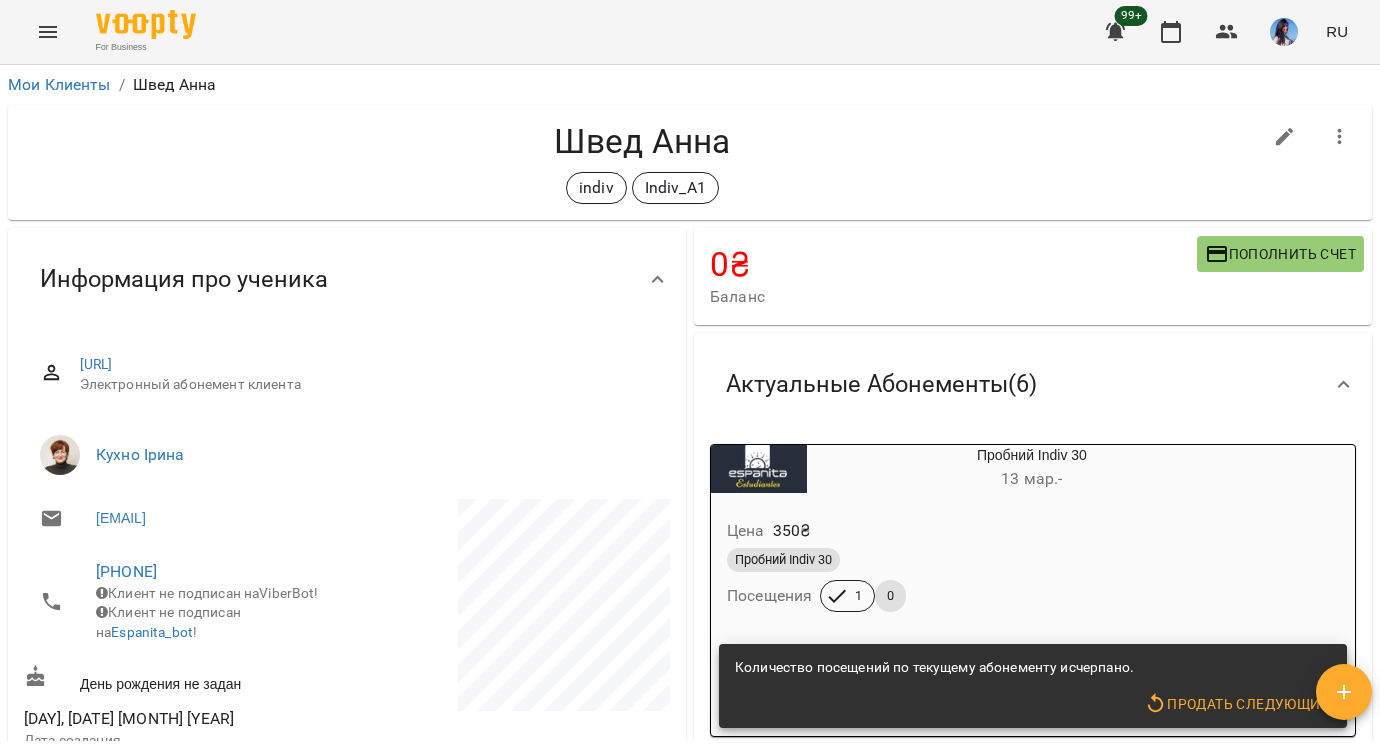 click 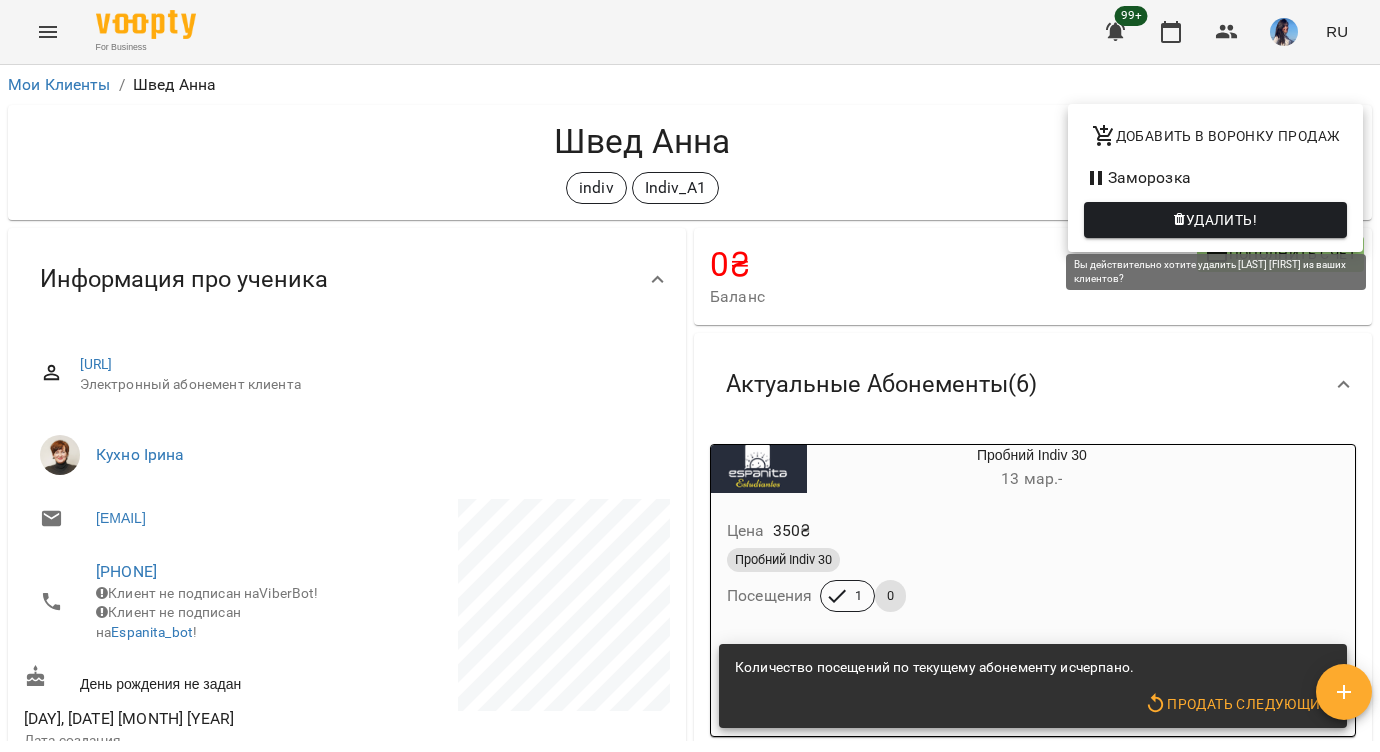 click on "Удалить!" at bounding box center [1215, 220] 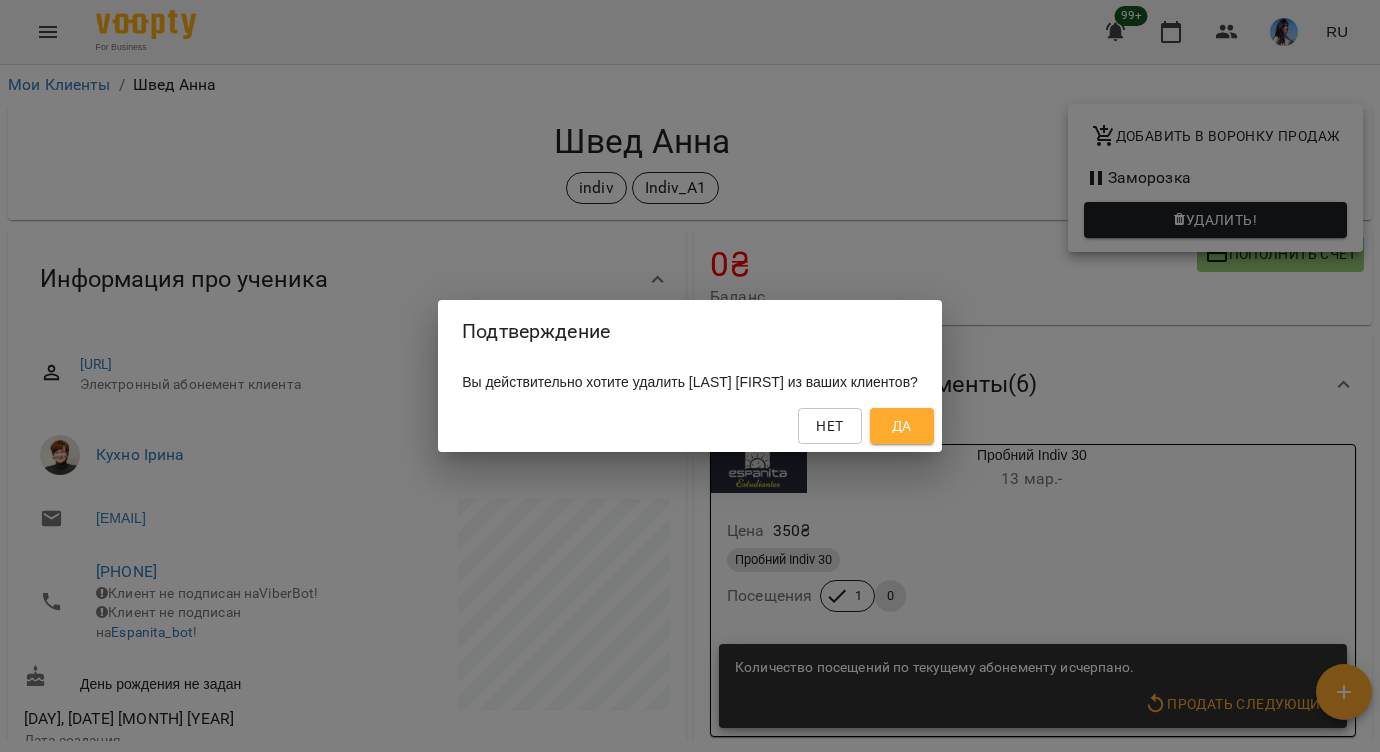 click on "Да" at bounding box center (902, 426) 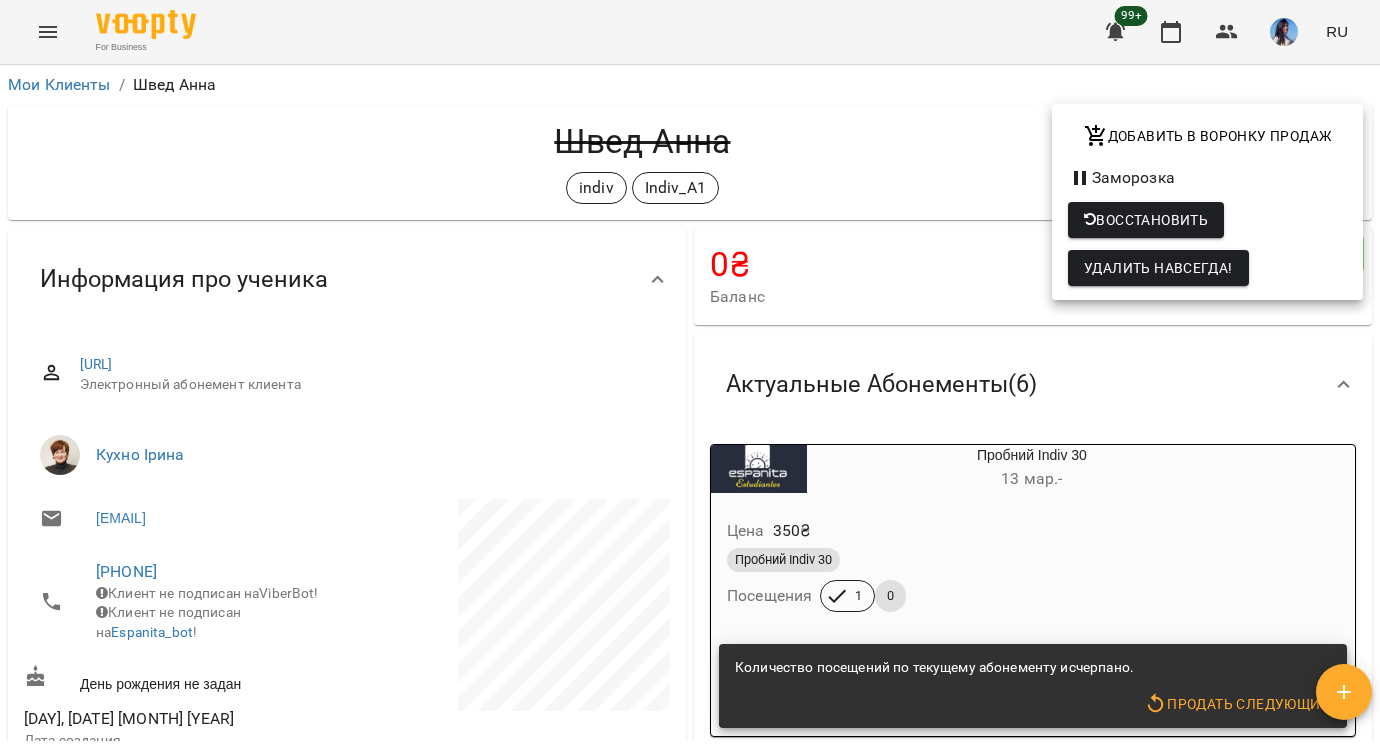 click at bounding box center (690, 376) 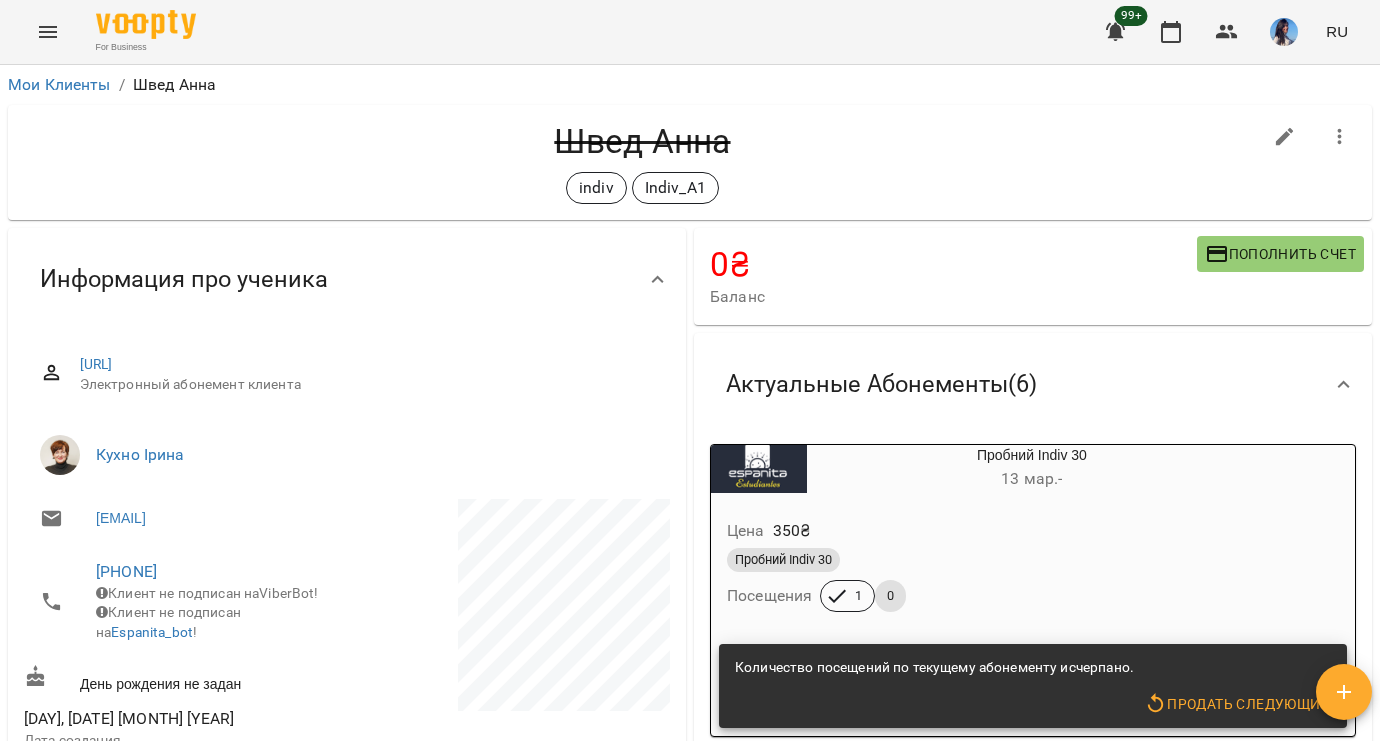click 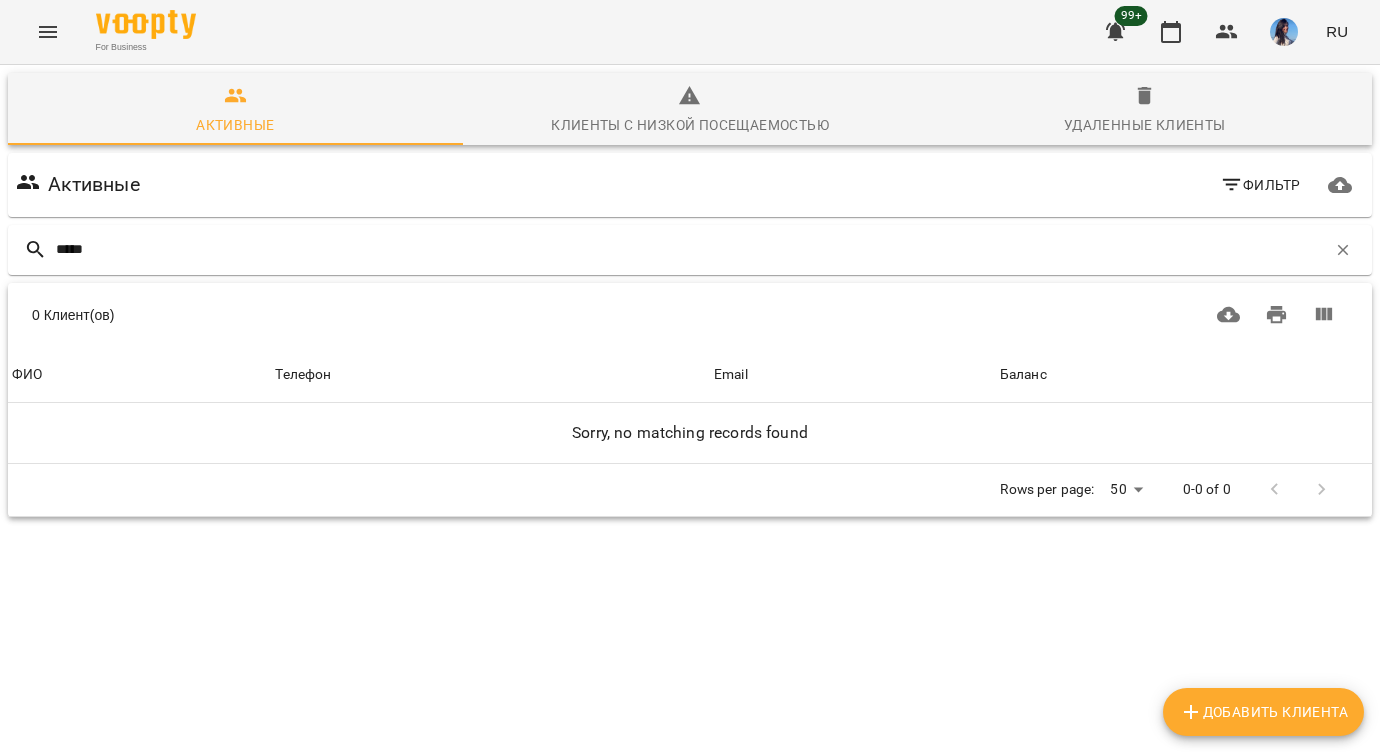 click on "Удаленные клиенты" at bounding box center [1144, 111] 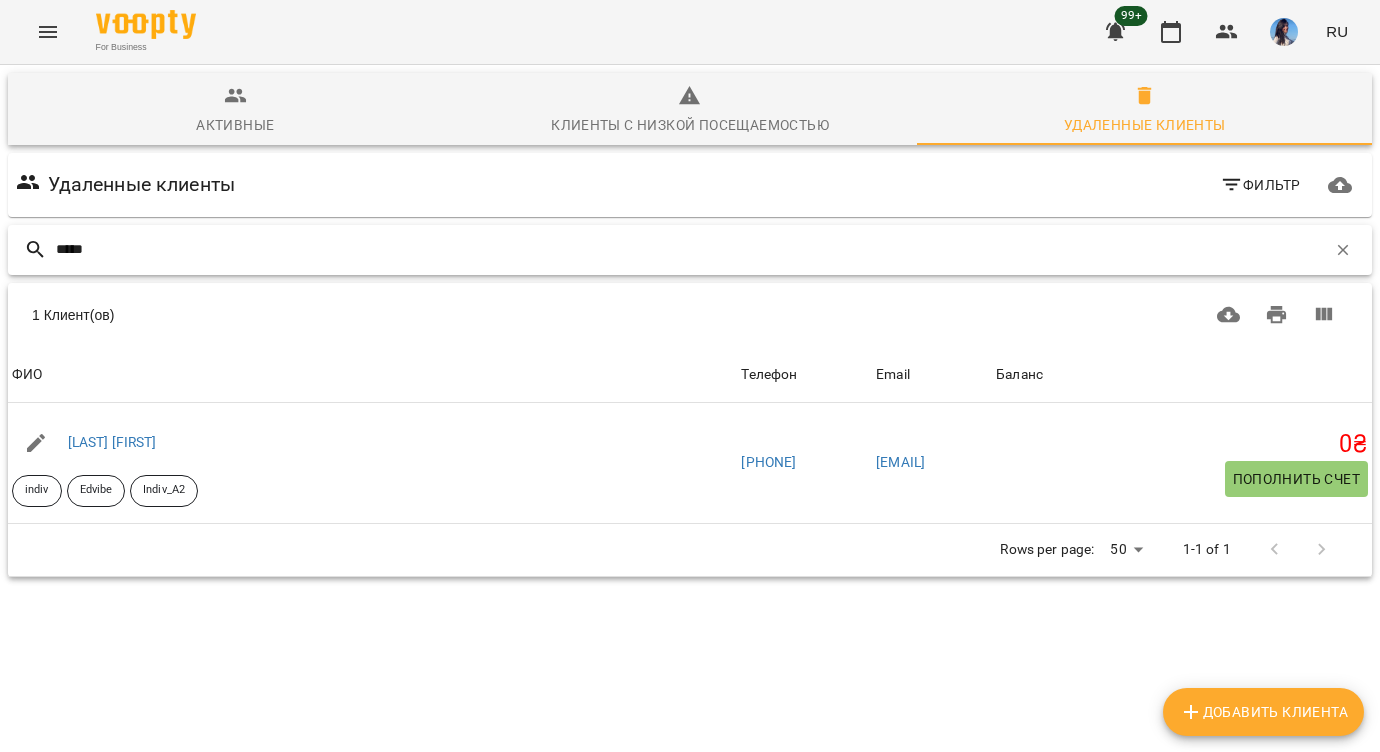 click on "*****" at bounding box center [691, 249] 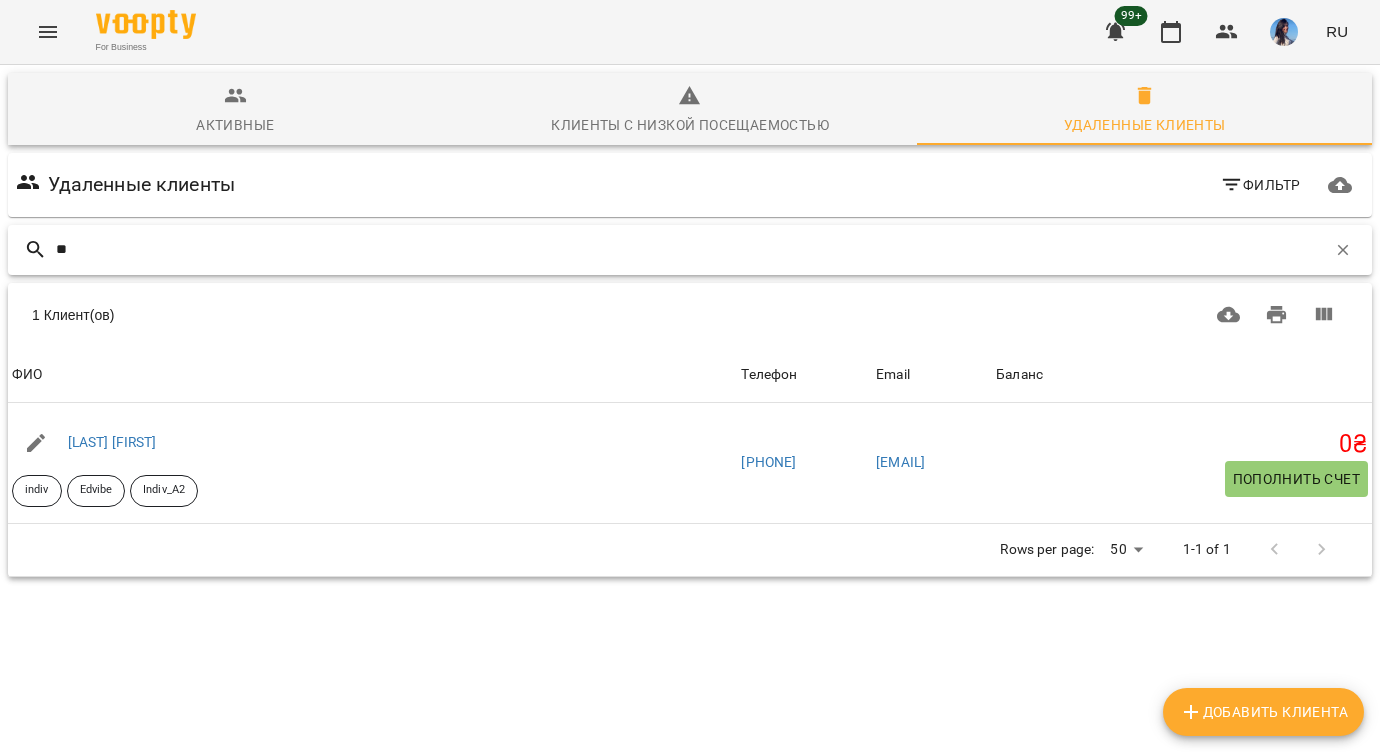 type on "*" 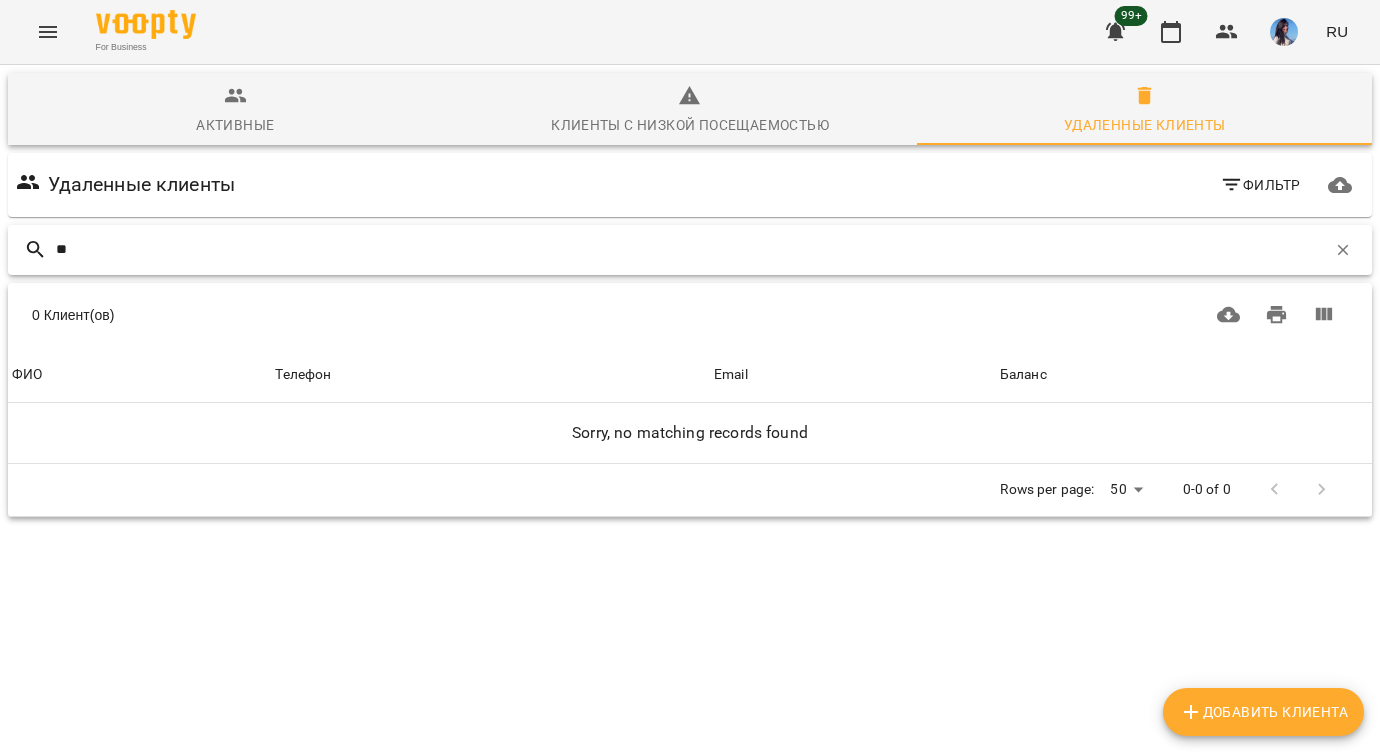 type on "*" 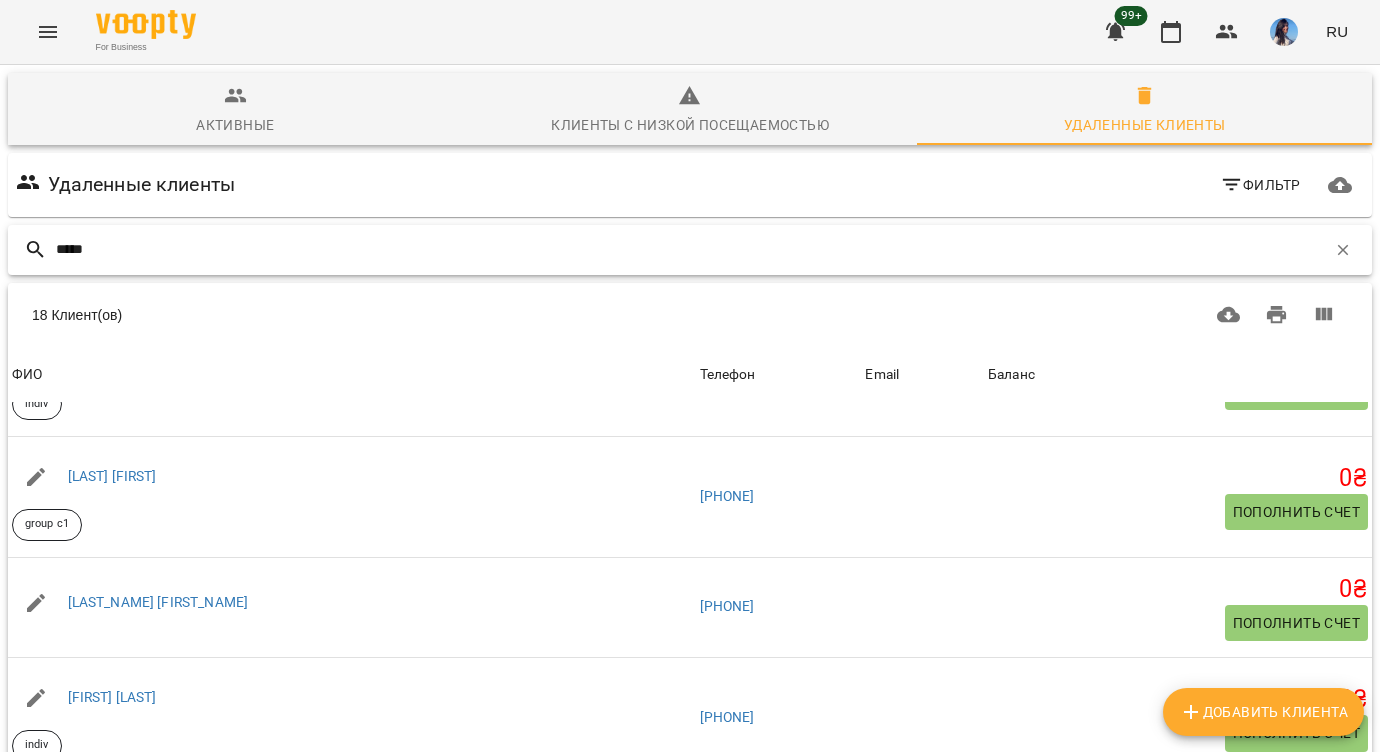 scroll, scrollTop: 0, scrollLeft: 0, axis: both 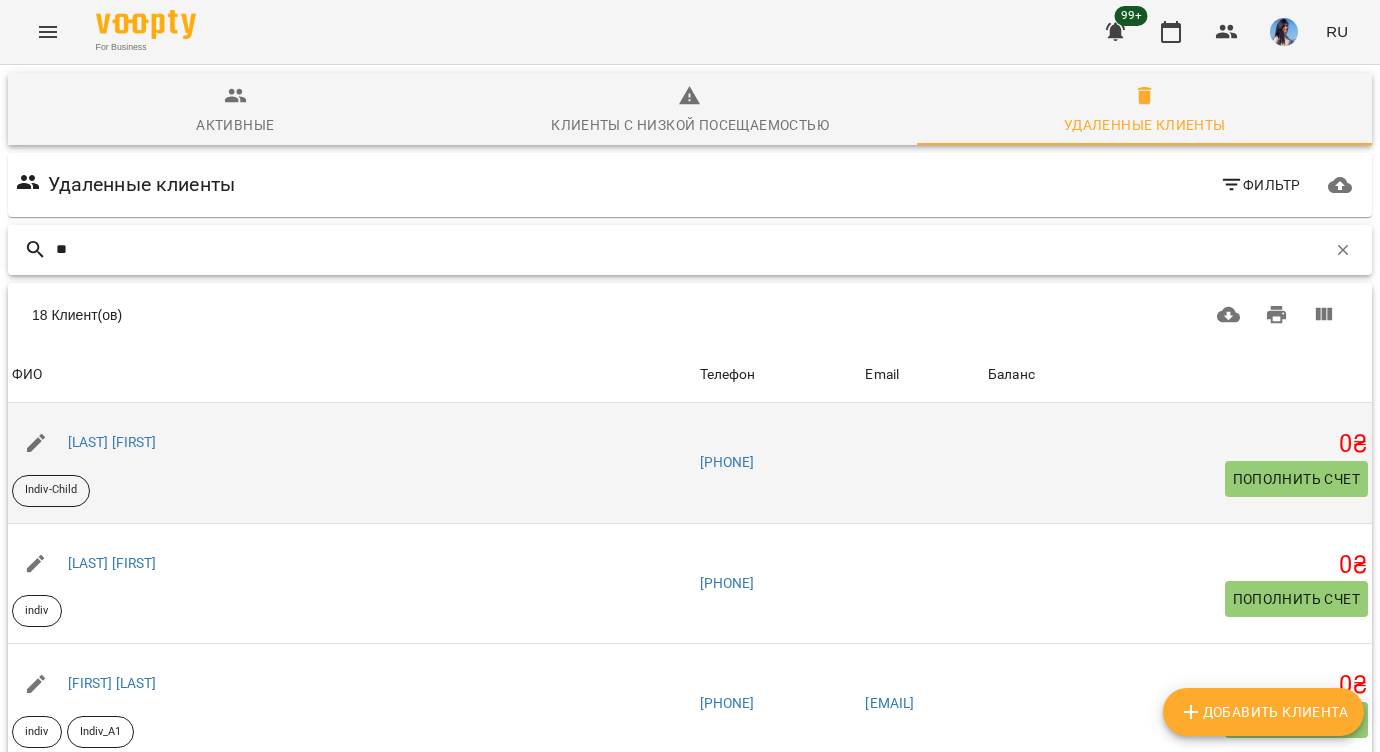 type on "*" 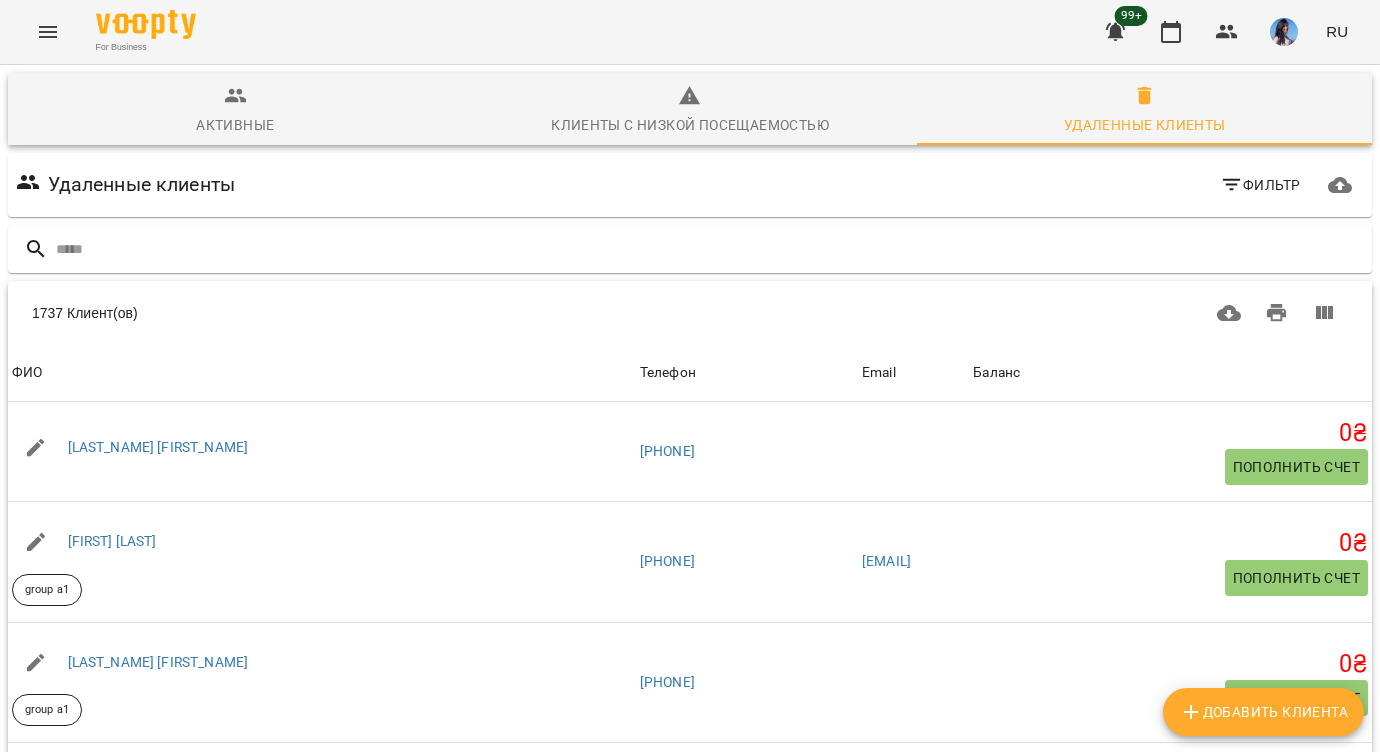 click on "Активные" at bounding box center [235, 125] 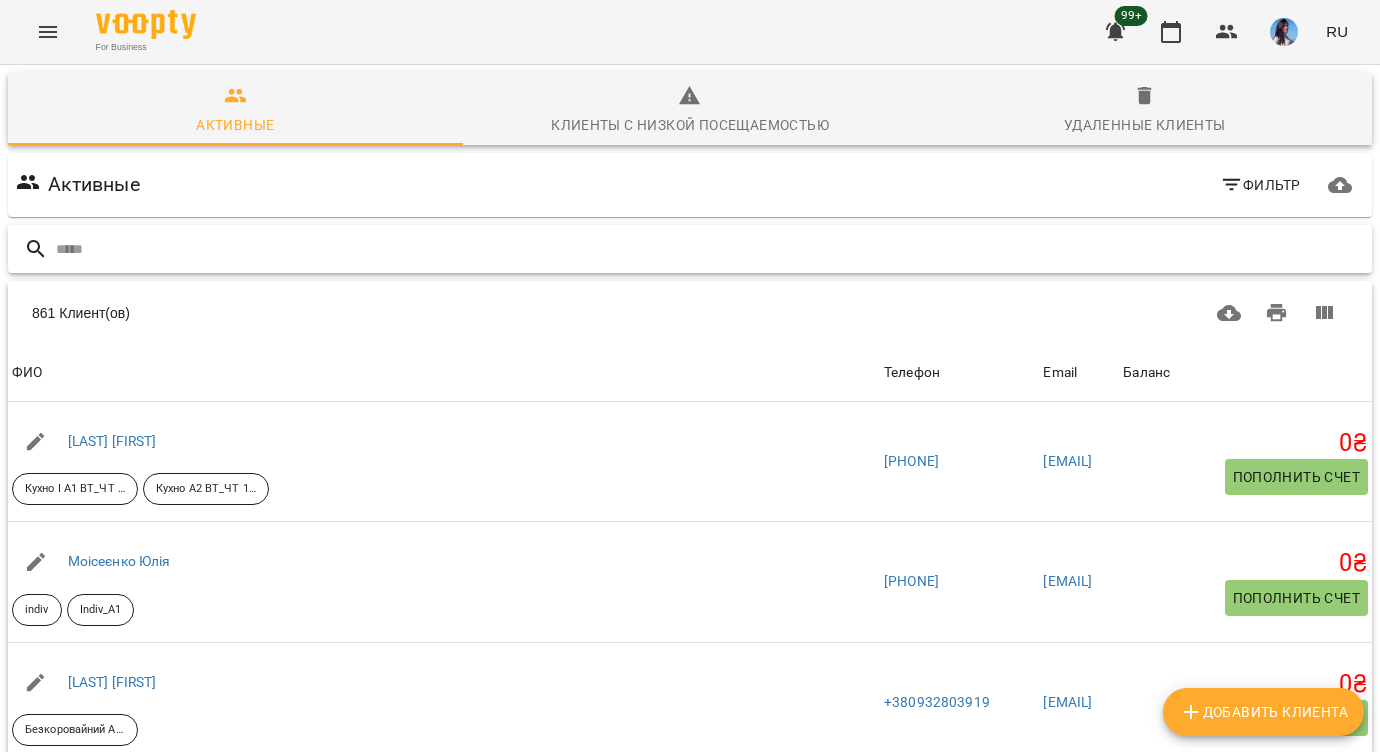 click at bounding box center [710, 249] 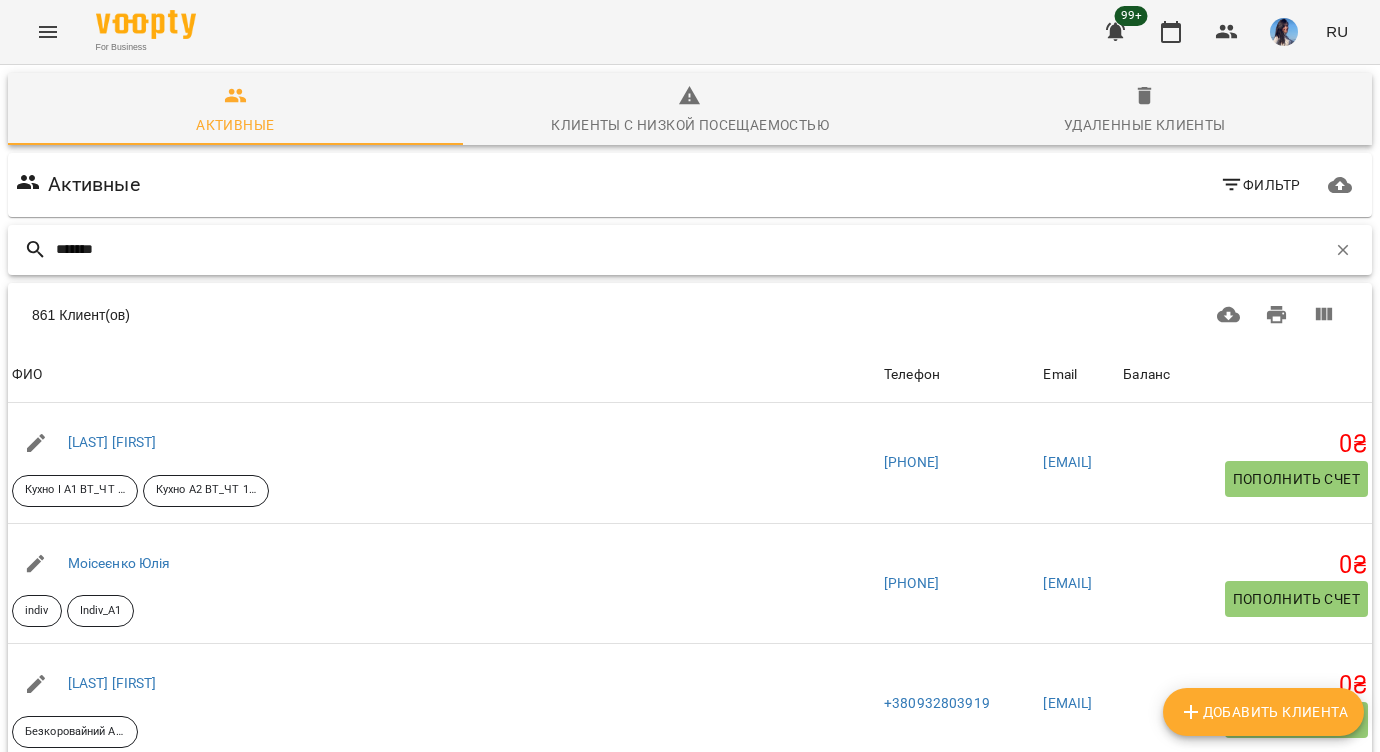 type on "********" 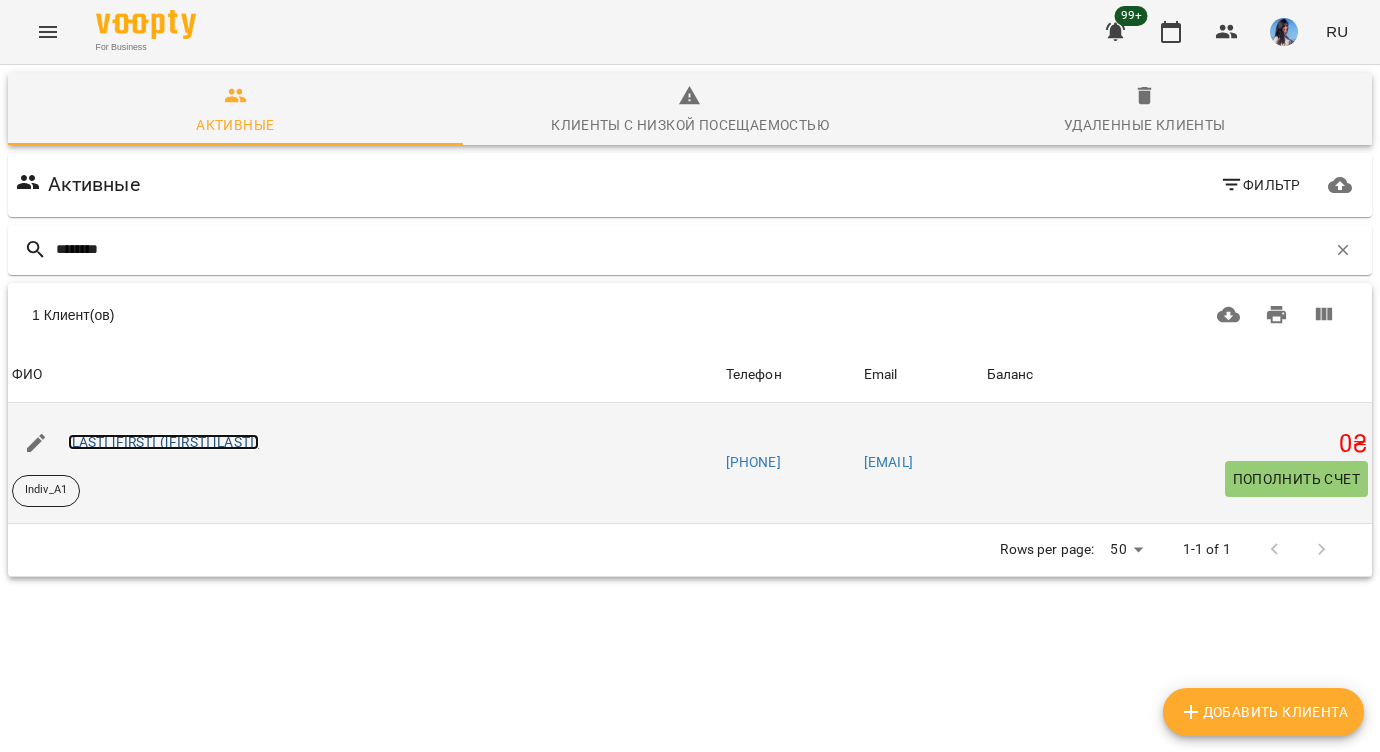 click on "[LAST] [FIRST] ([FIRST] [LAST])" at bounding box center (164, 442) 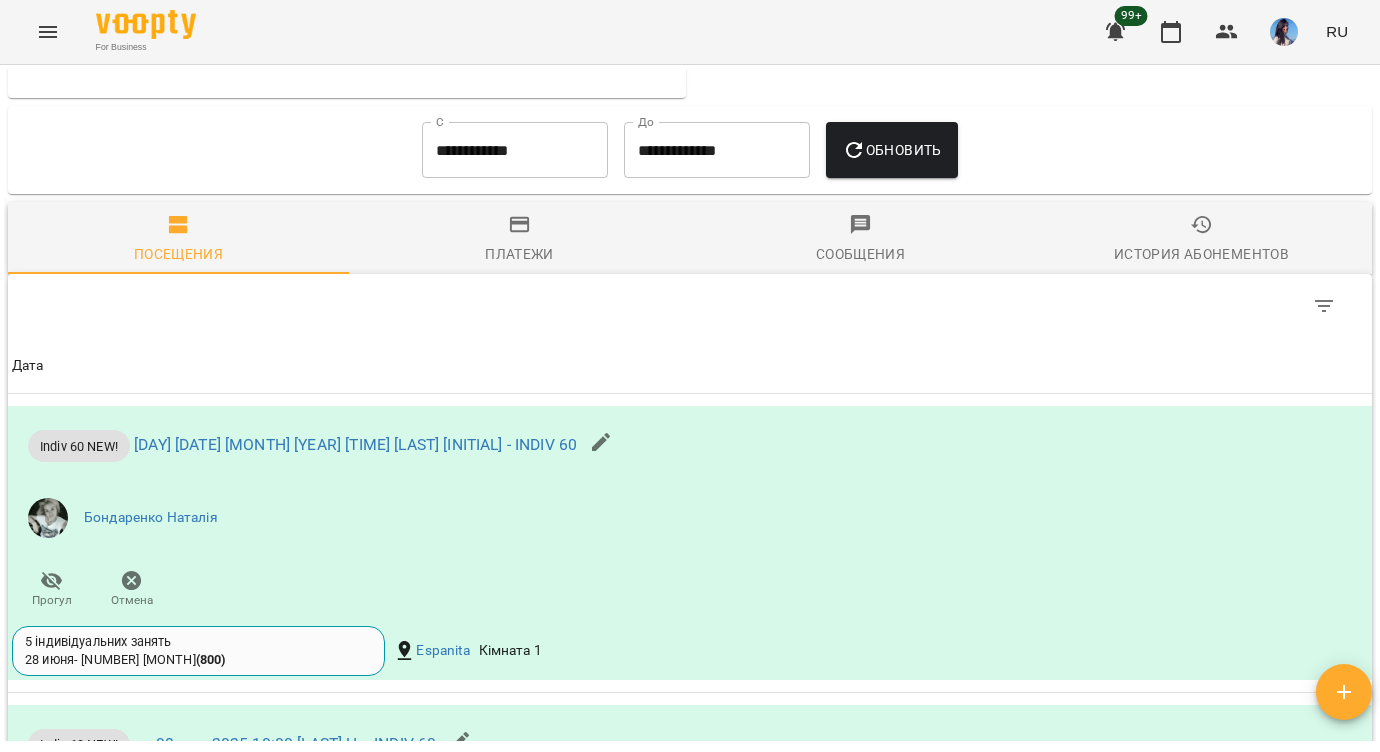 scroll, scrollTop: 1095, scrollLeft: 0, axis: vertical 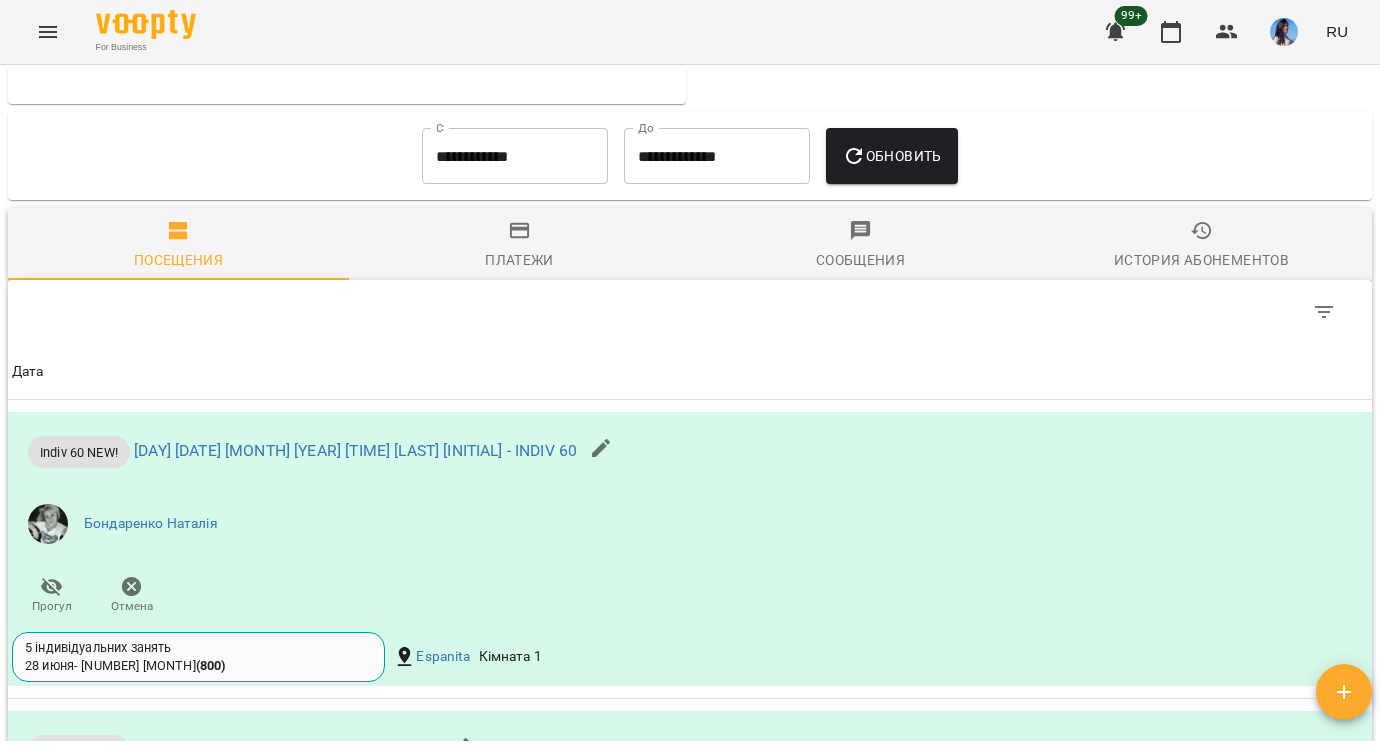 click on "**********" at bounding box center [515, 156] 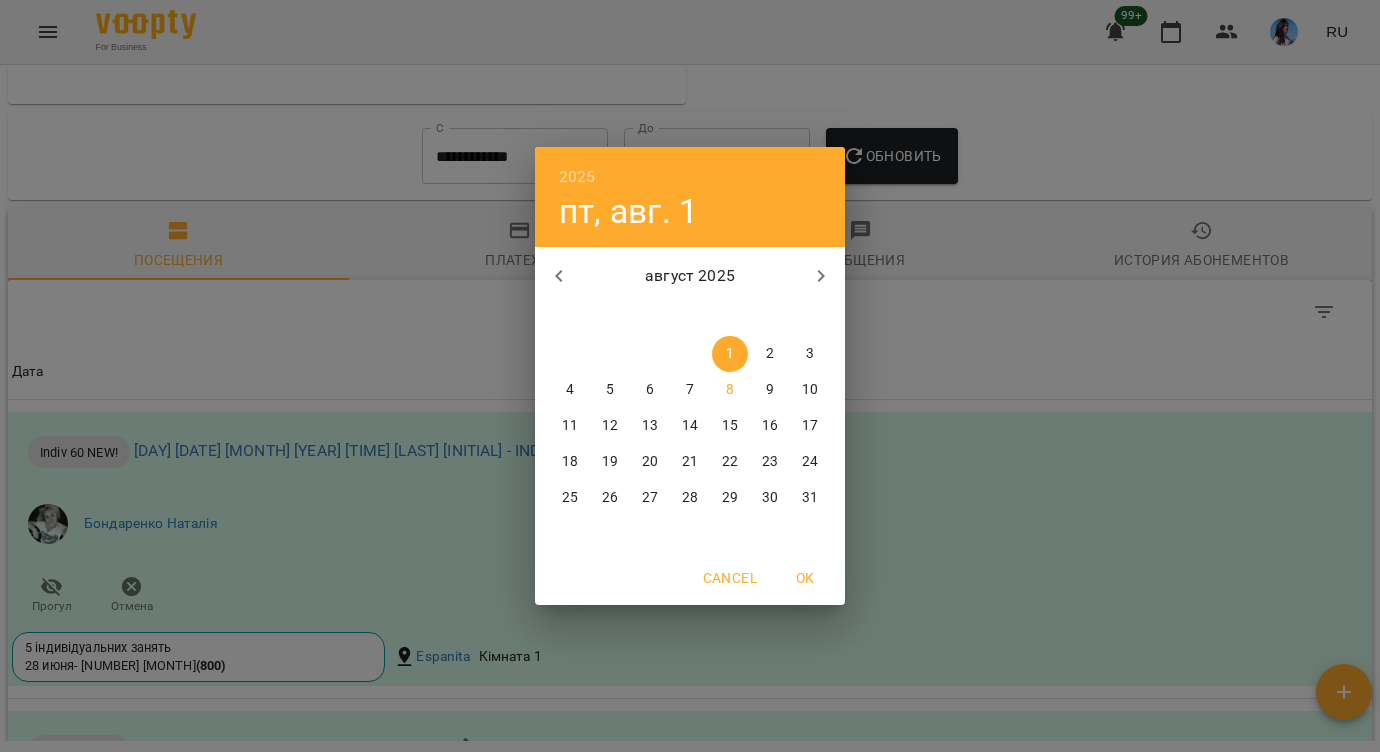 click 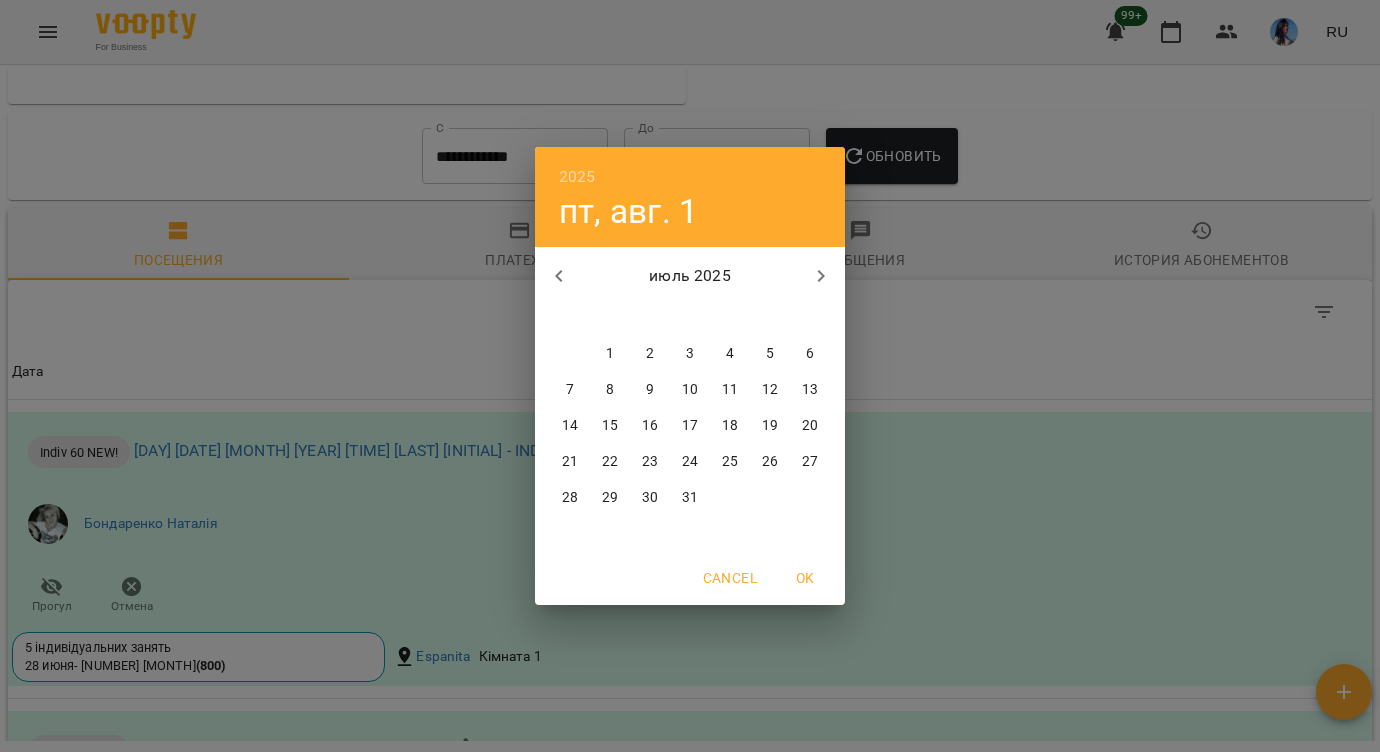 click 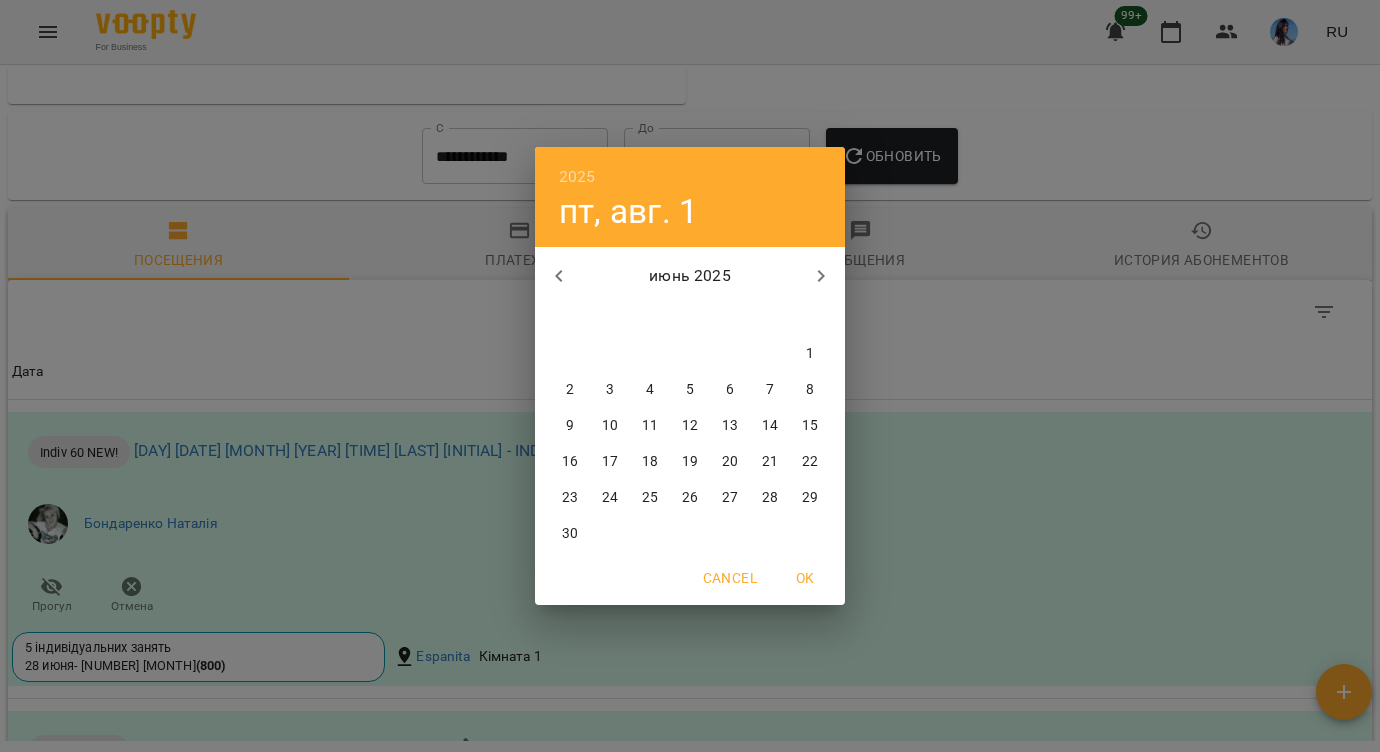 click on "1" at bounding box center [810, 354] 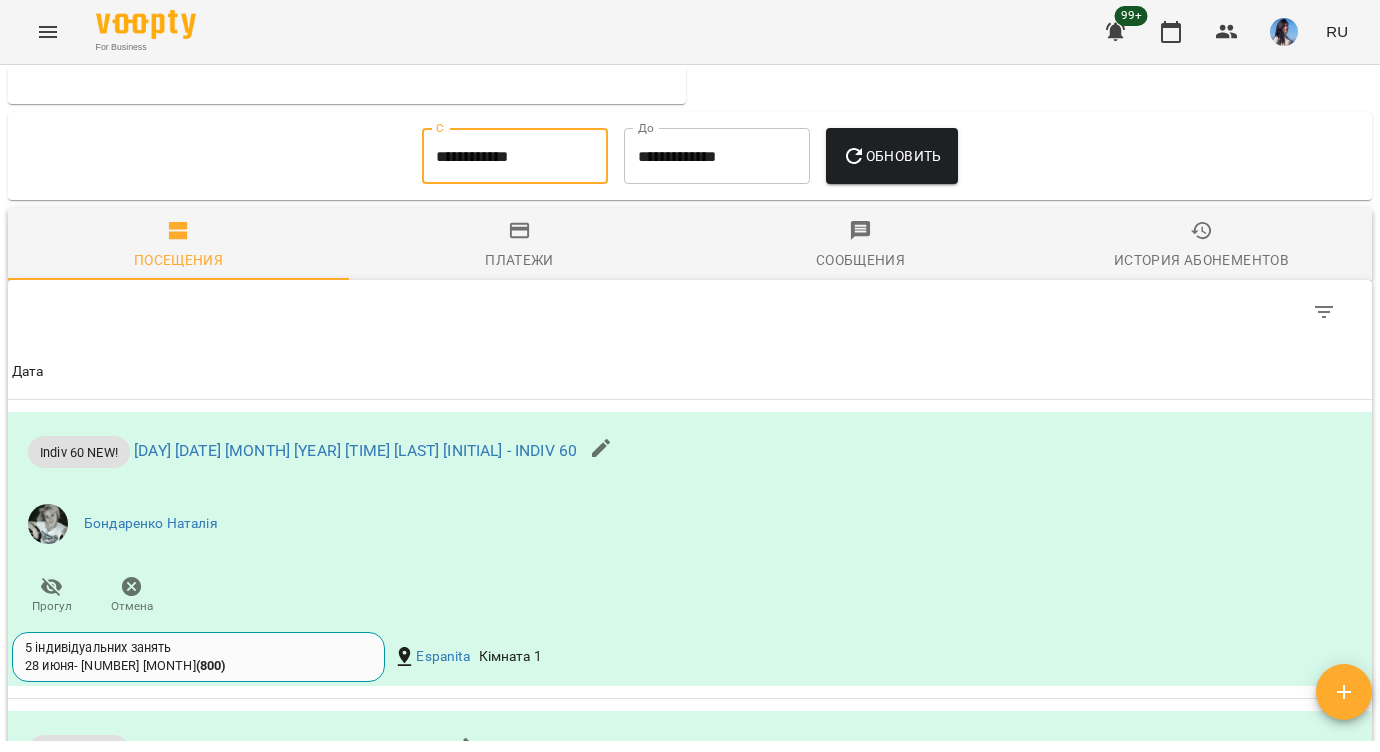 click on "Обновить" at bounding box center [892, 156] 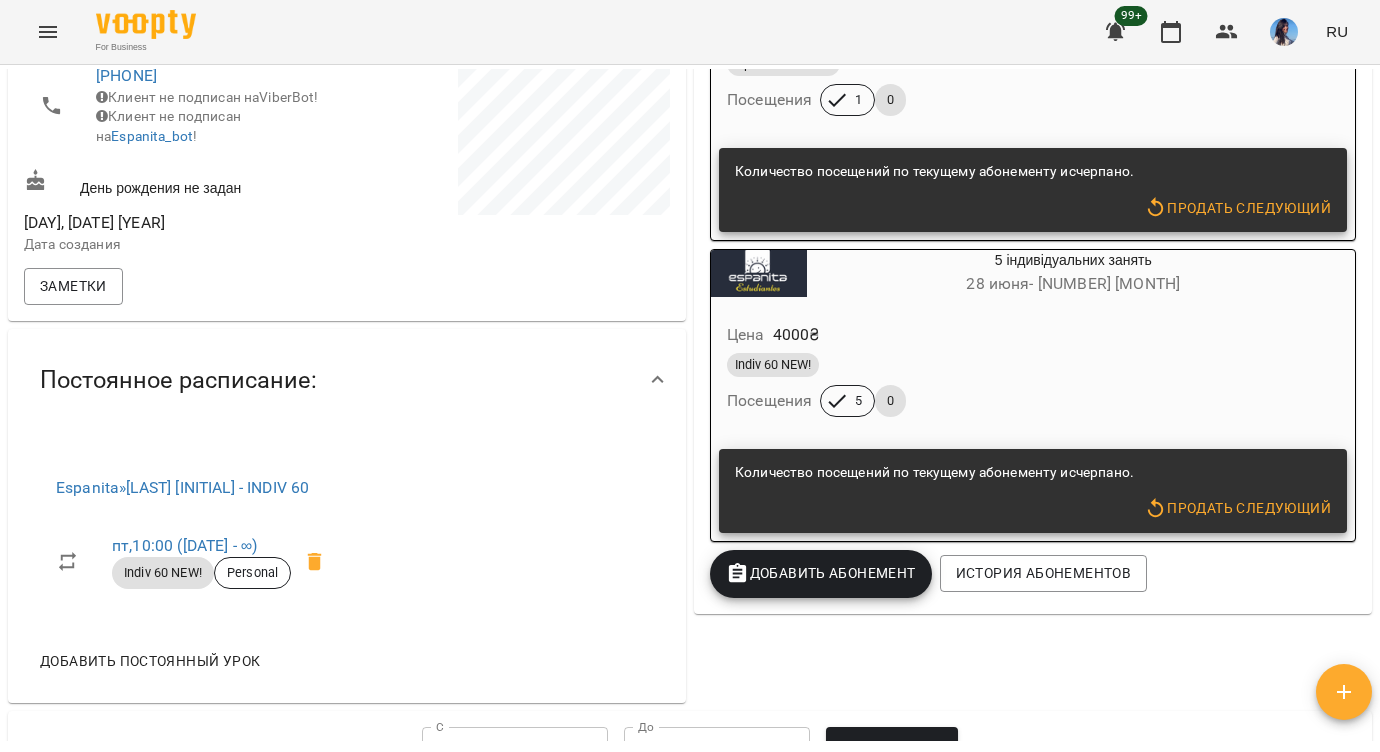scroll, scrollTop: 502, scrollLeft: 0, axis: vertical 